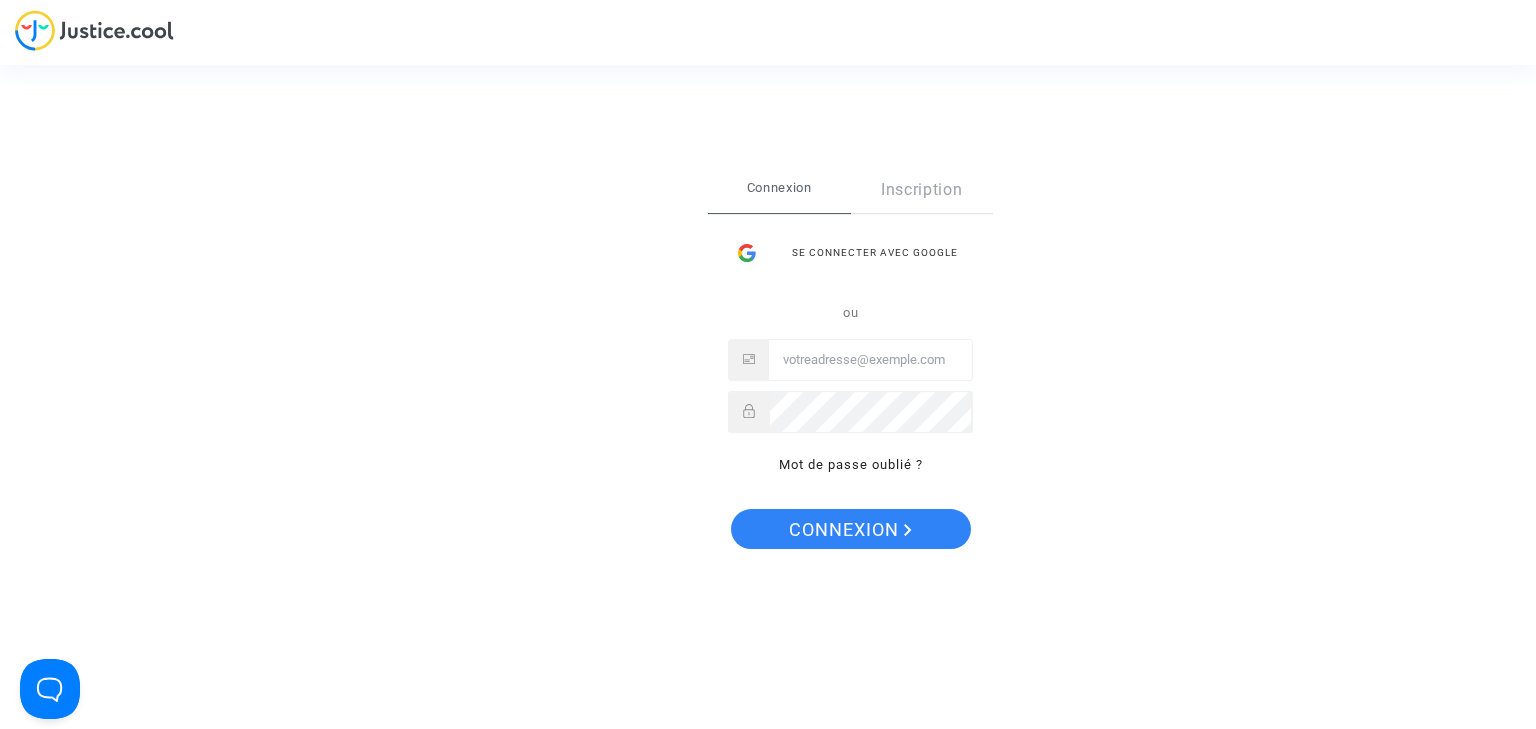 scroll, scrollTop: 0, scrollLeft: 0, axis: both 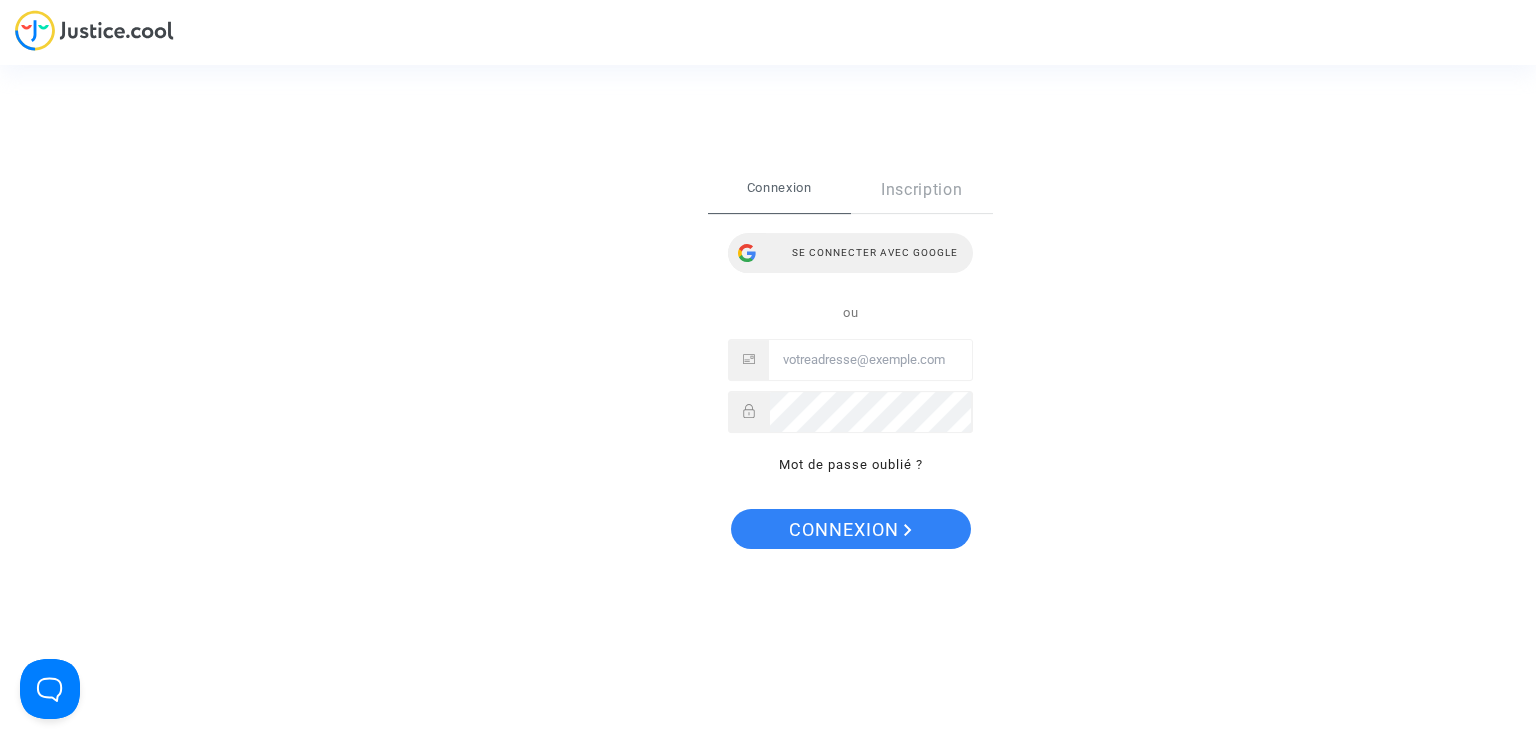 click on "Se connecter avec Google" at bounding box center (850, 253) 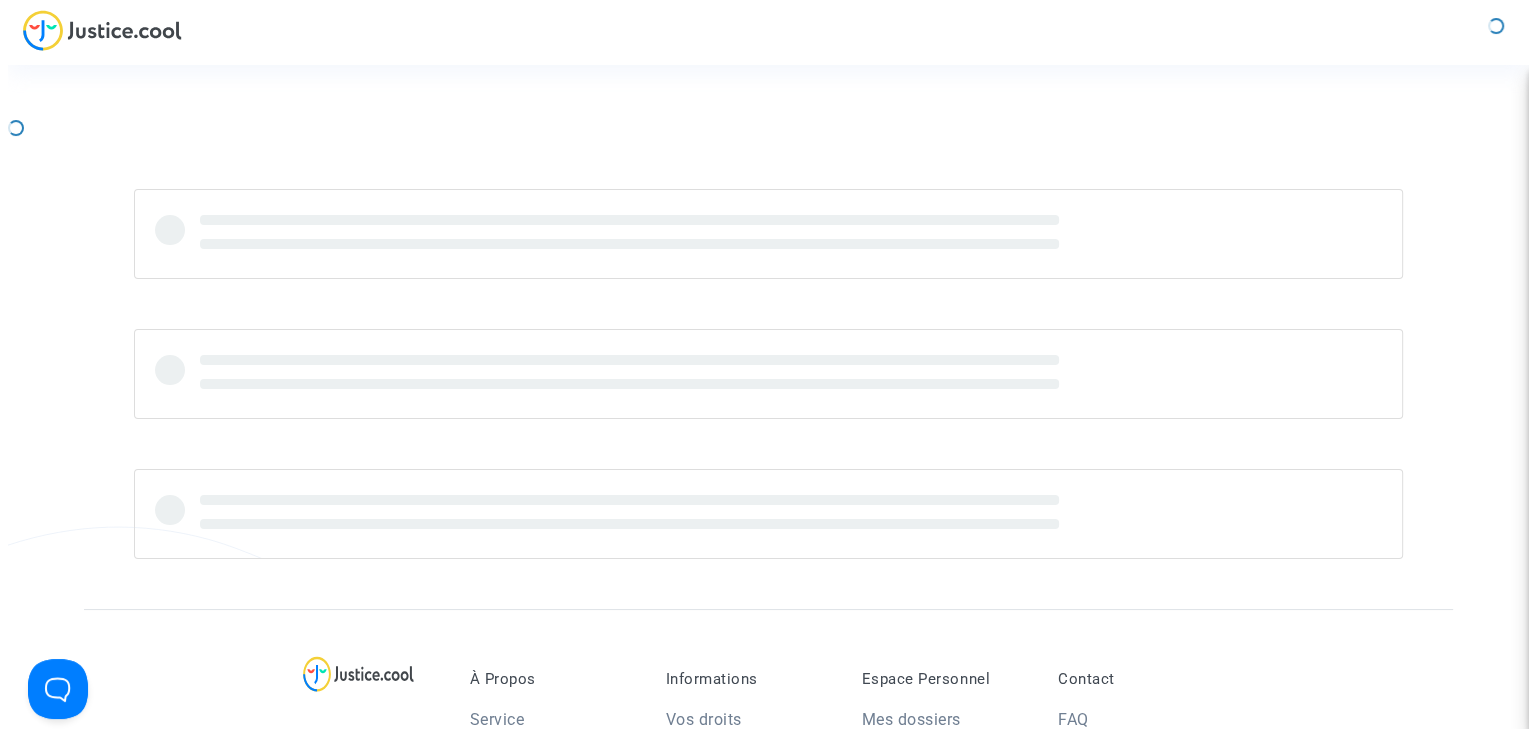 scroll, scrollTop: 0, scrollLeft: 0, axis: both 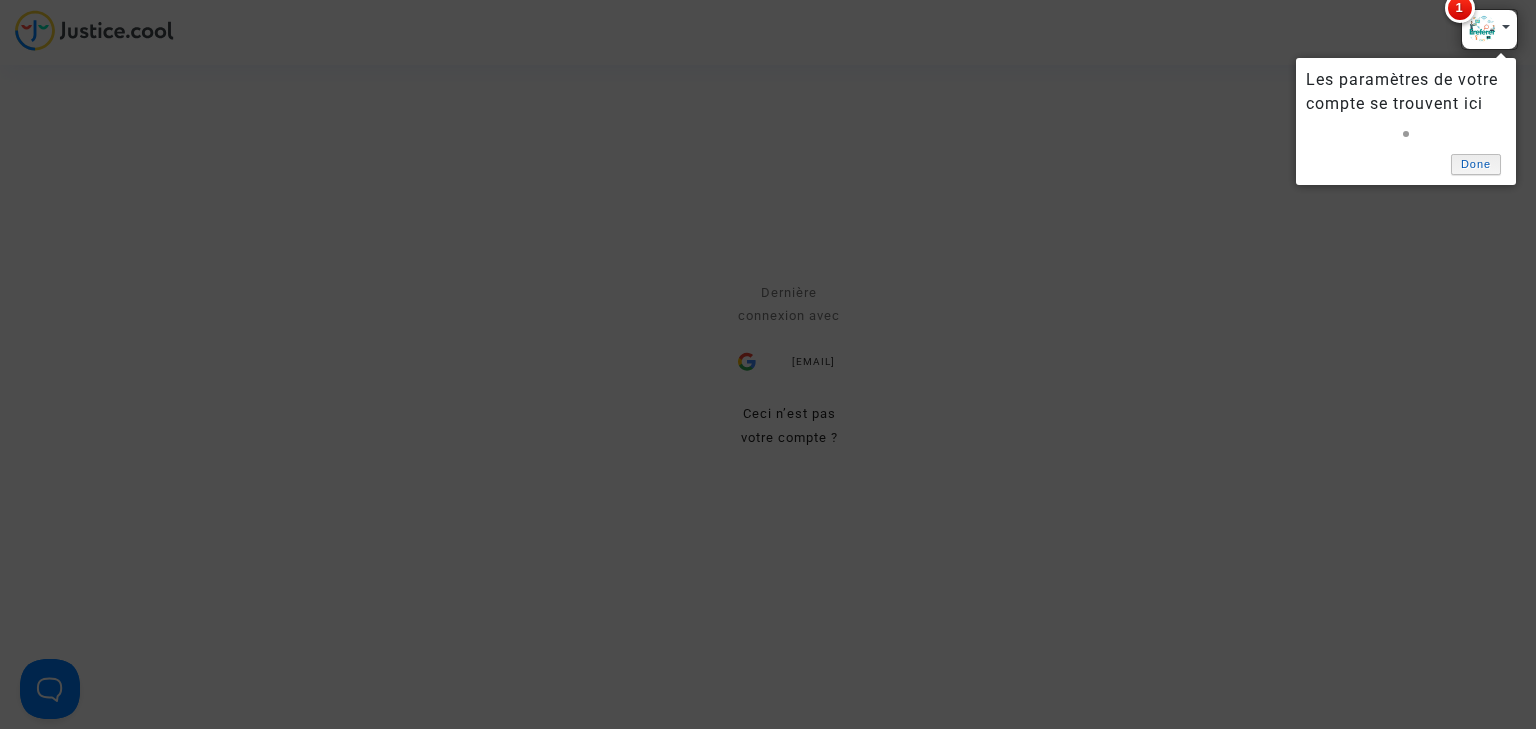 click on "Done" at bounding box center [1476, 164] 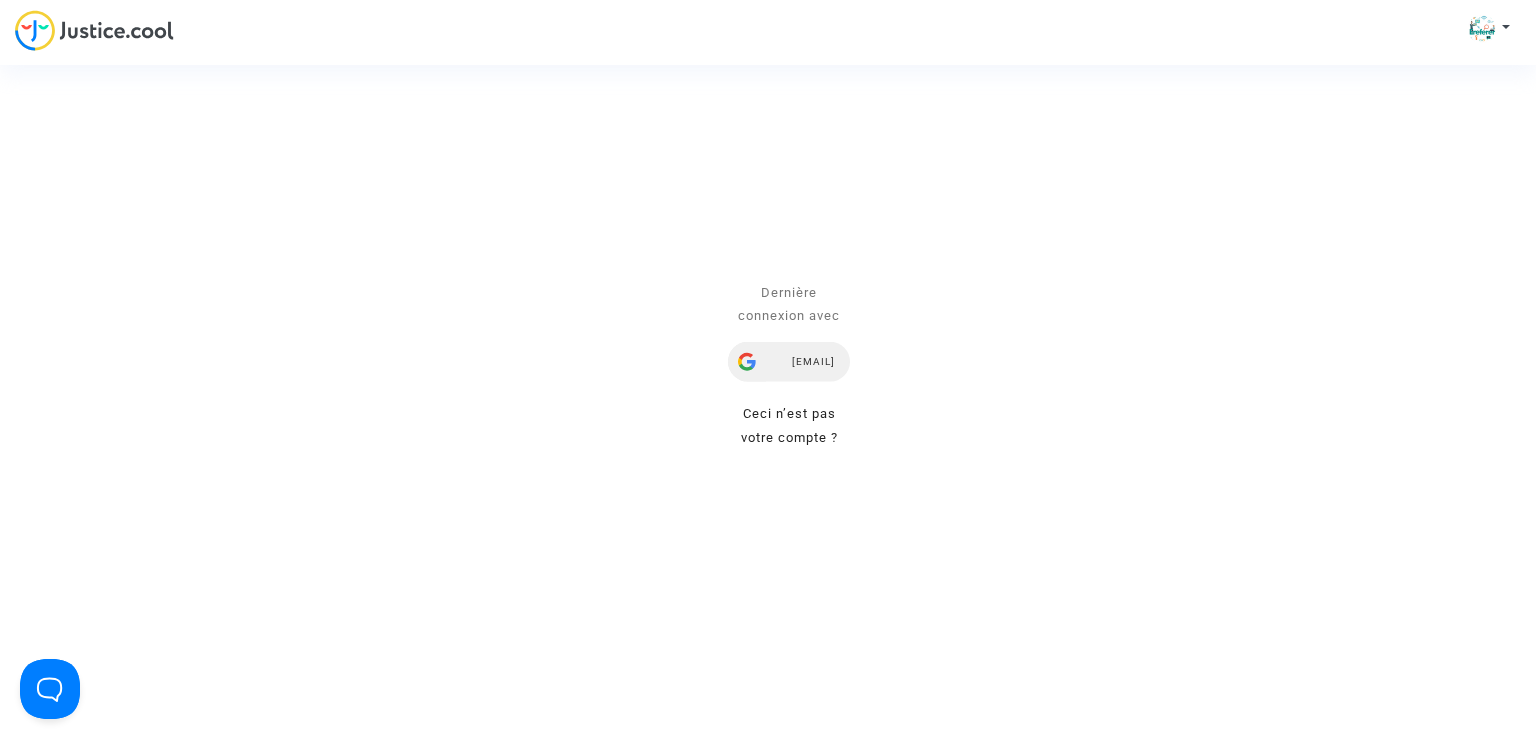 click on "[EMAIL]" at bounding box center [789, 362] 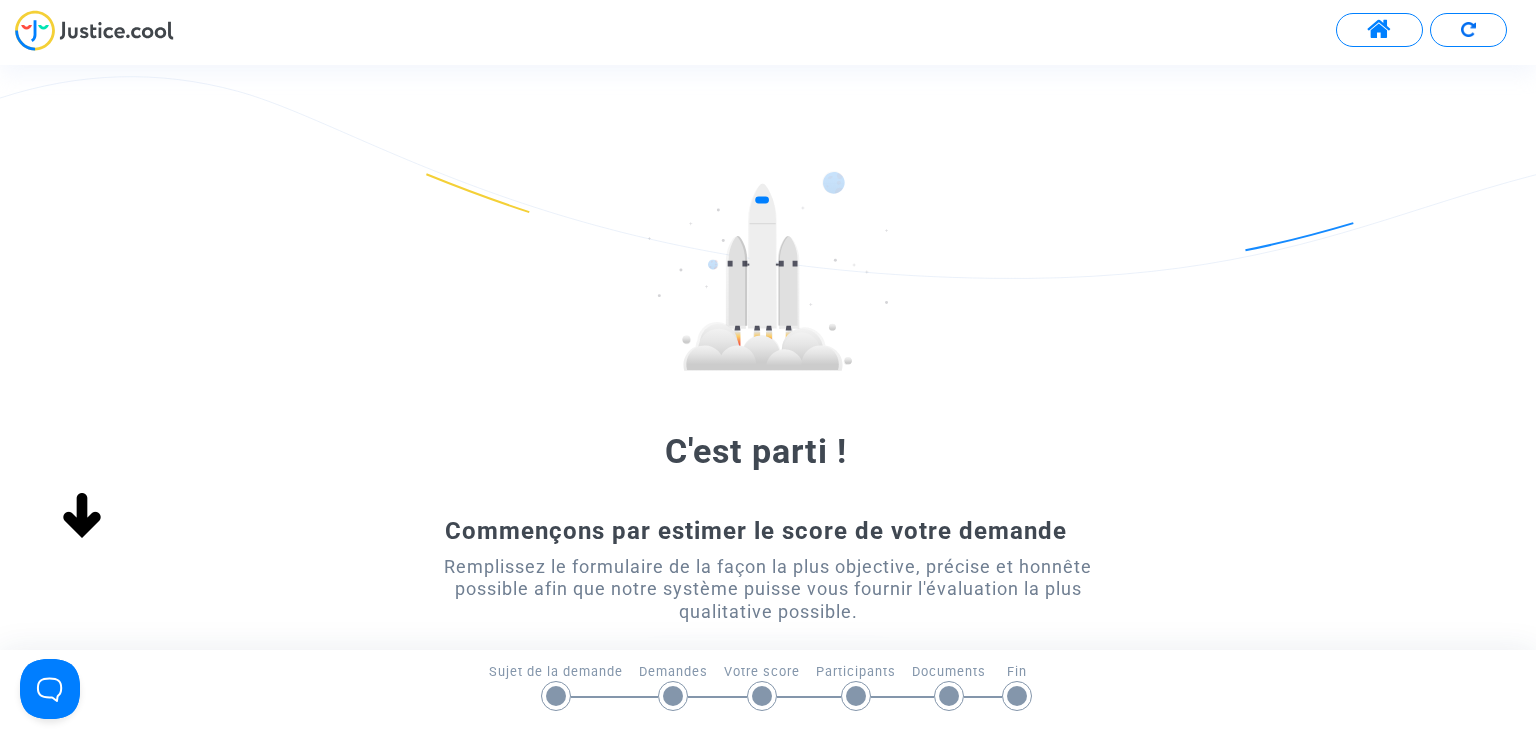 scroll, scrollTop: 0, scrollLeft: 0, axis: both 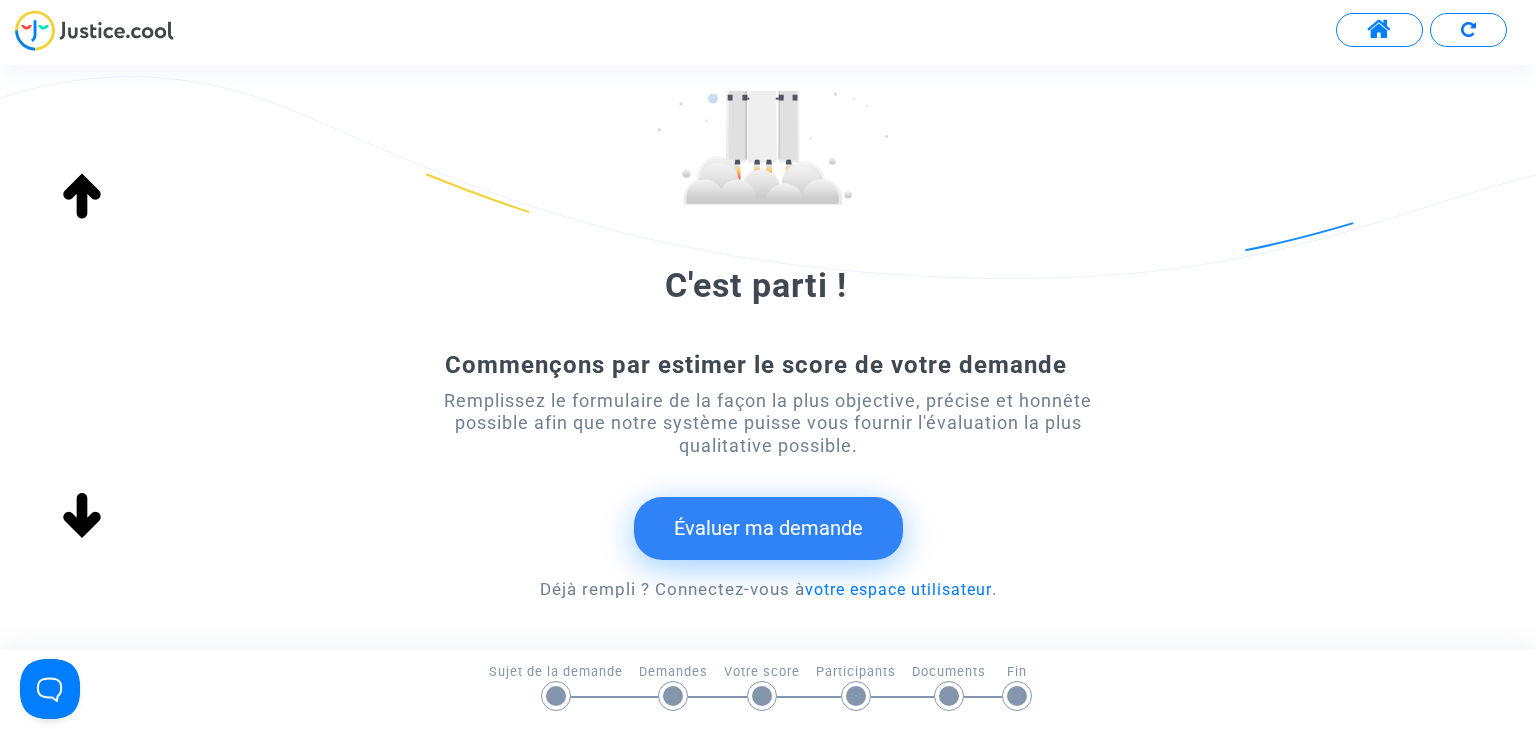 click on "Évaluer ma demande" 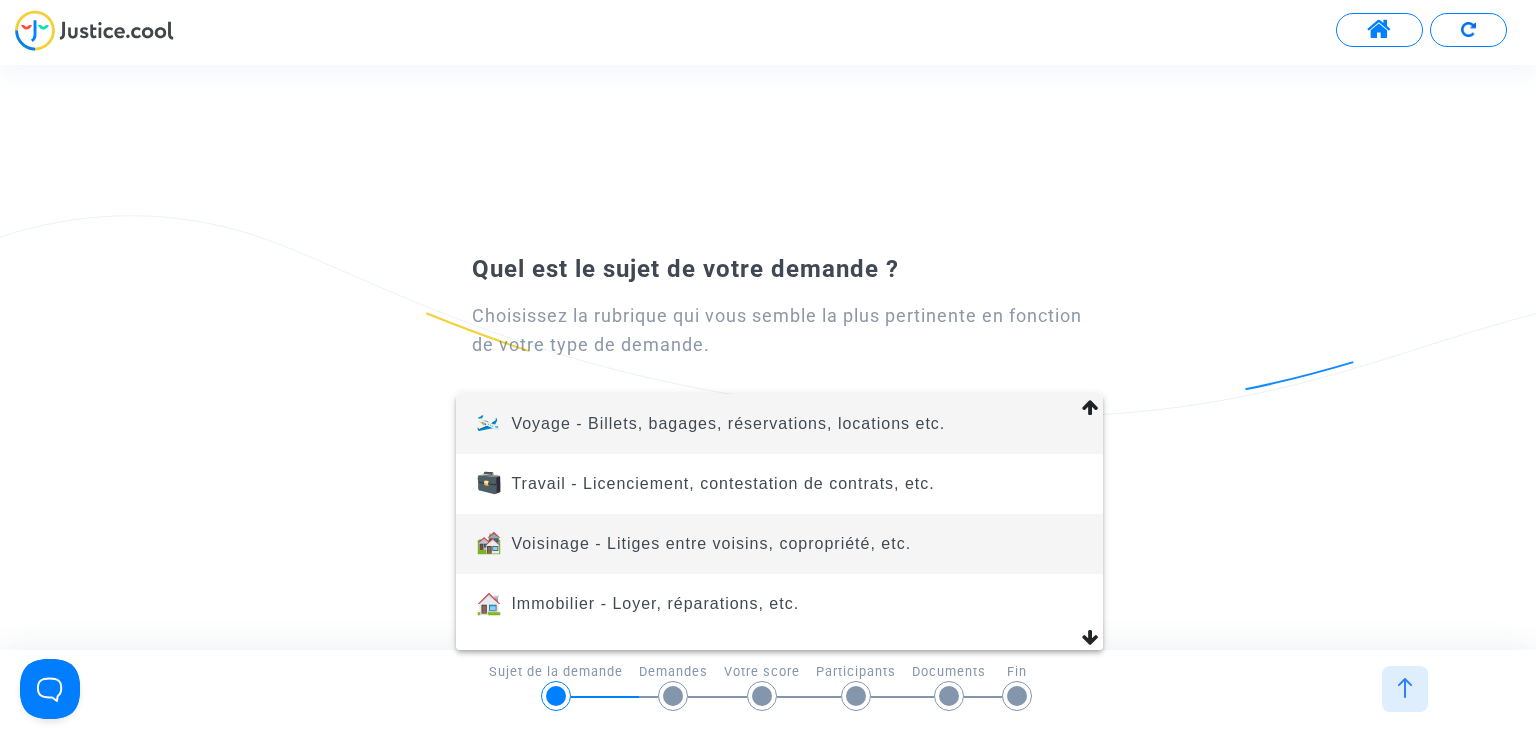 scroll, scrollTop: 166, scrollLeft: 0, axis: vertical 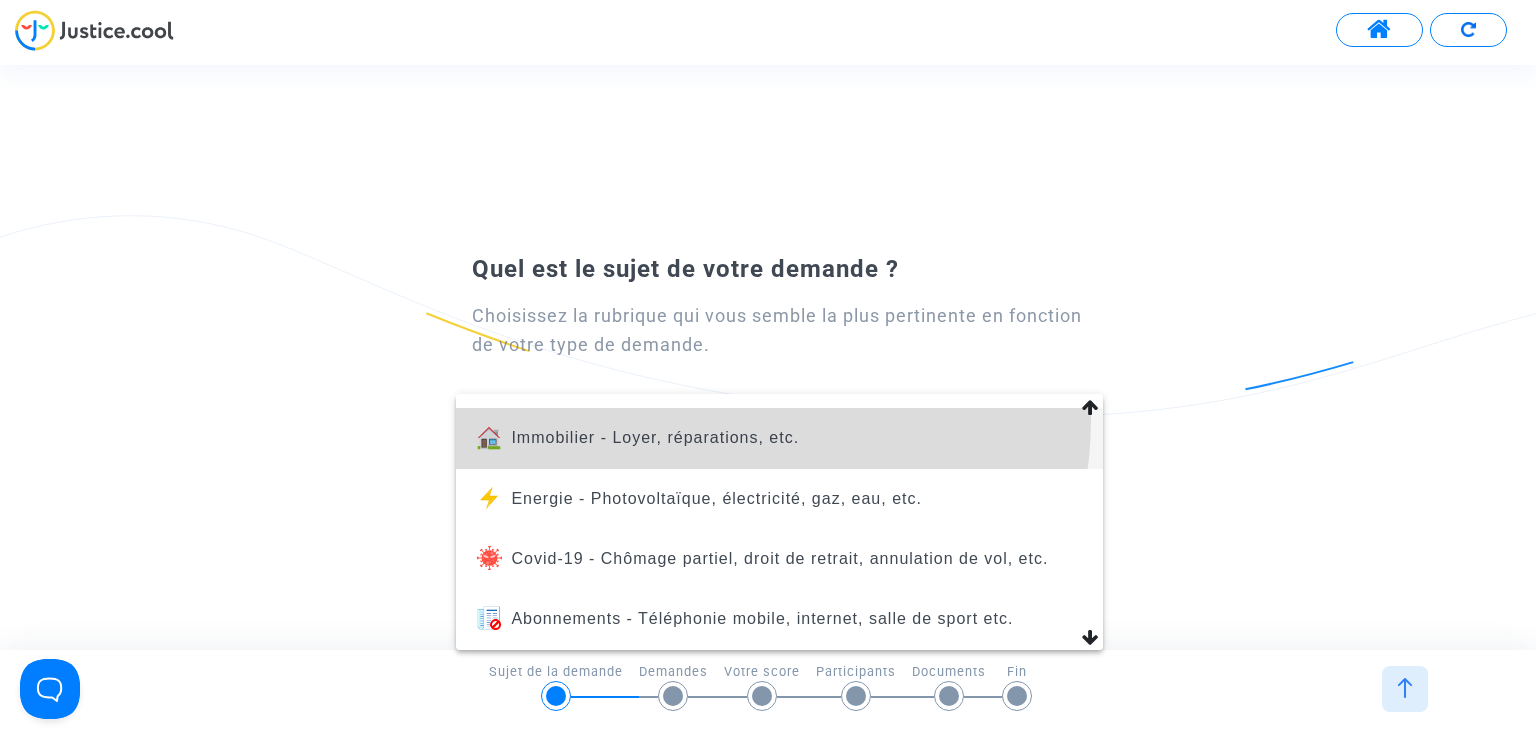 click on "Immobilier - Loyer, réparations, etc." at bounding box center [779, 438] 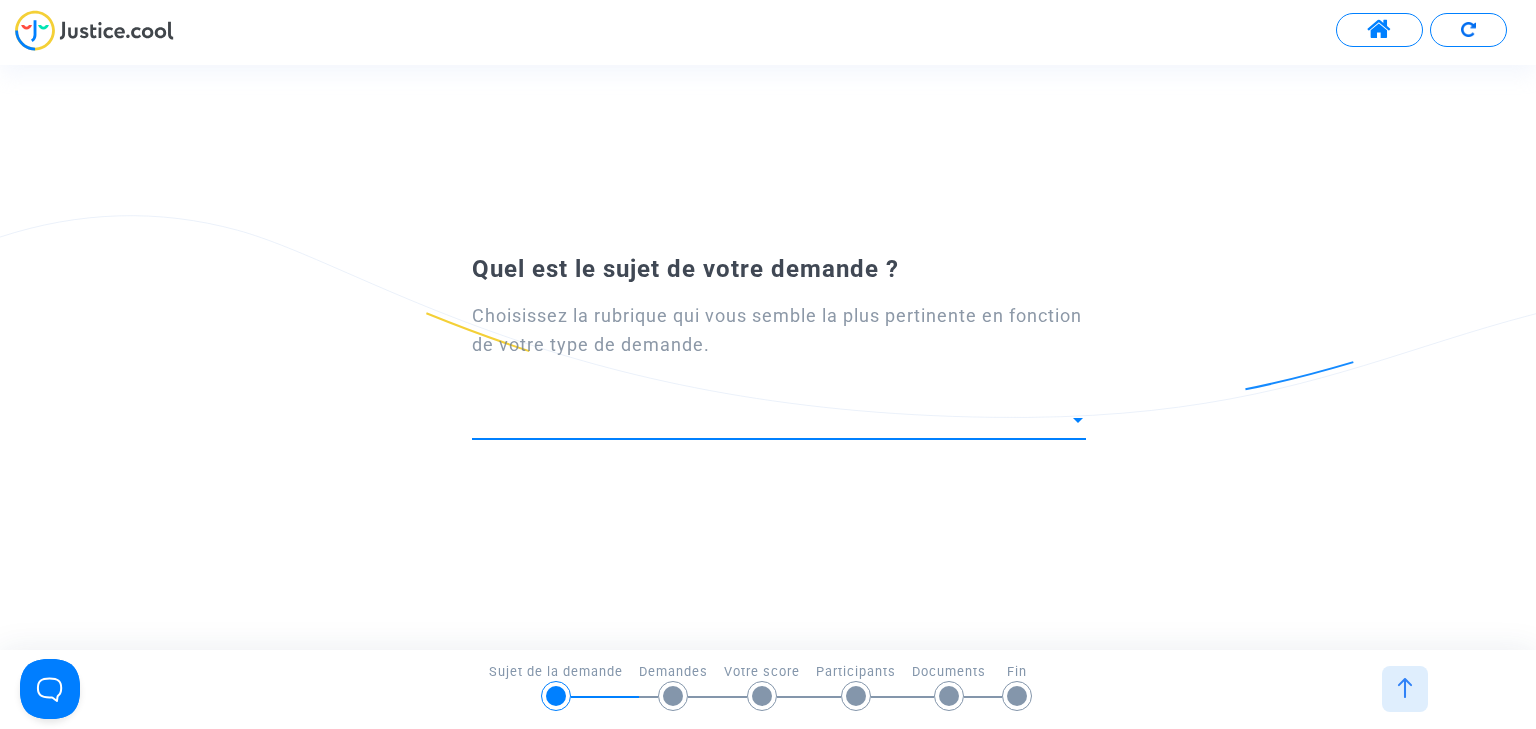 scroll, scrollTop: 162, scrollLeft: 0, axis: vertical 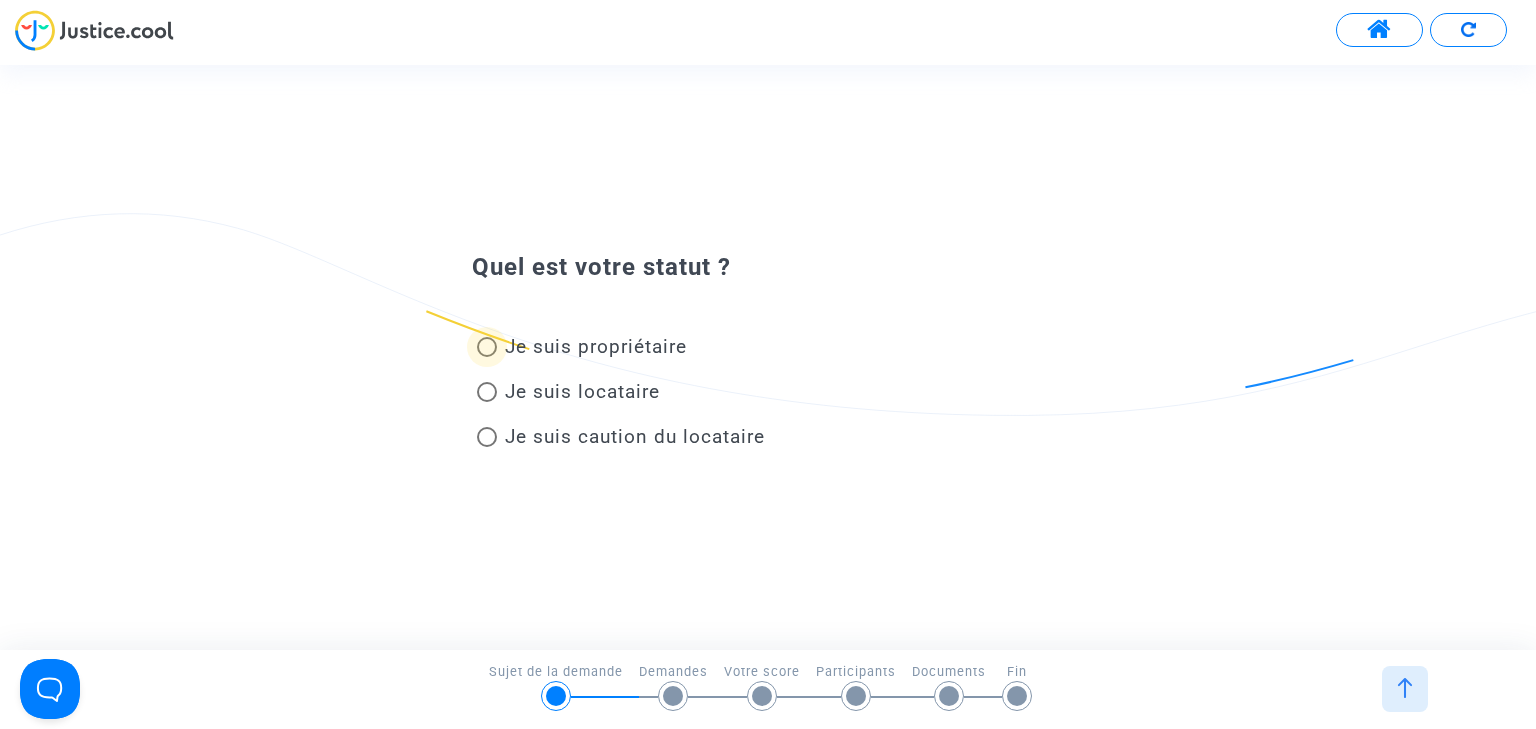click on "Je suis propriétaire" at bounding box center (596, 346) 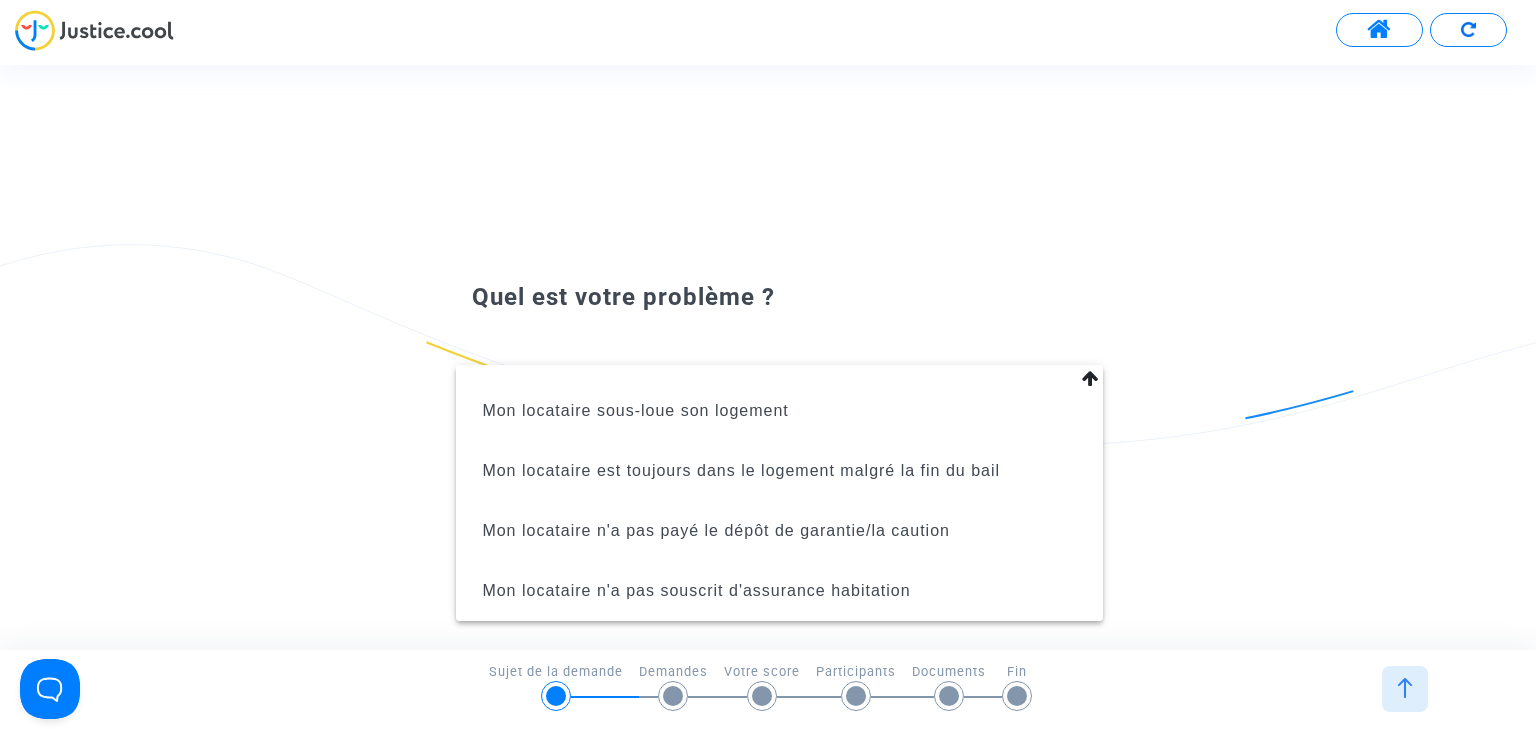 scroll, scrollTop: 0, scrollLeft: 0, axis: both 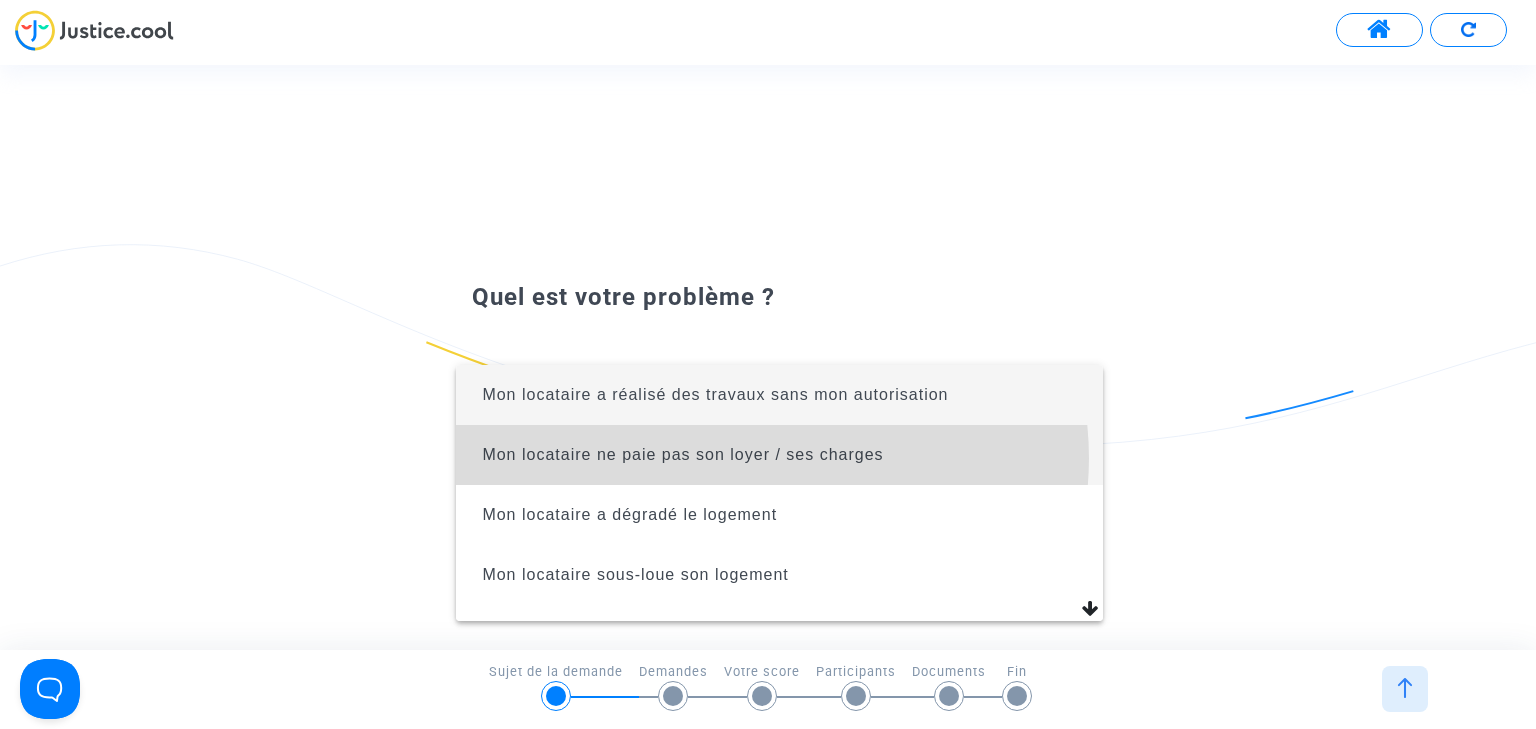 click on "Mon locataire ne paie pas son loyer / ses charges" at bounding box center (682, 454) 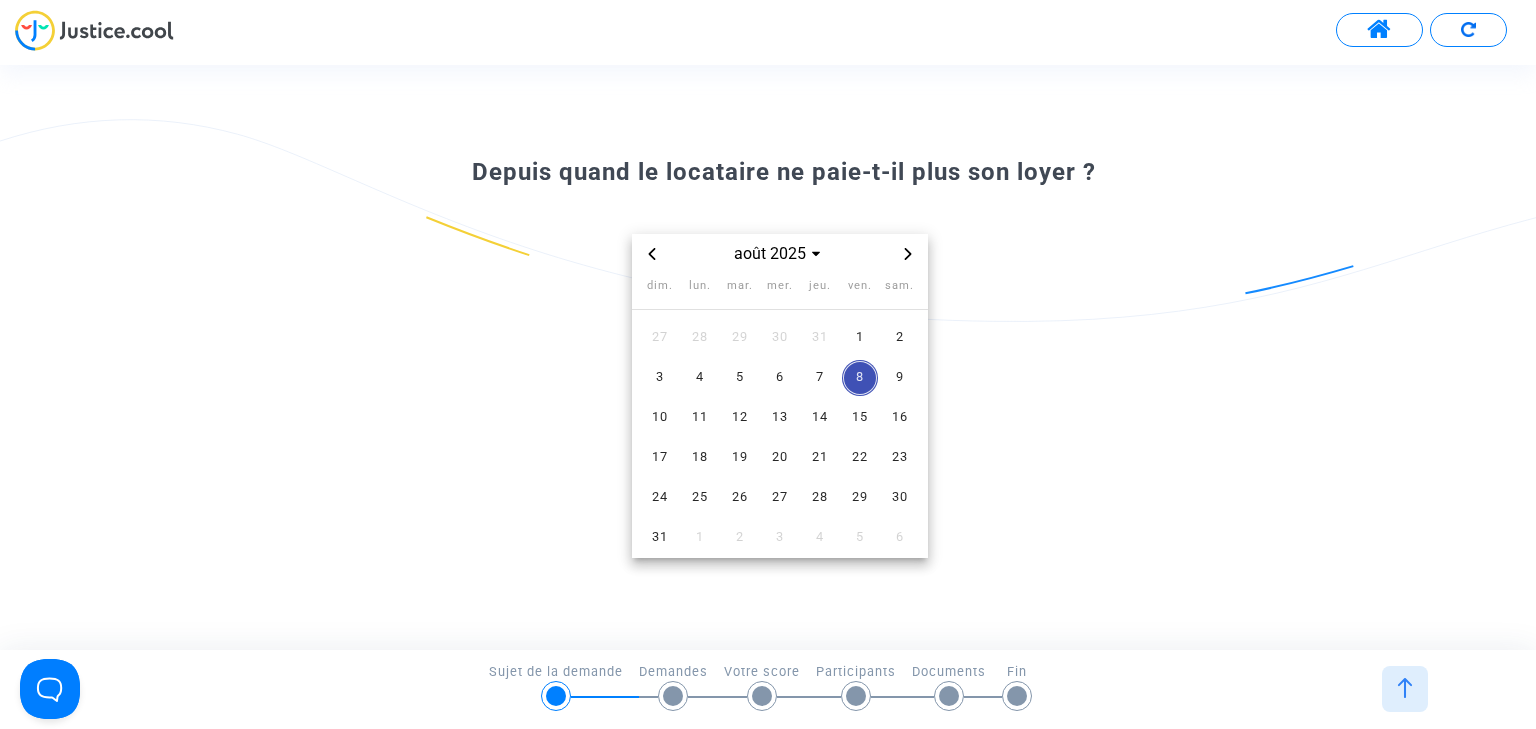 click at bounding box center [652, 254] 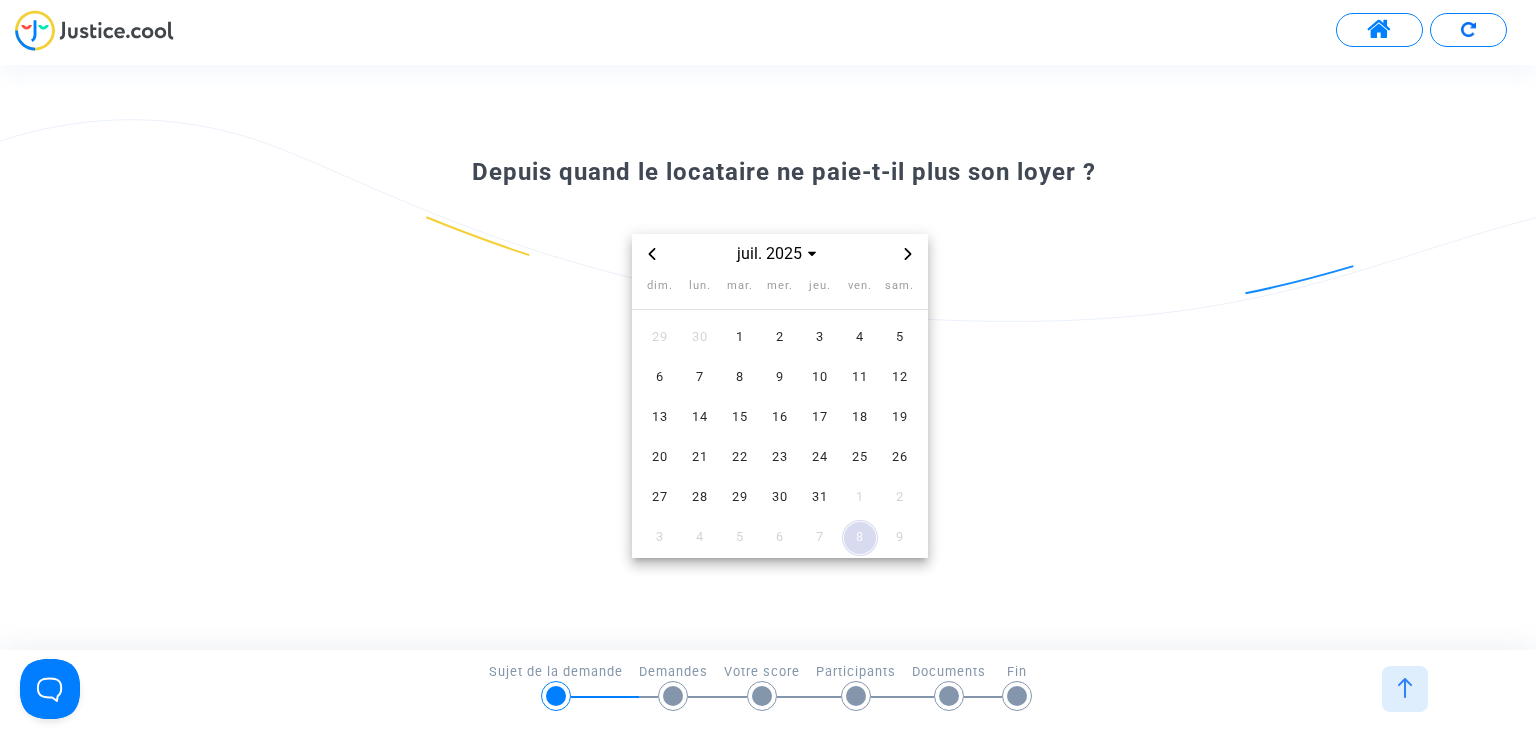 click at bounding box center (652, 254) 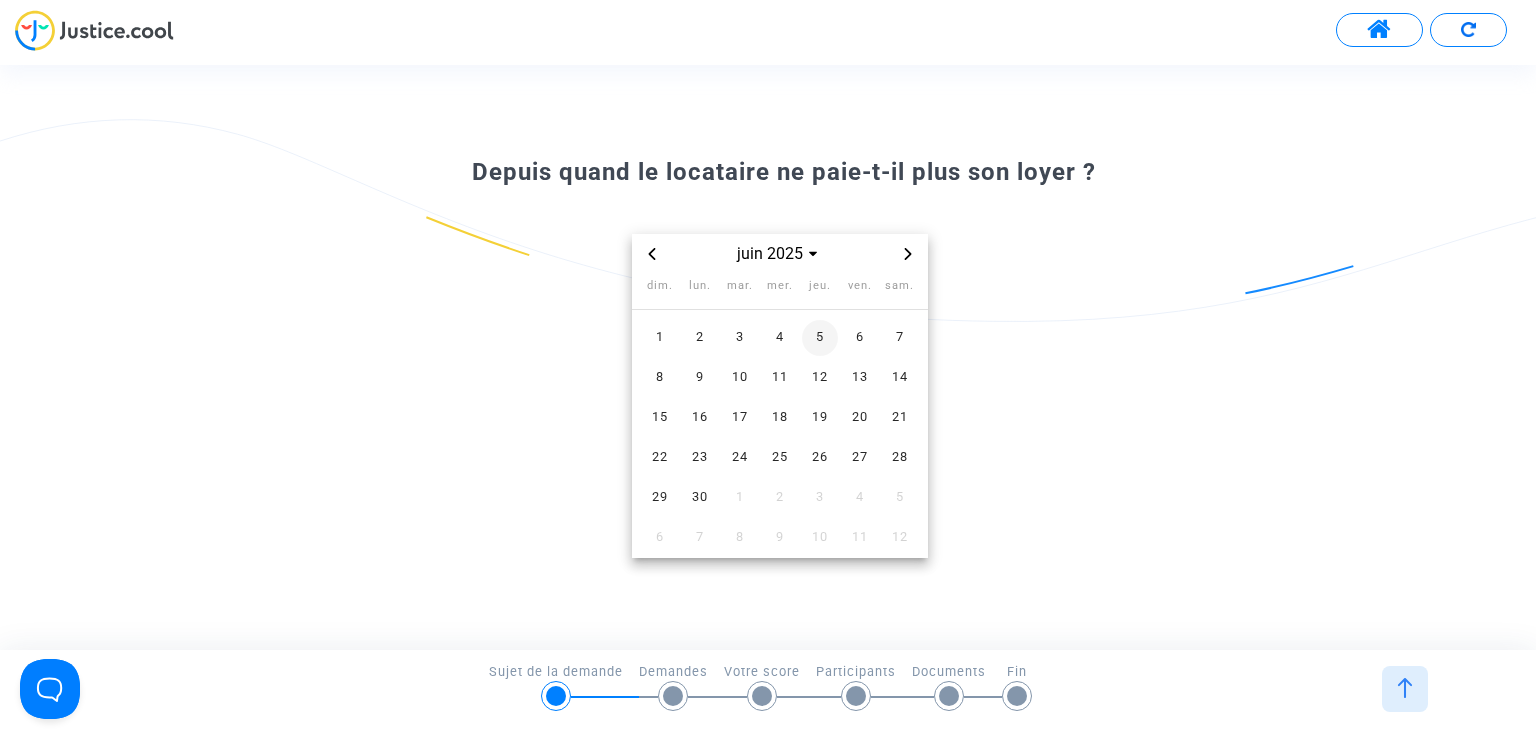 click on "5" at bounding box center [820, 338] 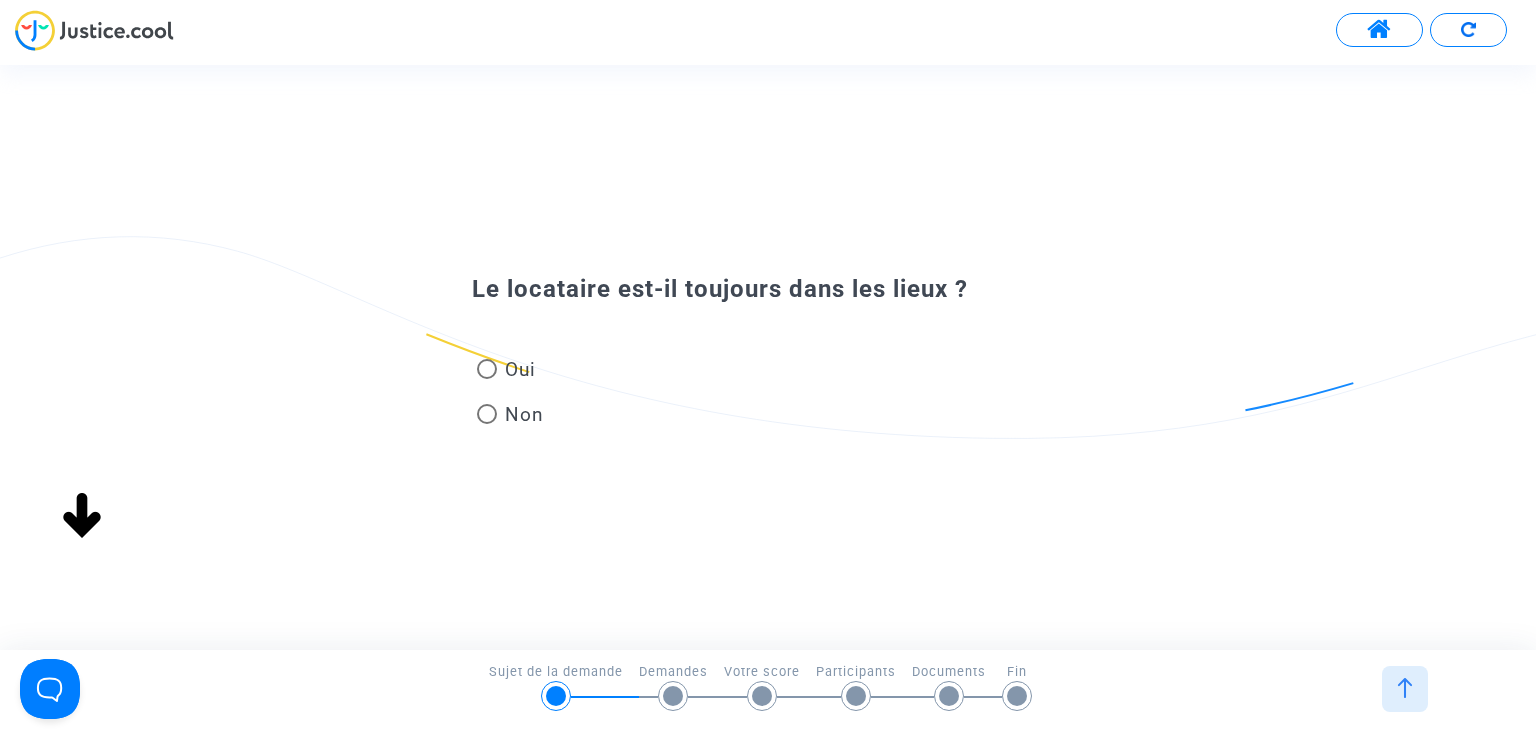 click on "Oui" at bounding box center [516, 369] 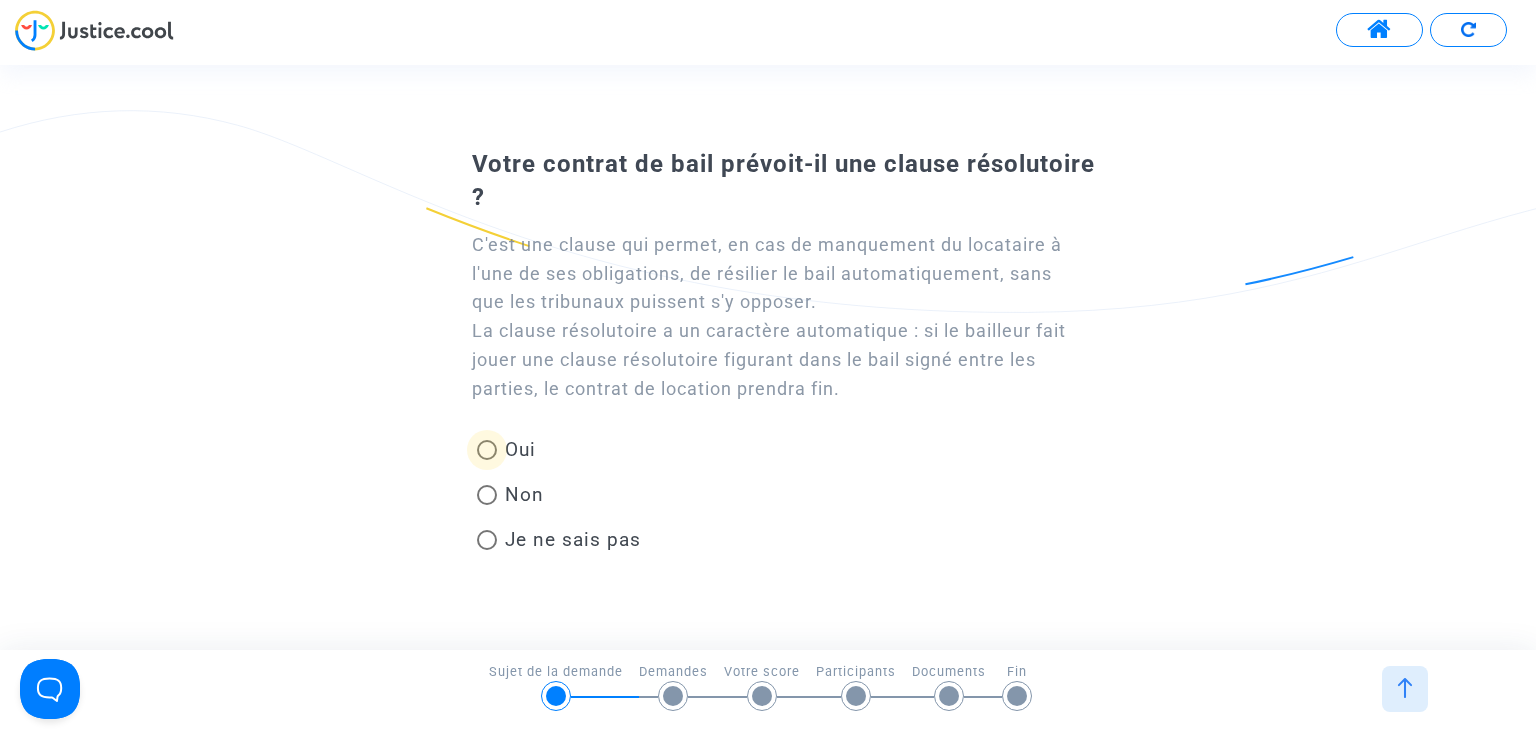 click at bounding box center (487, 450) 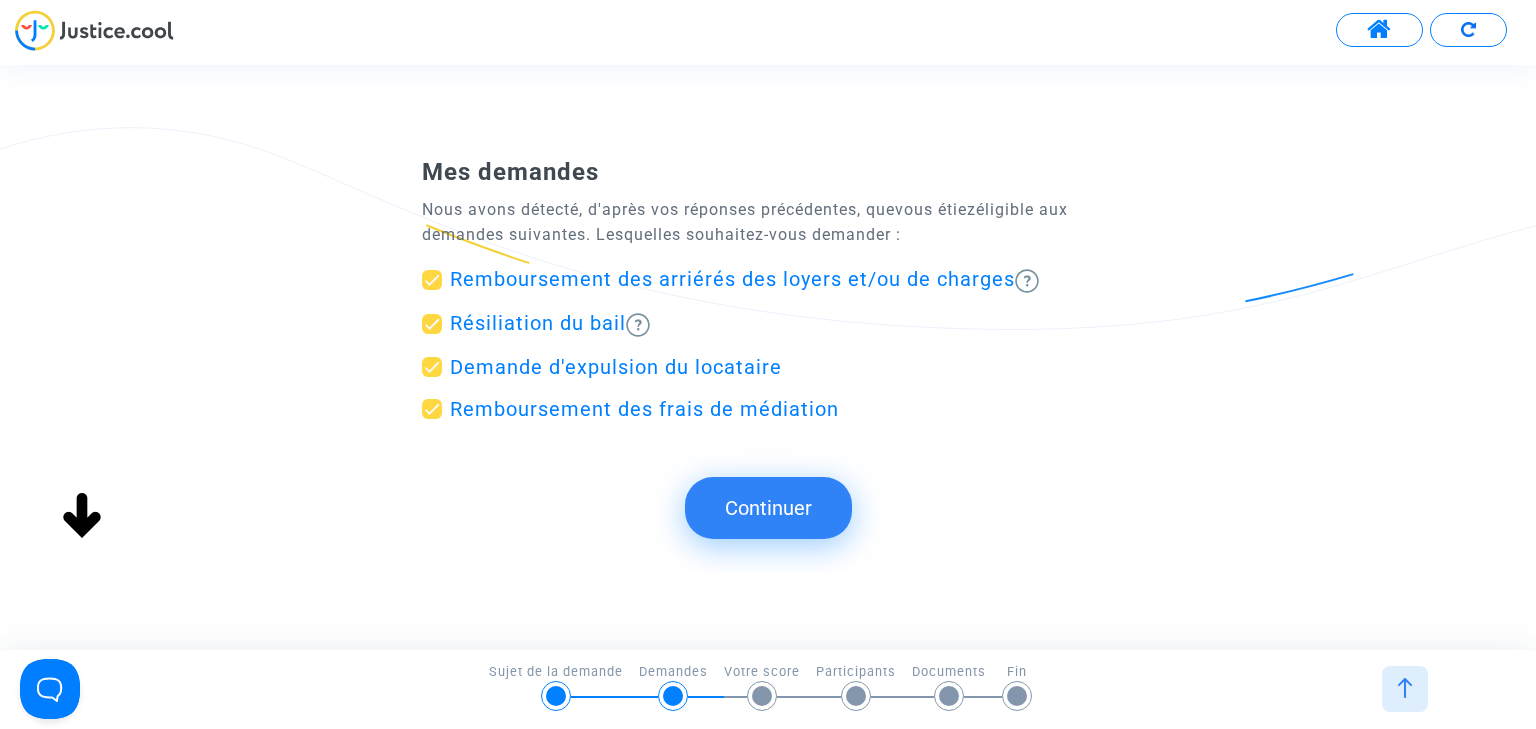 click on "Continuer" 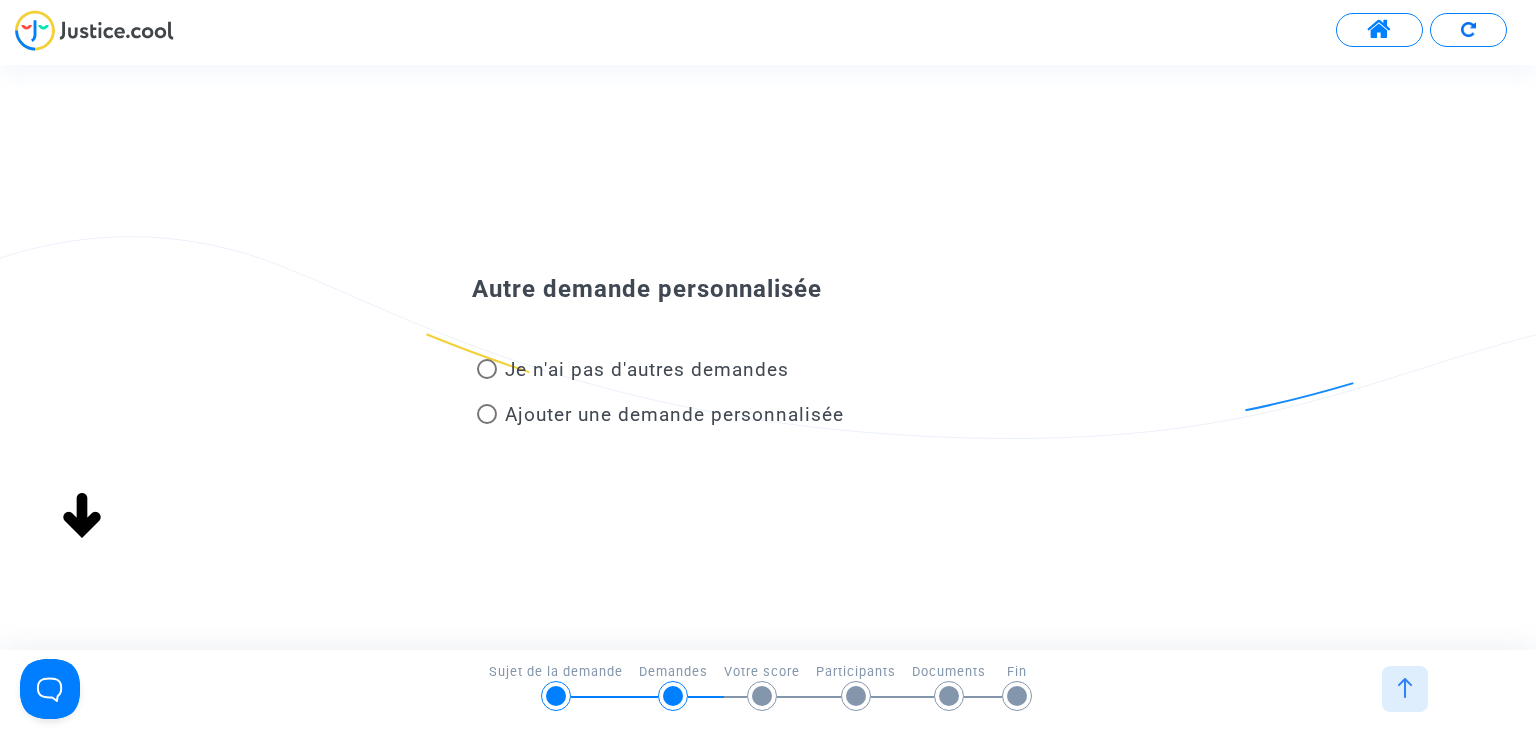 click on "Je n'ai pas d'autres demandes" at bounding box center [647, 369] 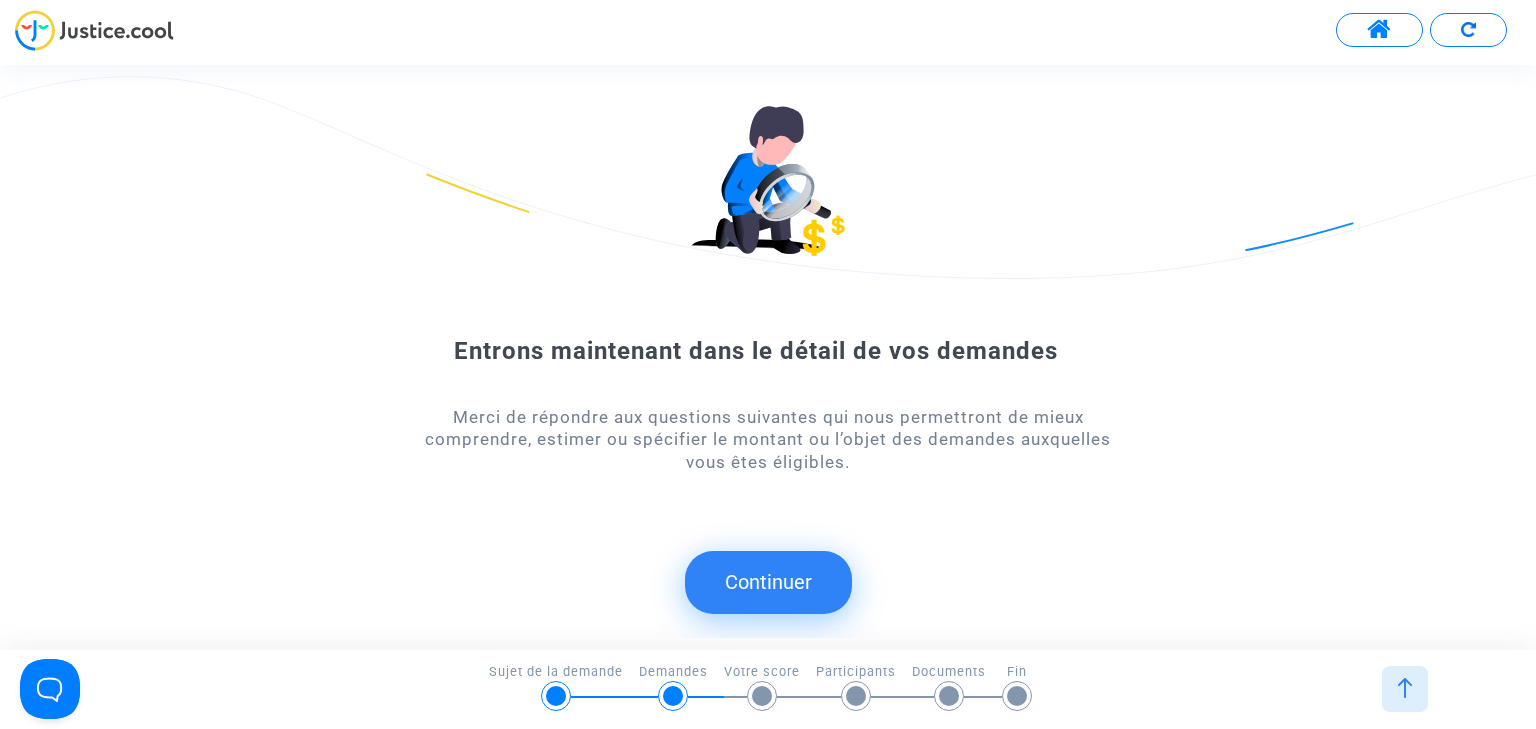 click on "Continuer" 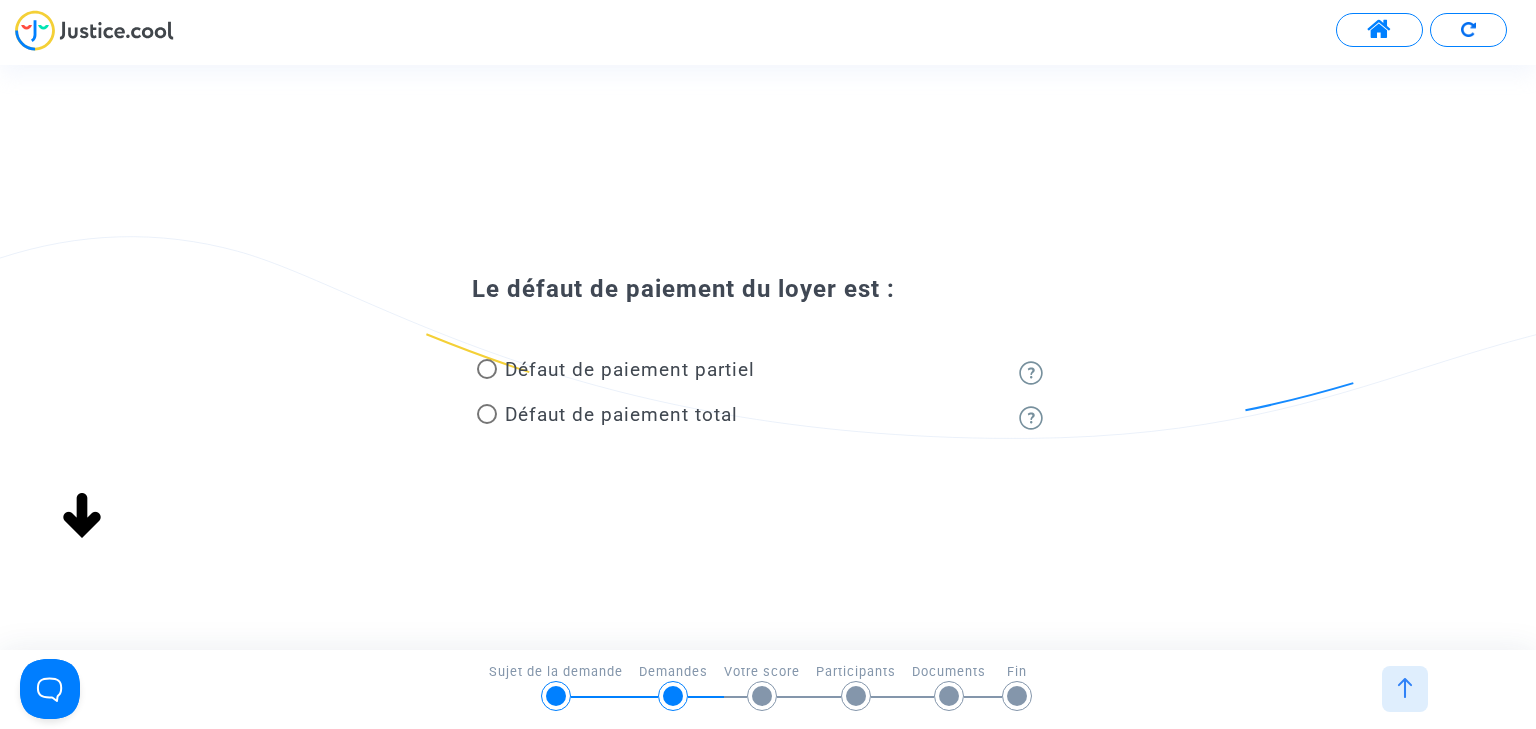 click on "Défaut de paiement total" at bounding box center (621, 414) 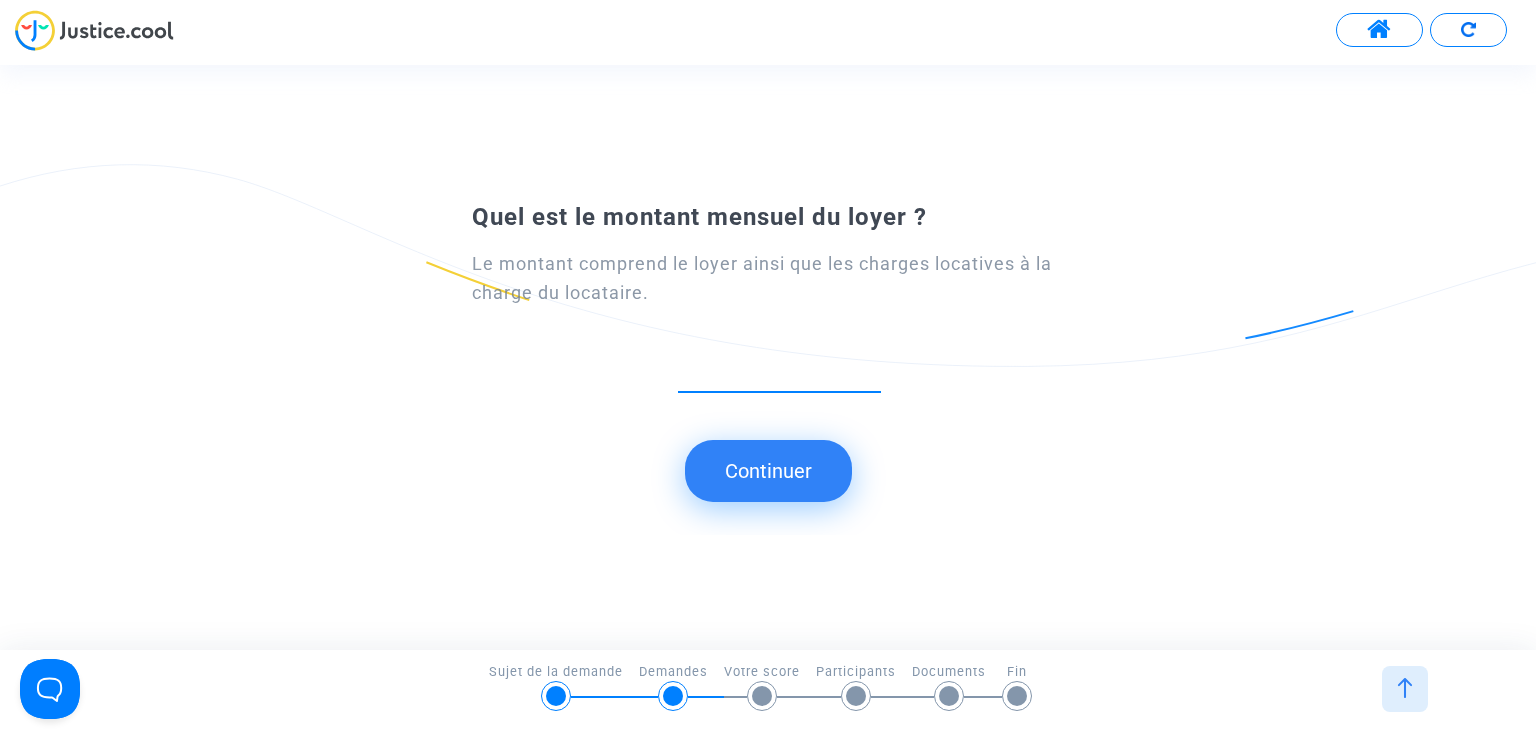 type on "[NUMBER]" 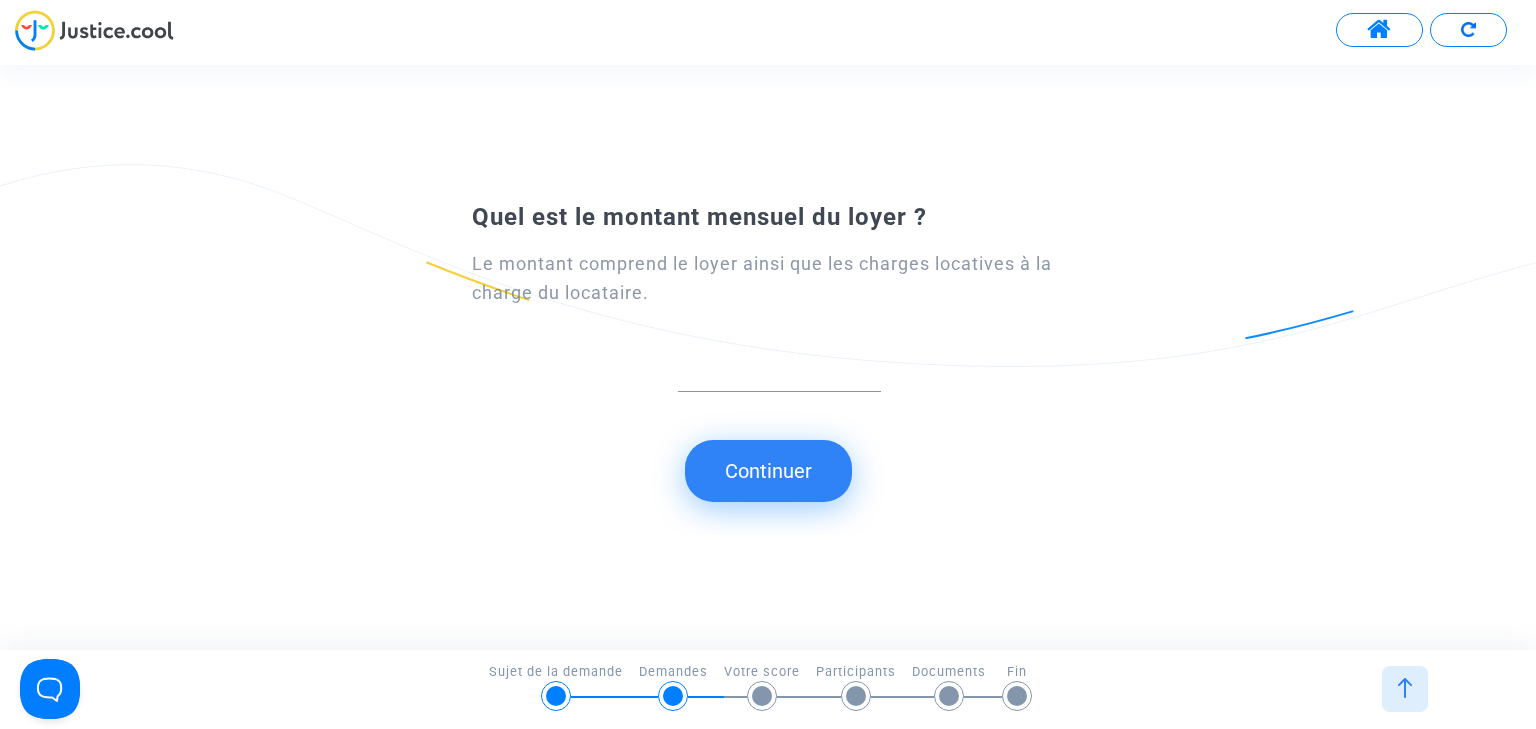 click on "Continuer" 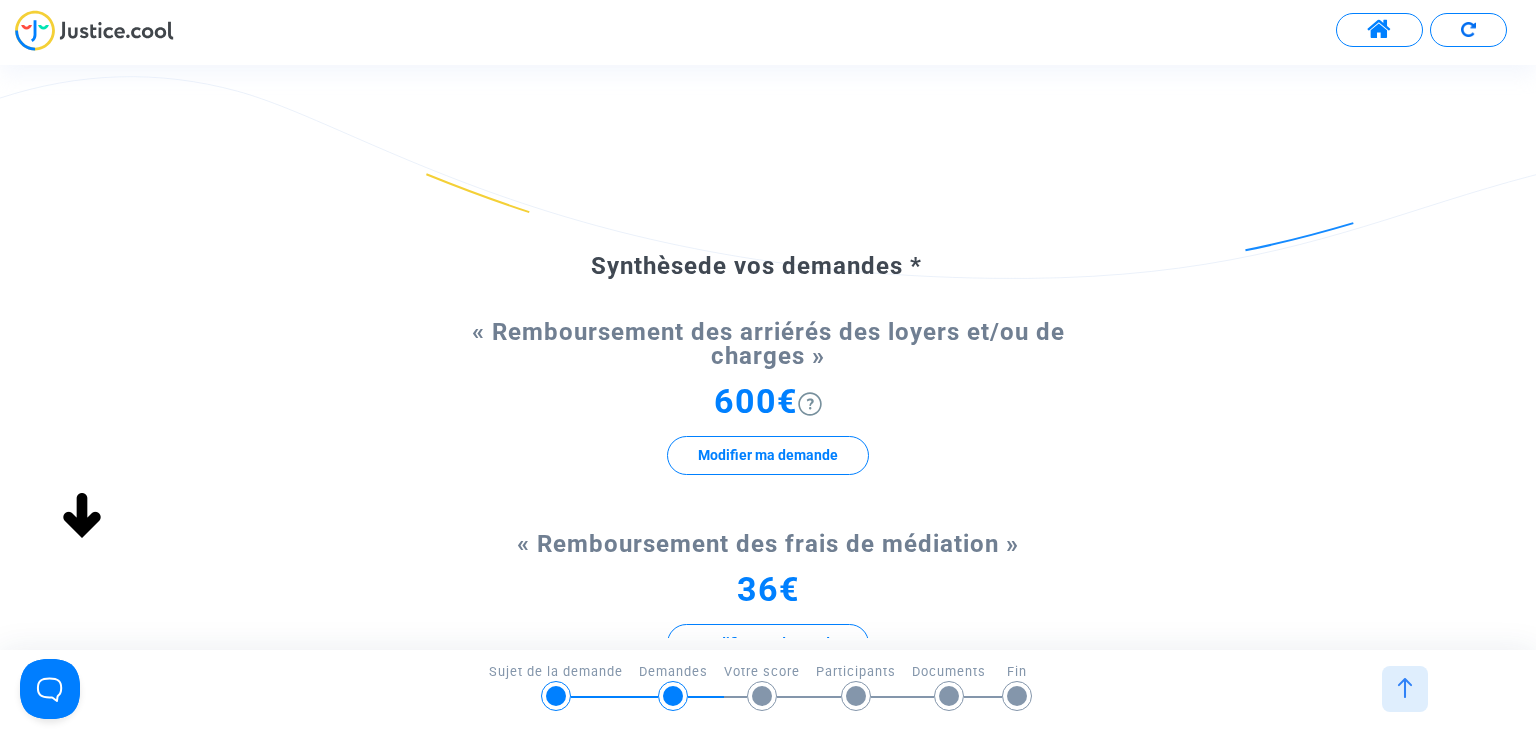 scroll, scrollTop: 166, scrollLeft: 0, axis: vertical 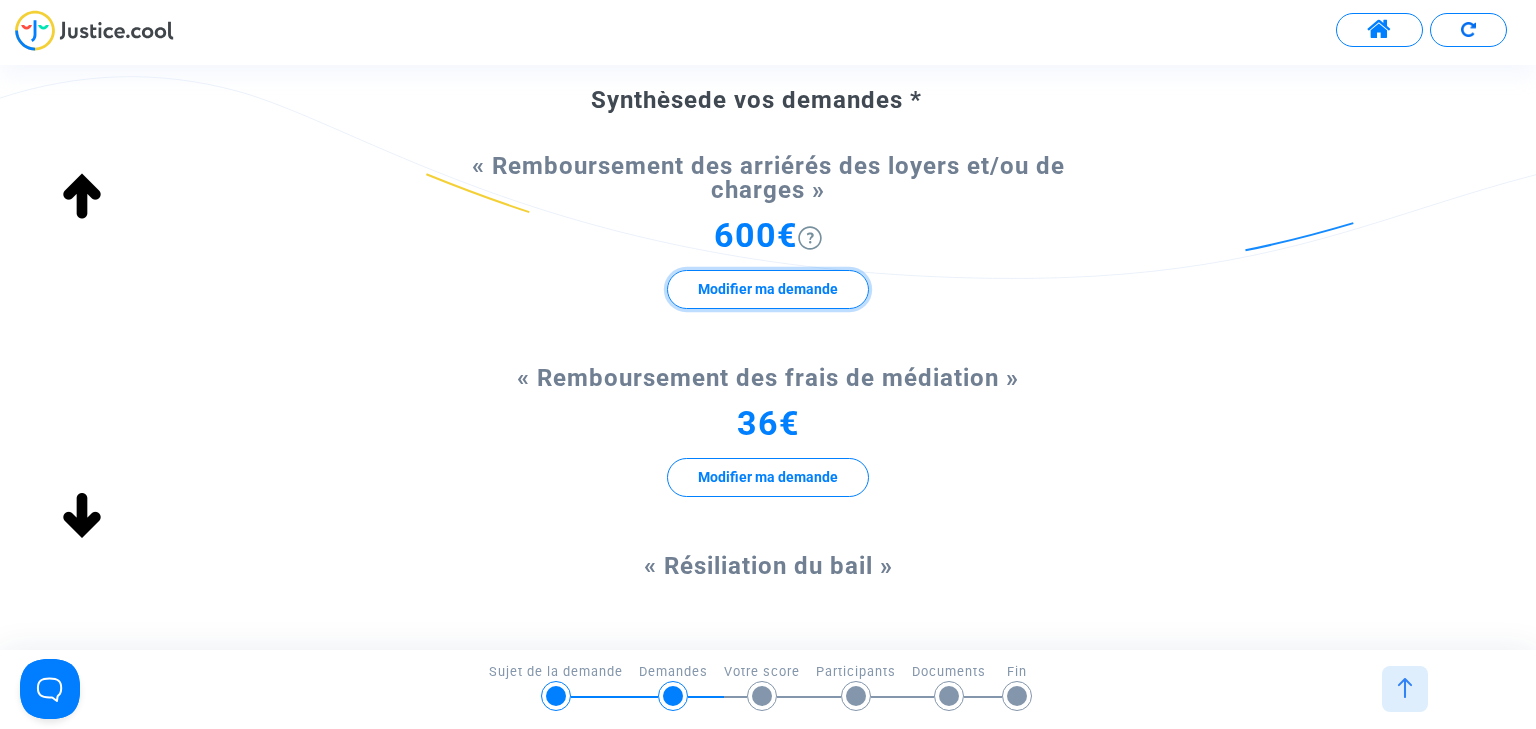 click on "Modifier ma demande" 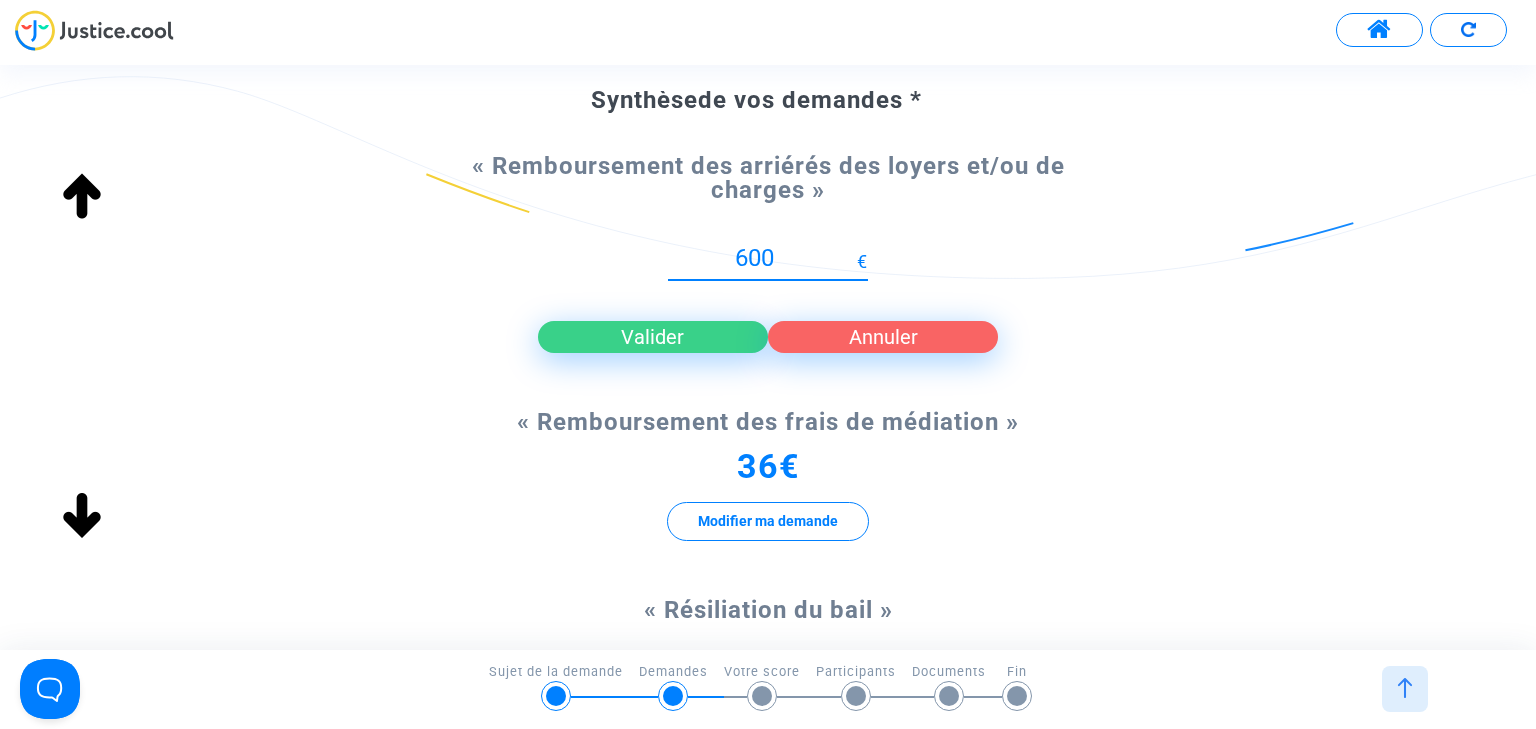 click on "600" at bounding box center [762, 258] 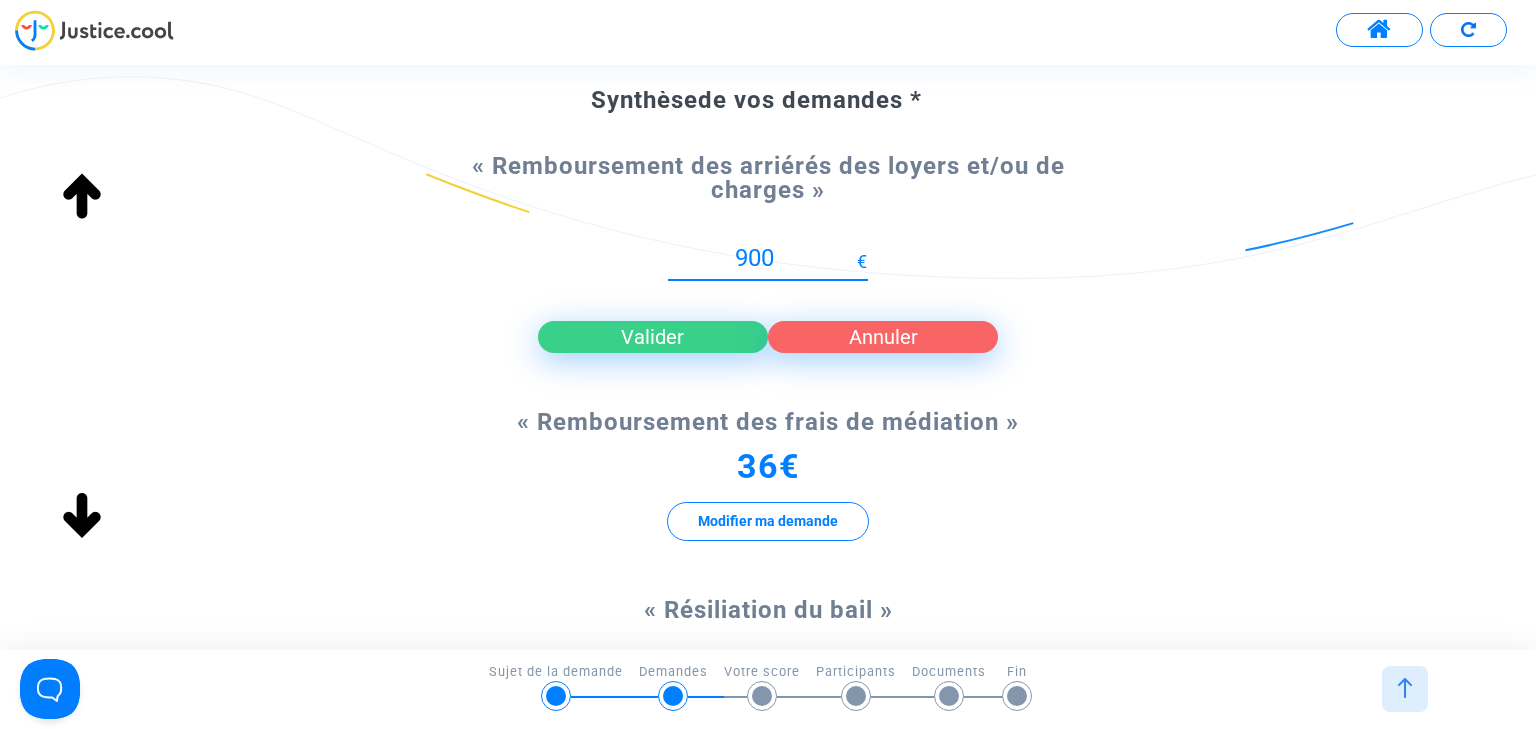 type on "900" 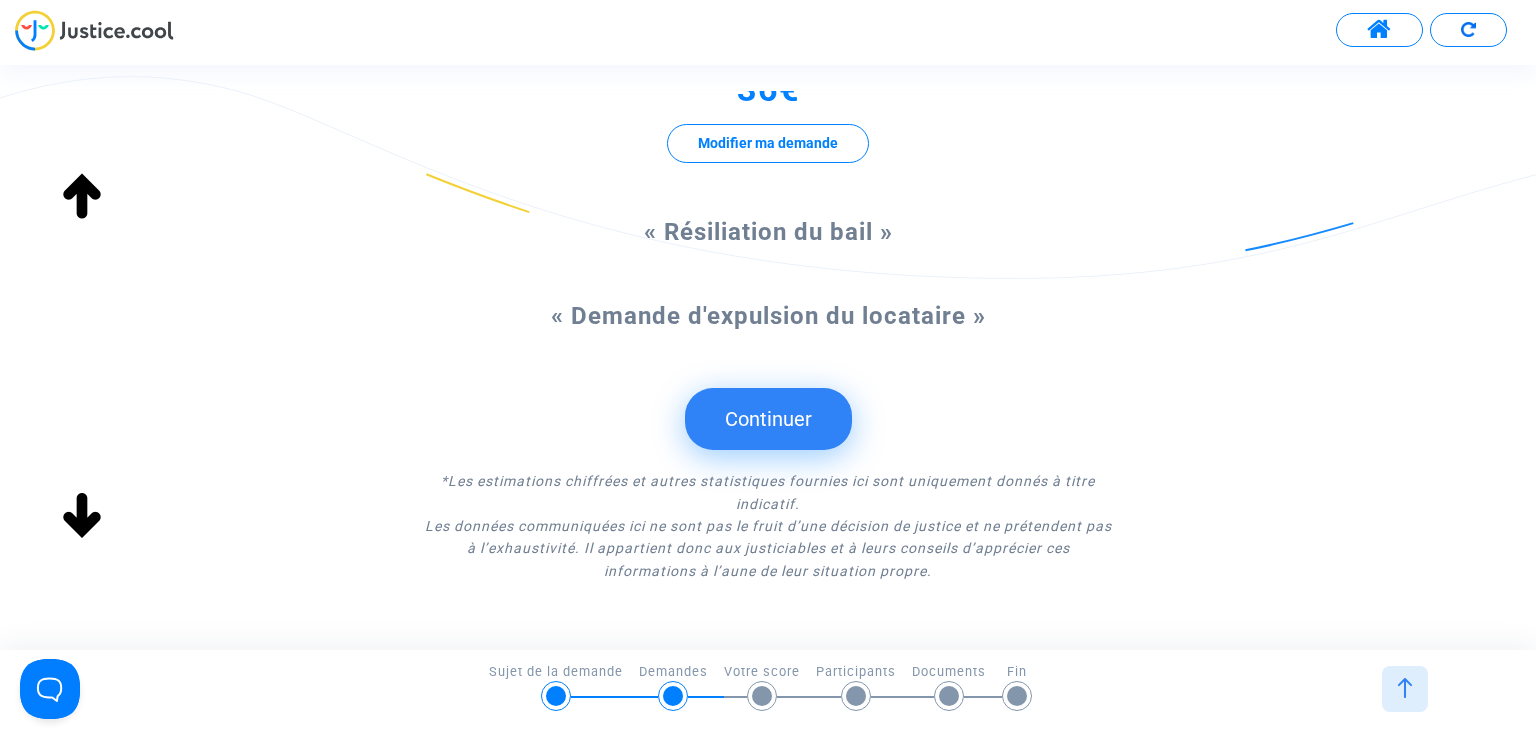 scroll, scrollTop: 333, scrollLeft: 0, axis: vertical 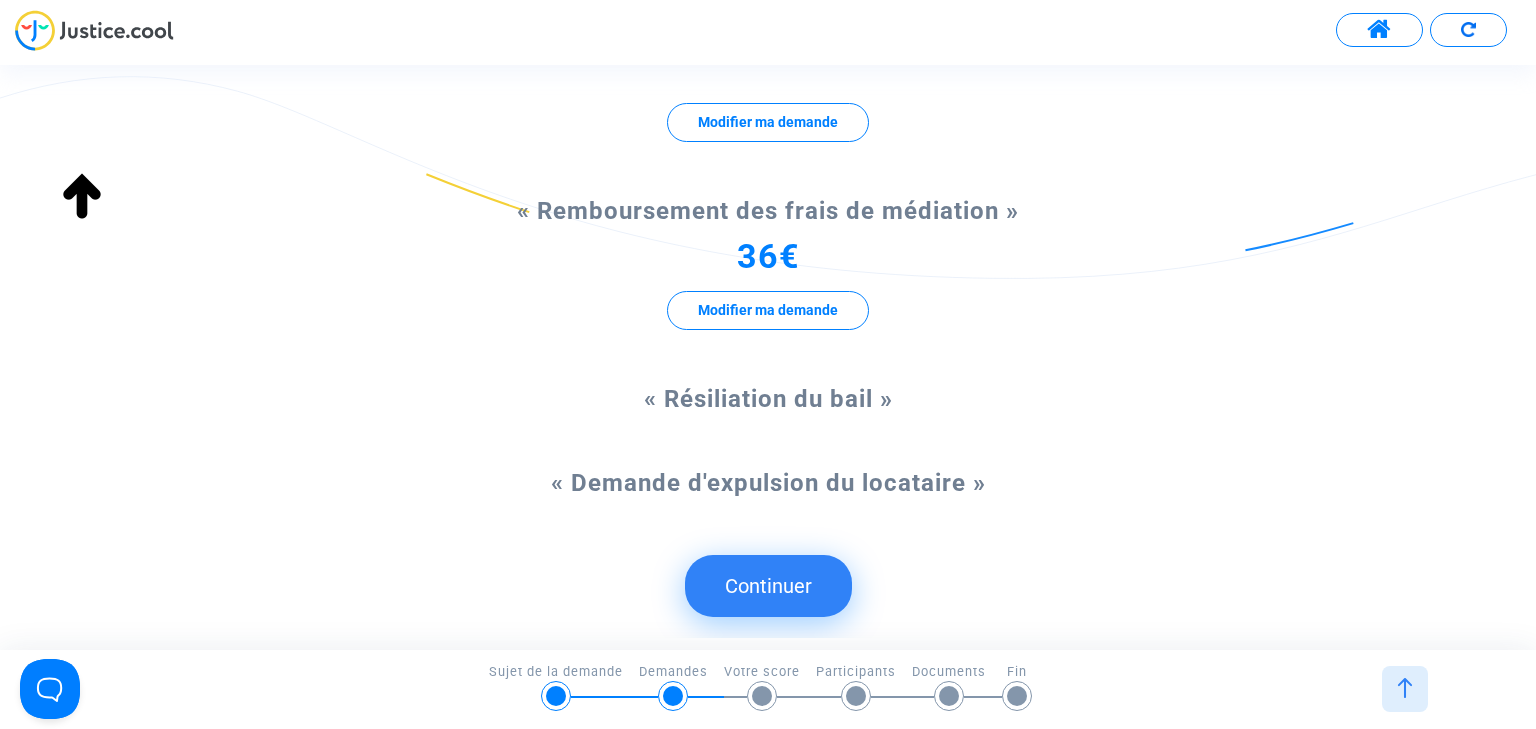 click on "Continuer" 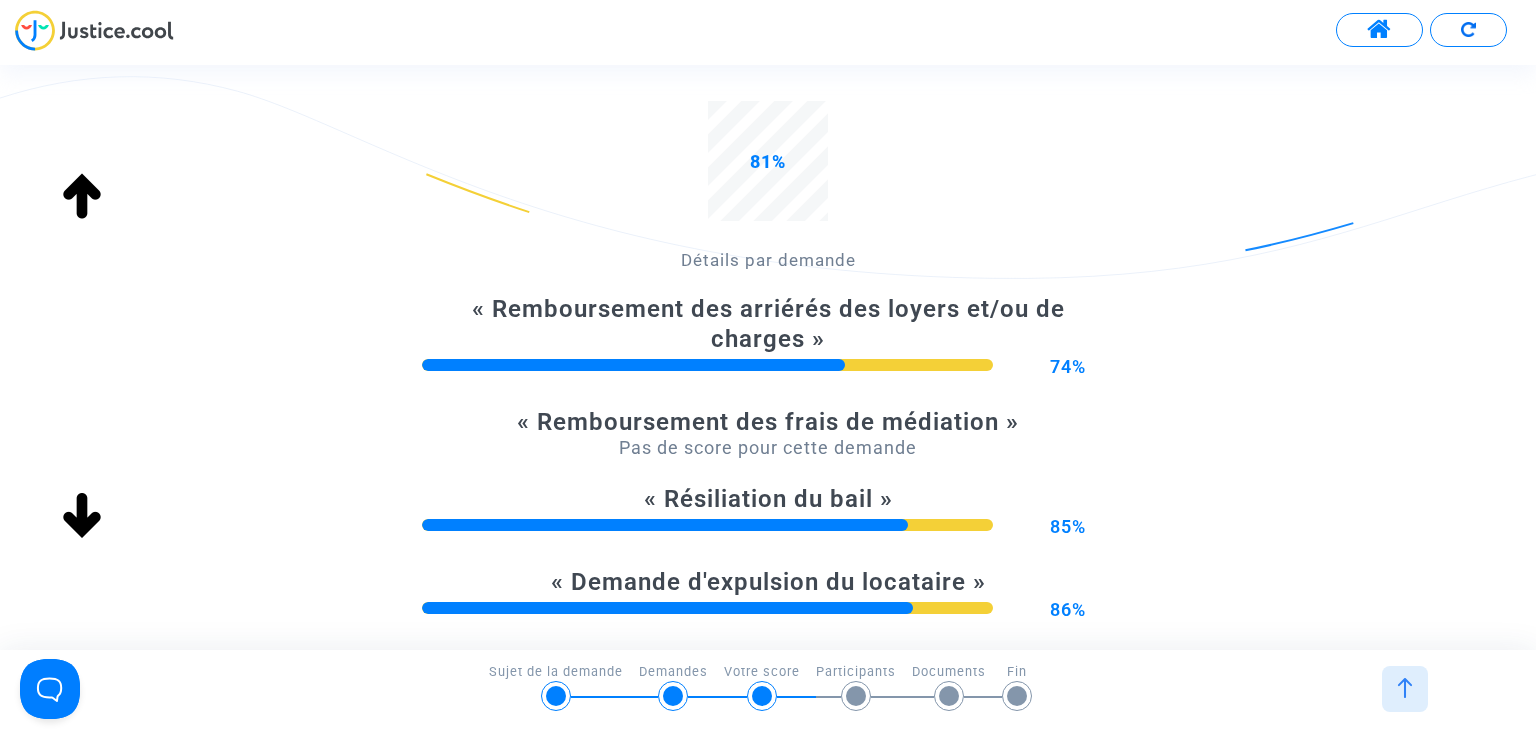 scroll, scrollTop: 500, scrollLeft: 0, axis: vertical 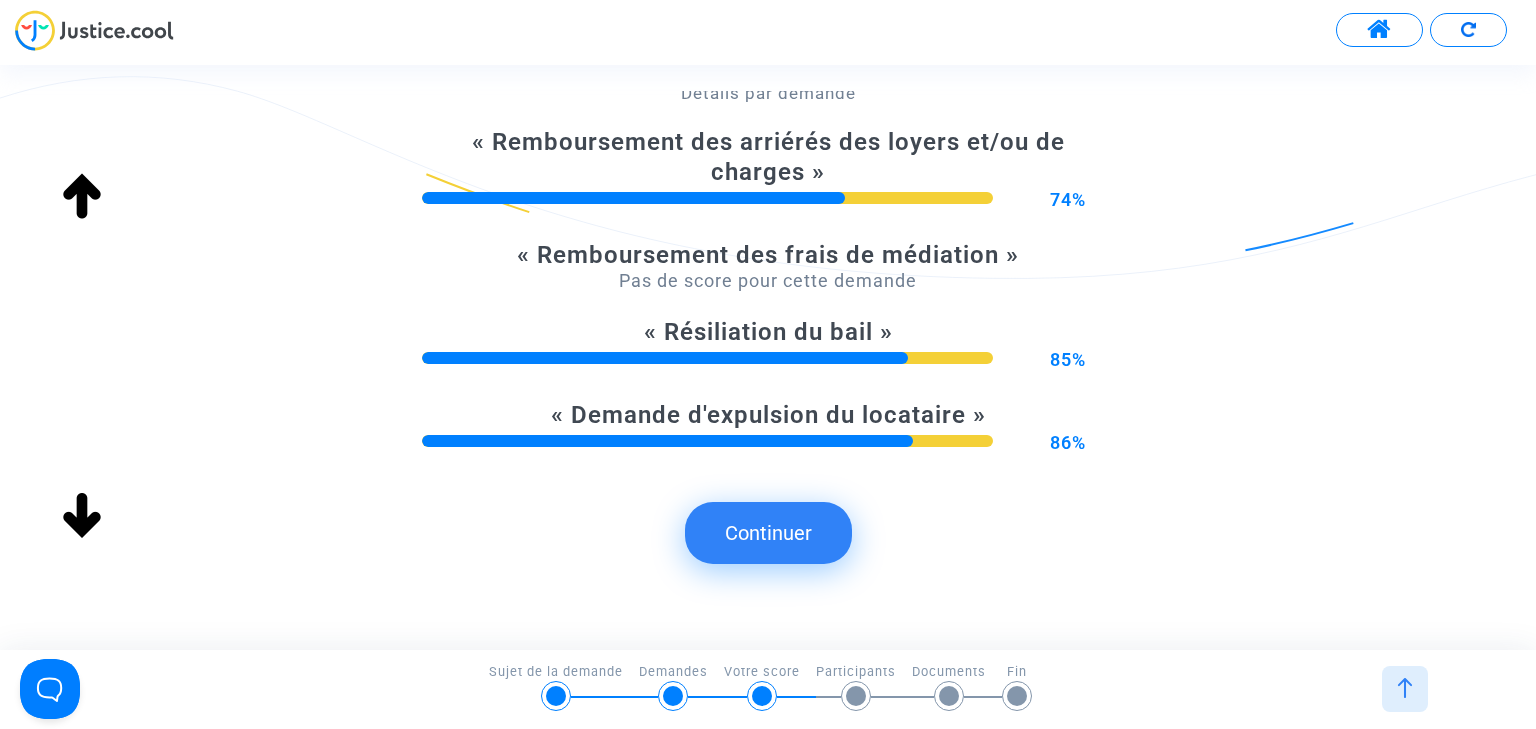 click on "Continuer" 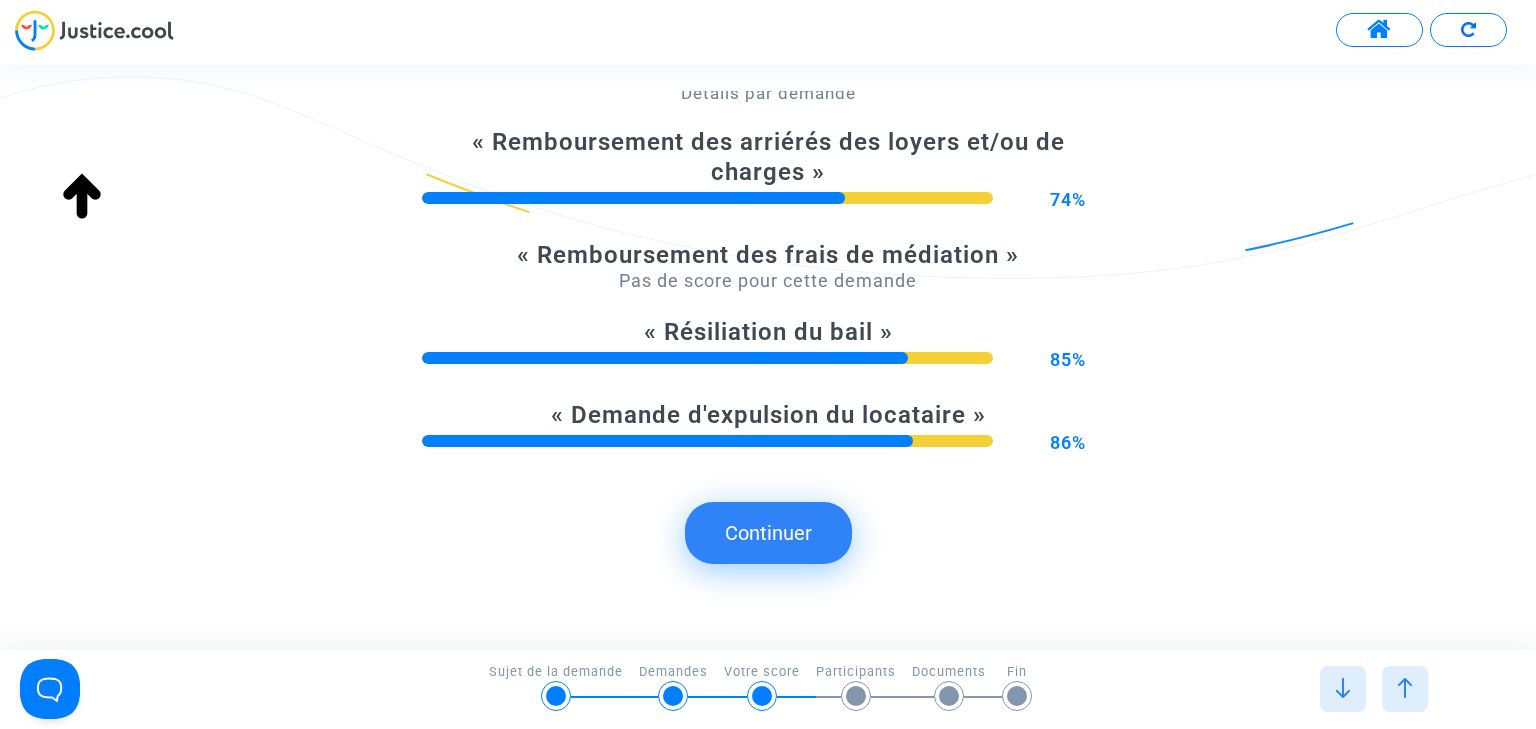 scroll, scrollTop: 0, scrollLeft: 0, axis: both 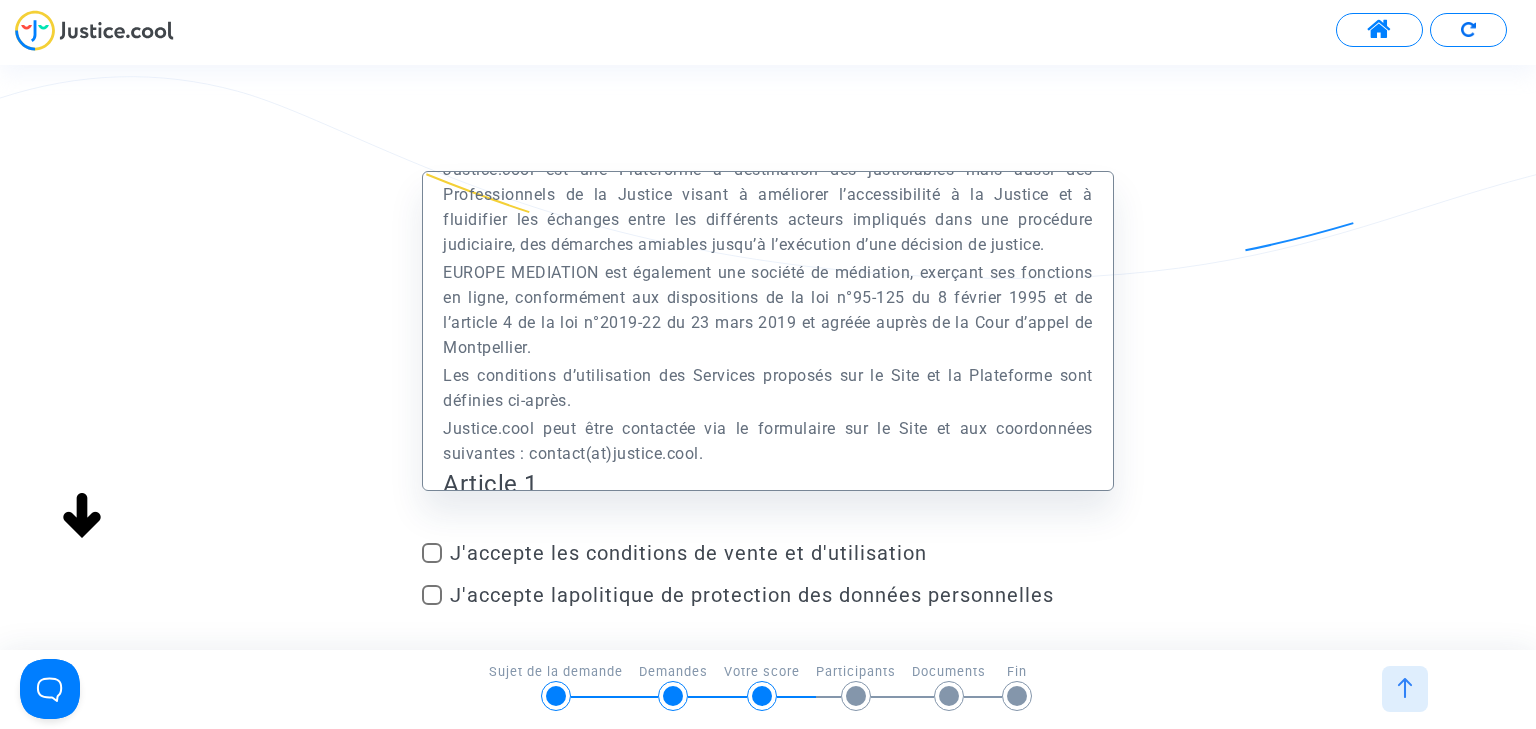 click on "J'accepte les conditions de vente et d'utilisation" at bounding box center [781, 553] 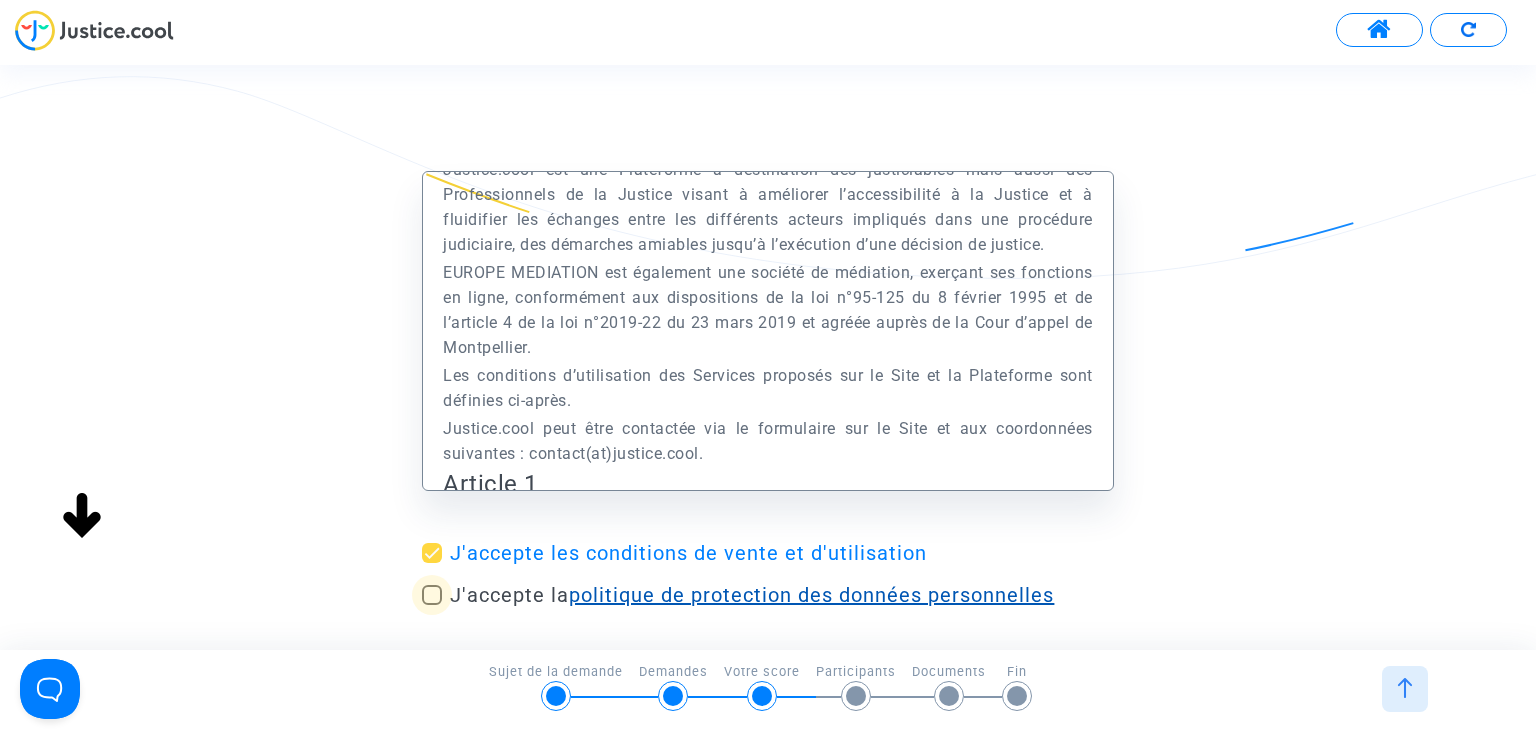 click on "politique de protection des données personnelles" at bounding box center (811, 595) 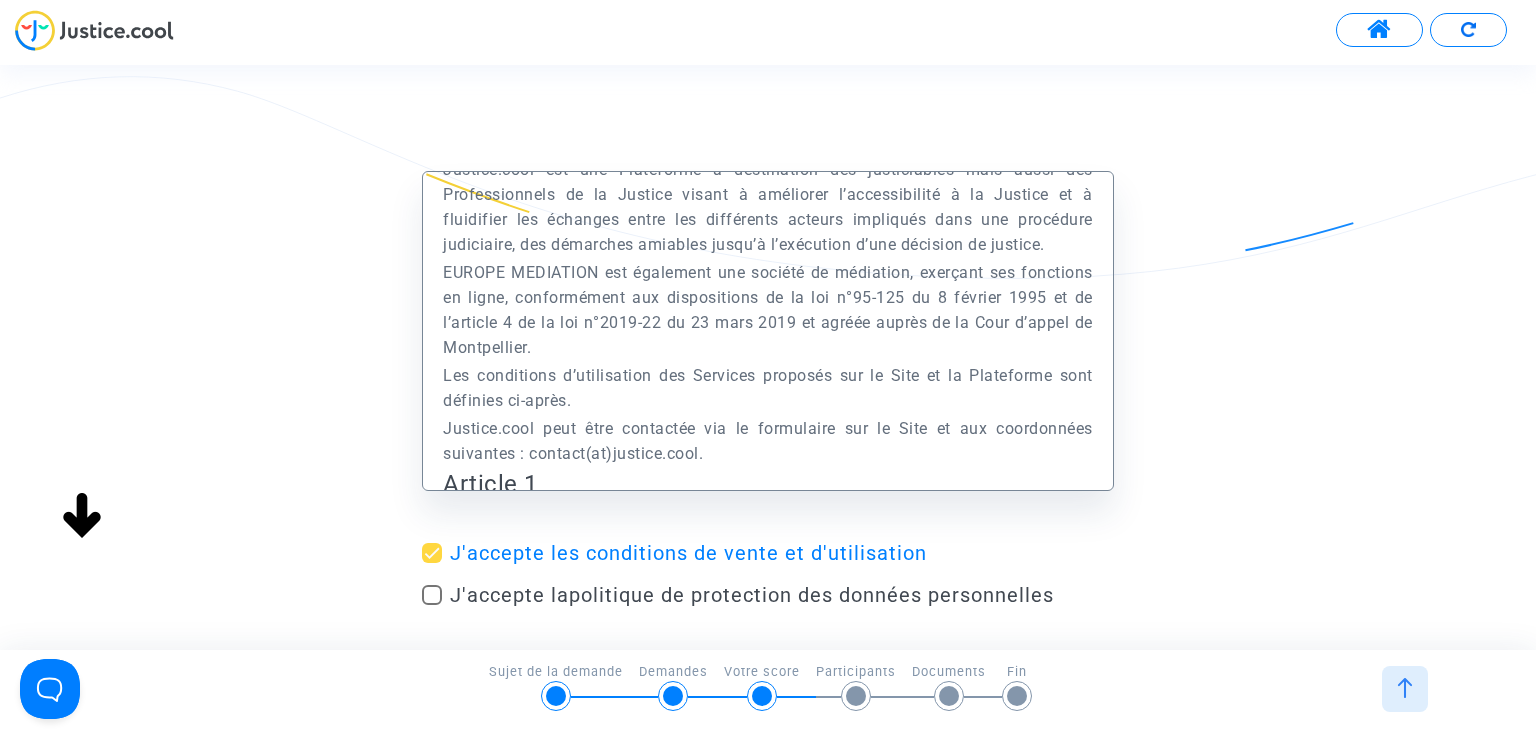 click at bounding box center (432, 595) 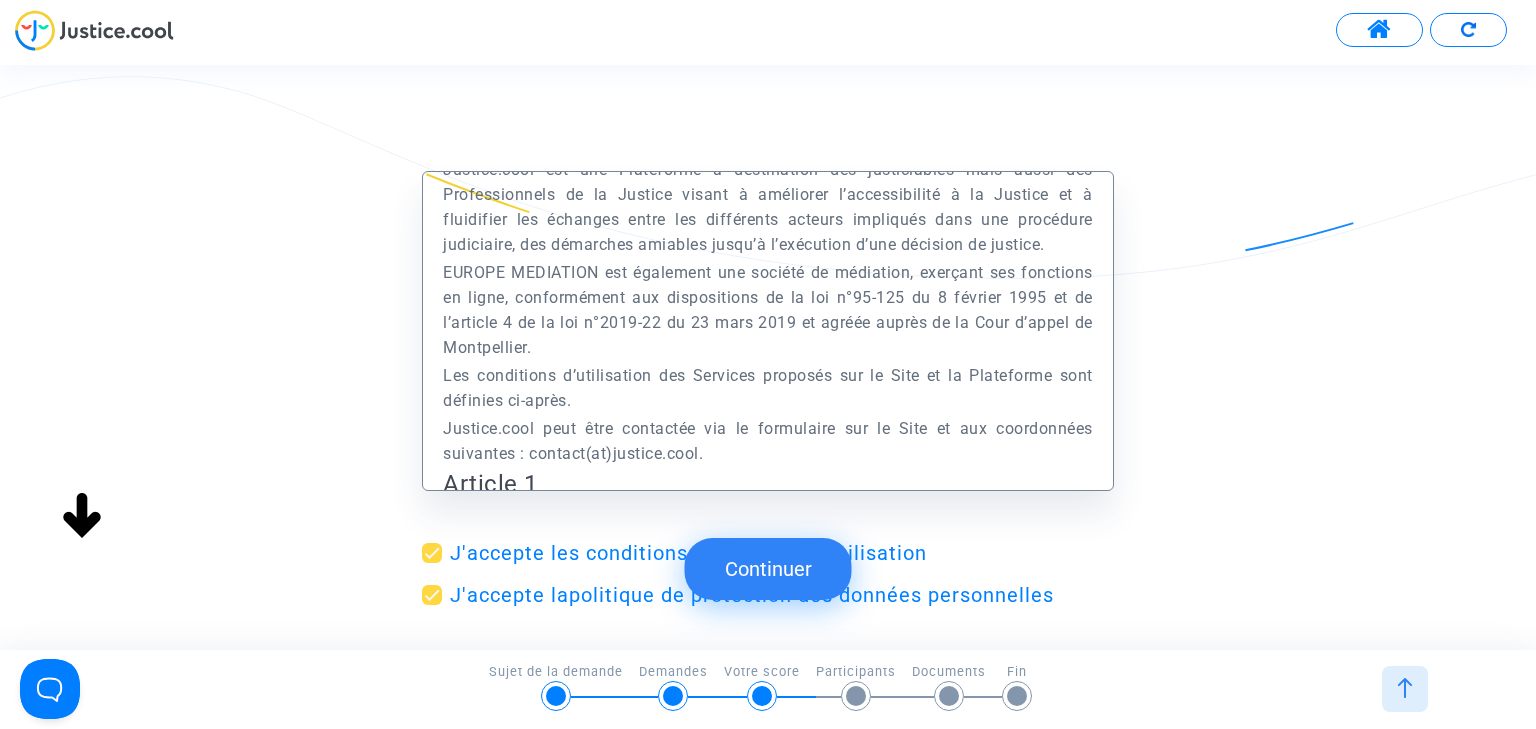 scroll, scrollTop: 500, scrollLeft: 0, axis: vertical 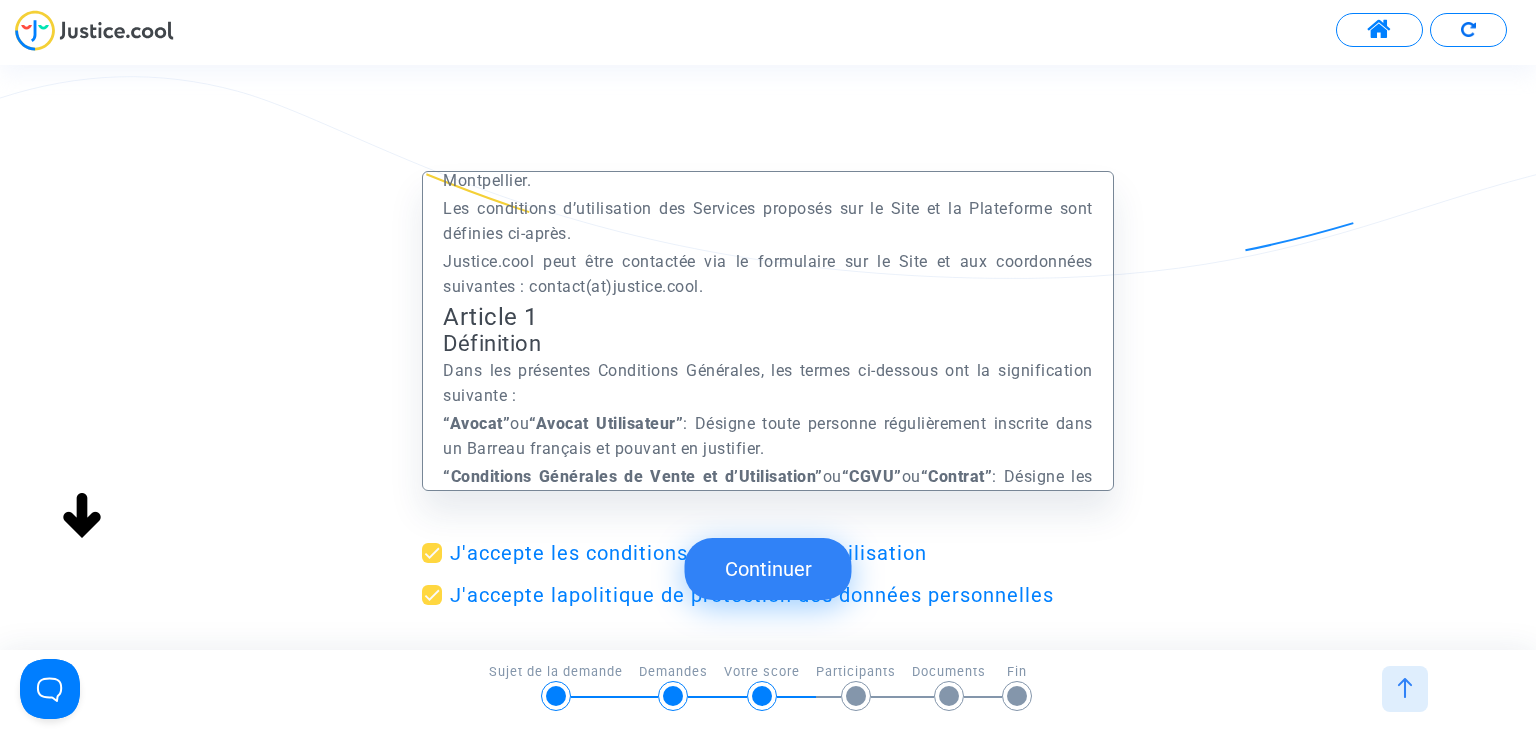 click on "Continuer" 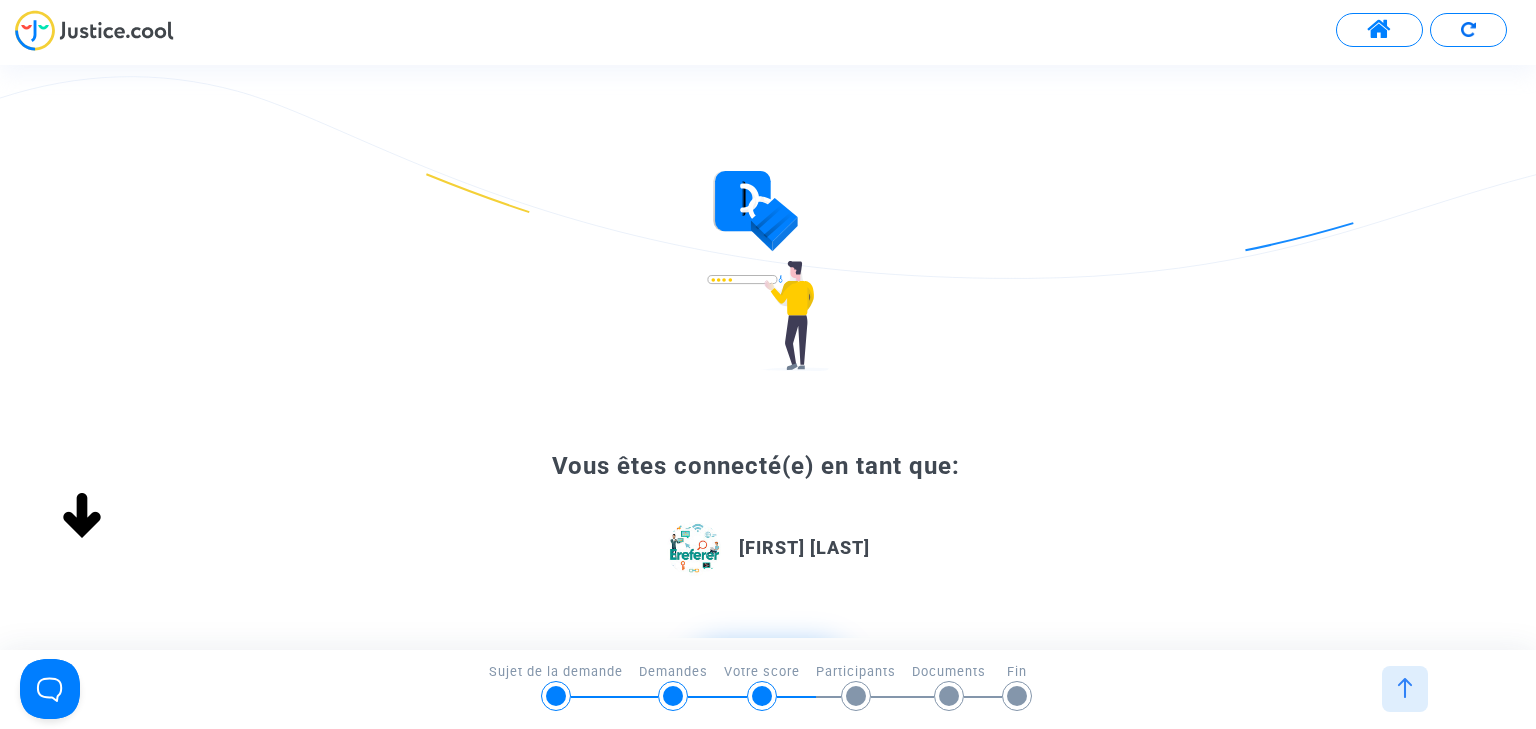 scroll, scrollTop: 0, scrollLeft: 0, axis: both 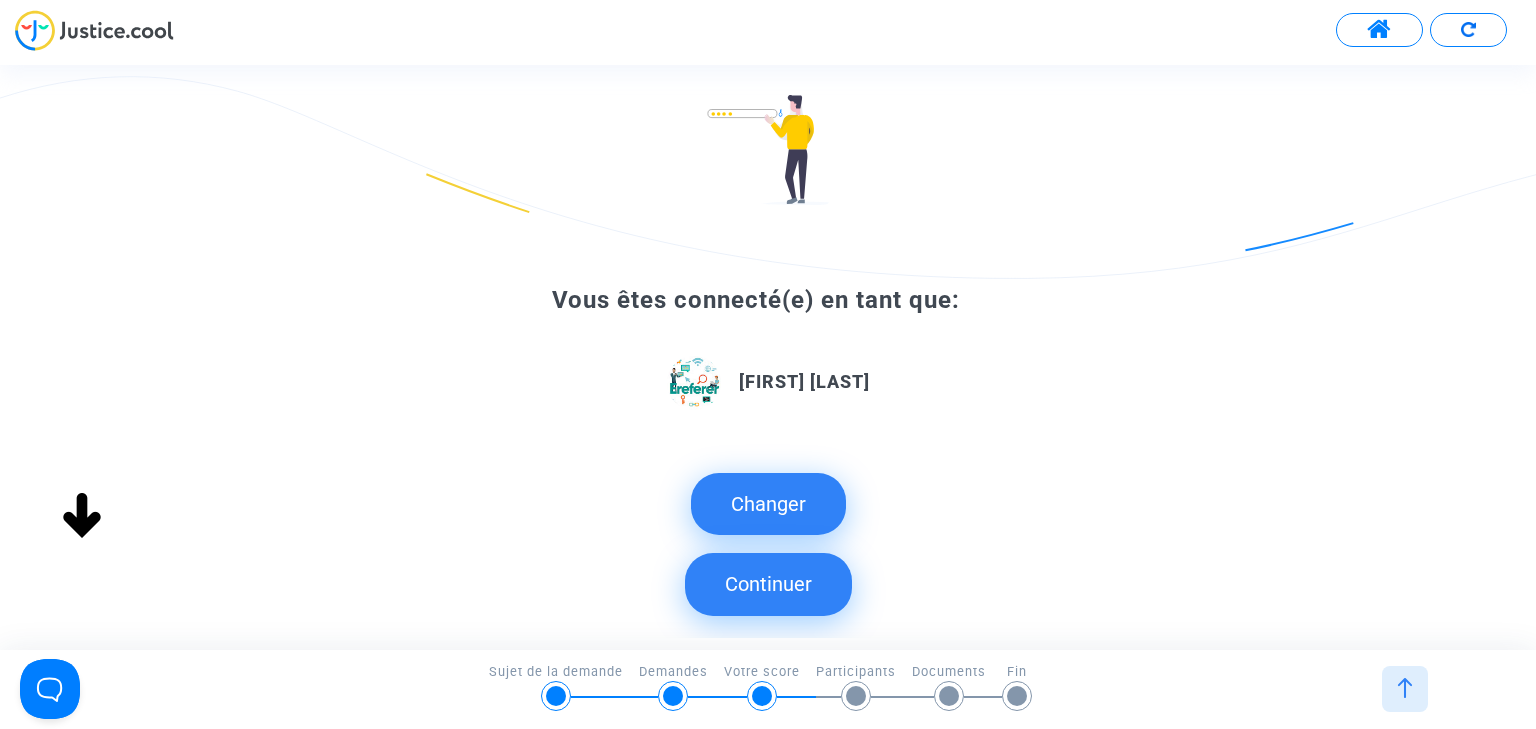 click on "Continuer" 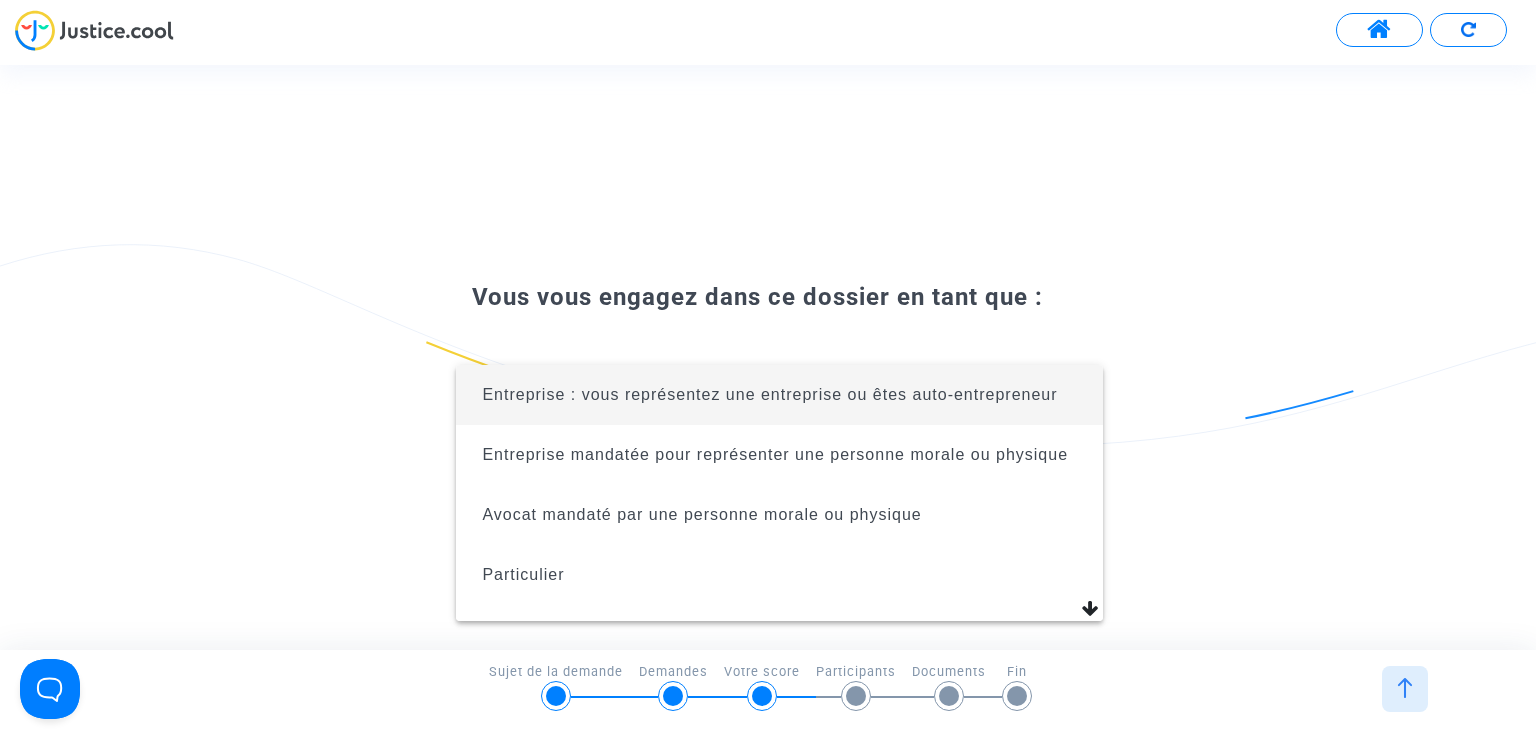 click on "Entreprise : vous représentez une entreprise ou êtes auto-entrepreneur" at bounding box center [779, 395] 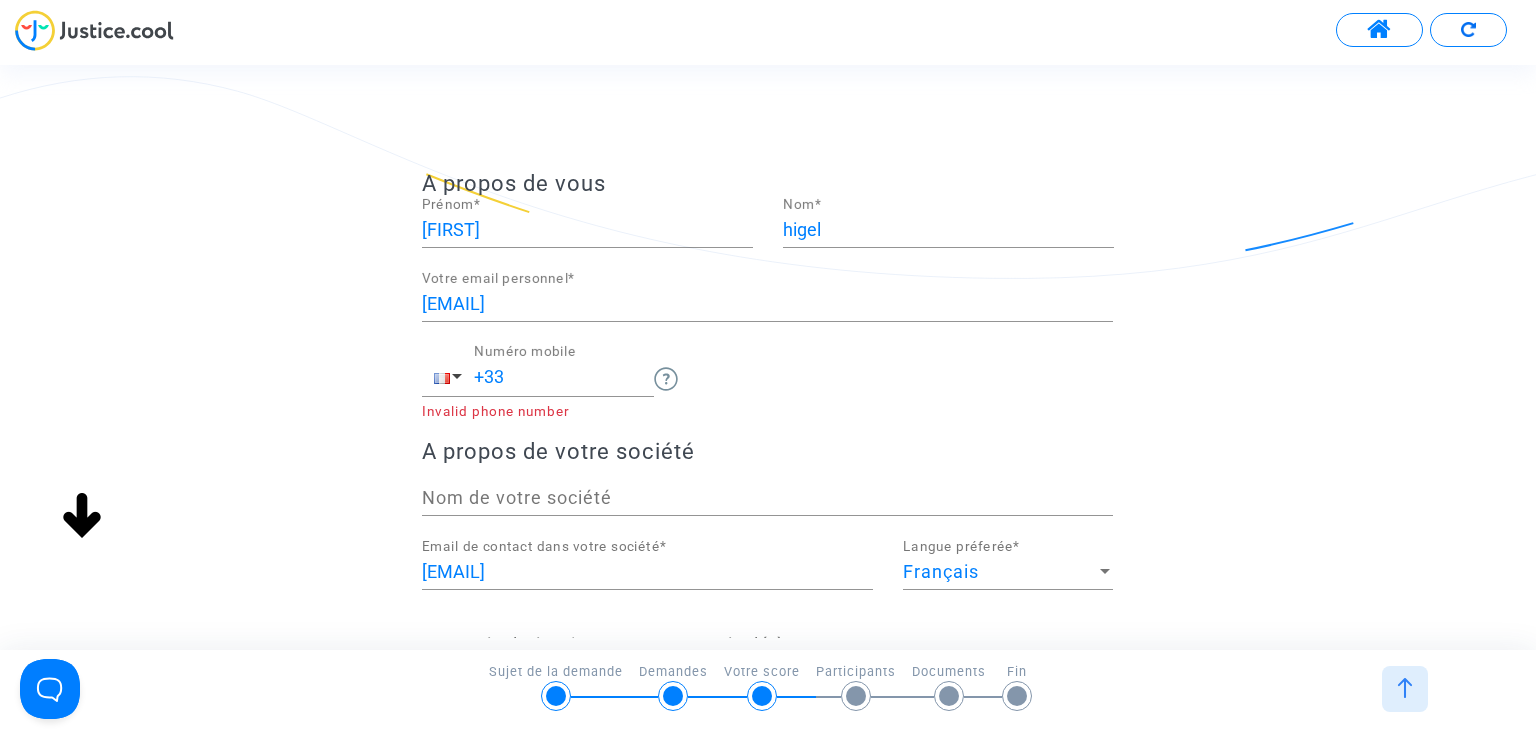 scroll, scrollTop: 0, scrollLeft: 0, axis: both 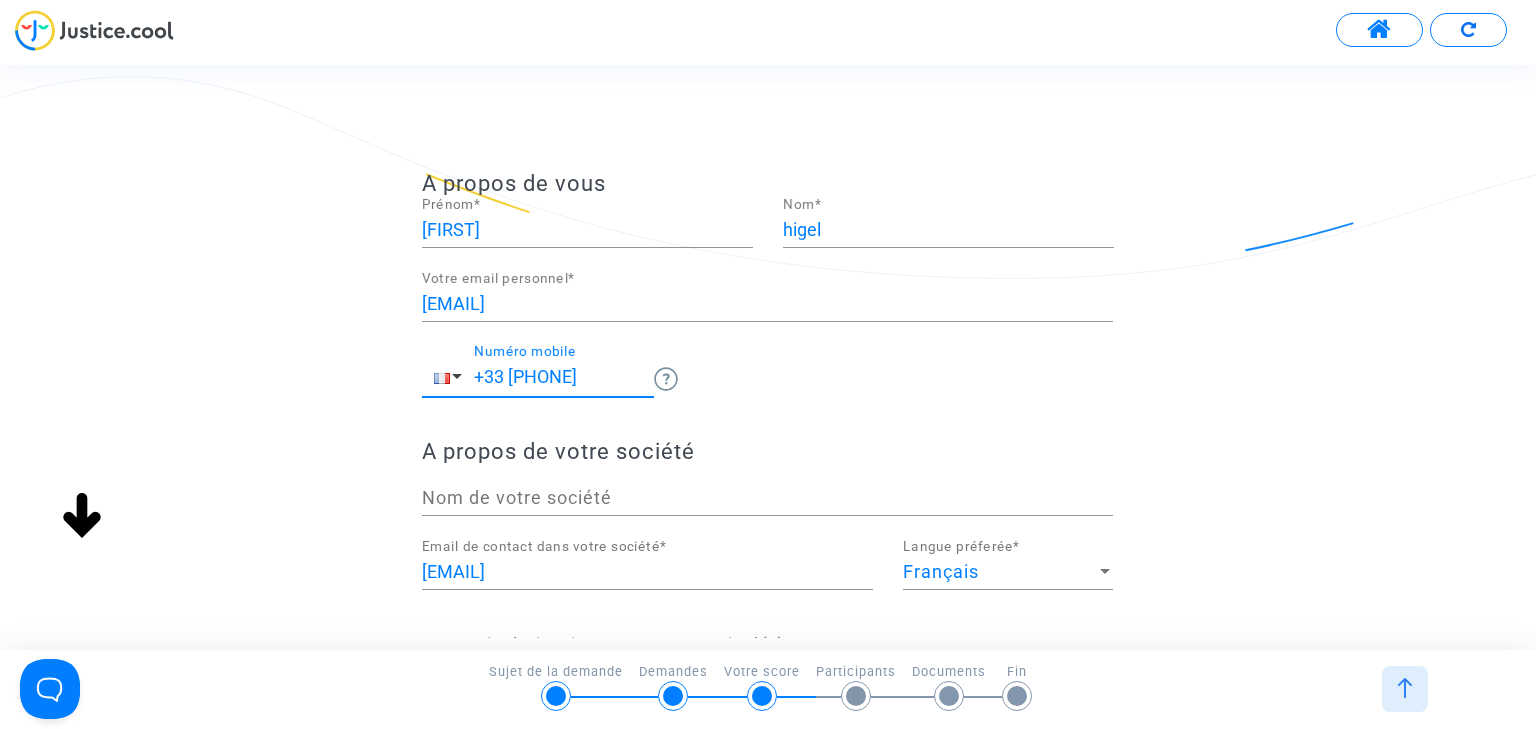 type on "+33 [PHONE]" 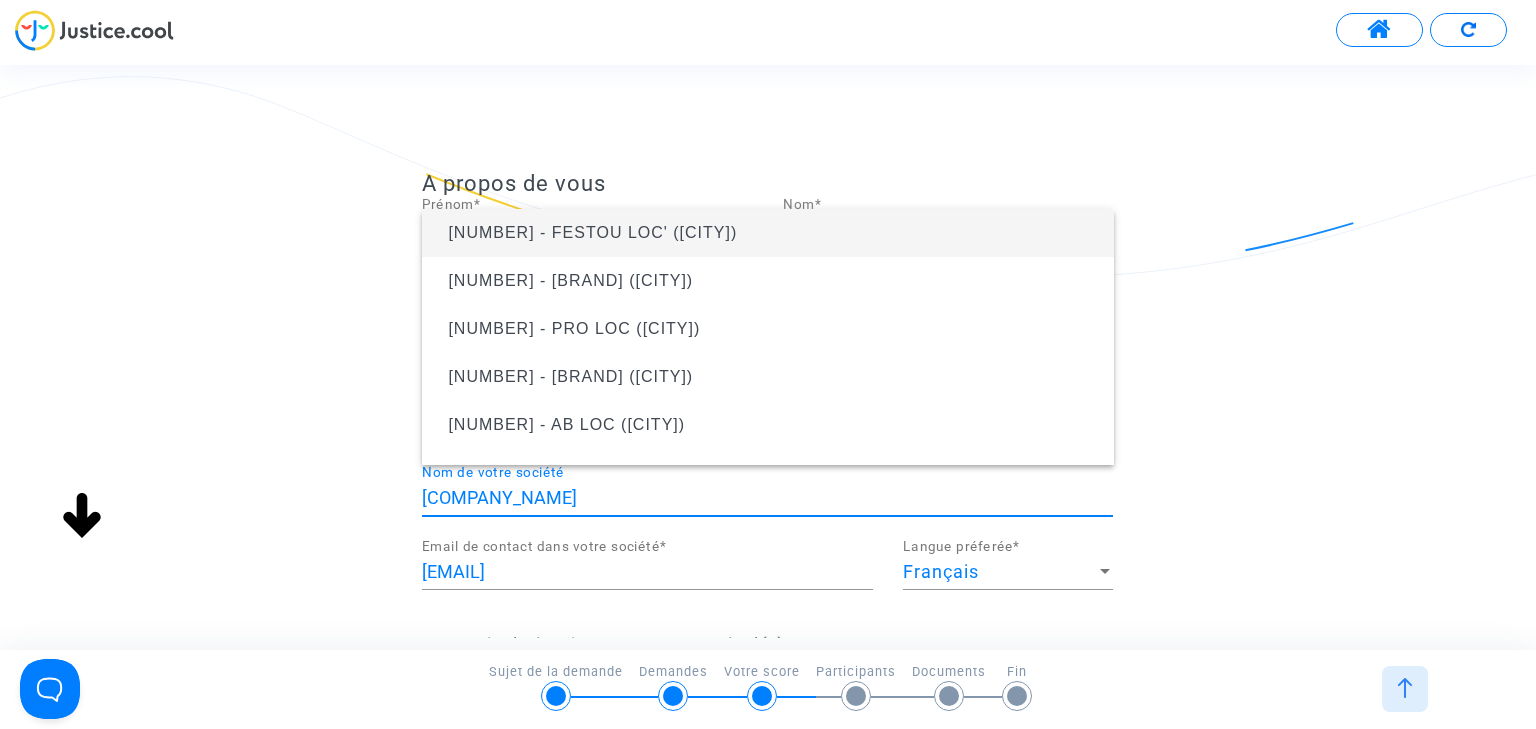 drag, startPoint x: 453, startPoint y: 506, endPoint x: 697, endPoint y: 490, distance: 244.52403 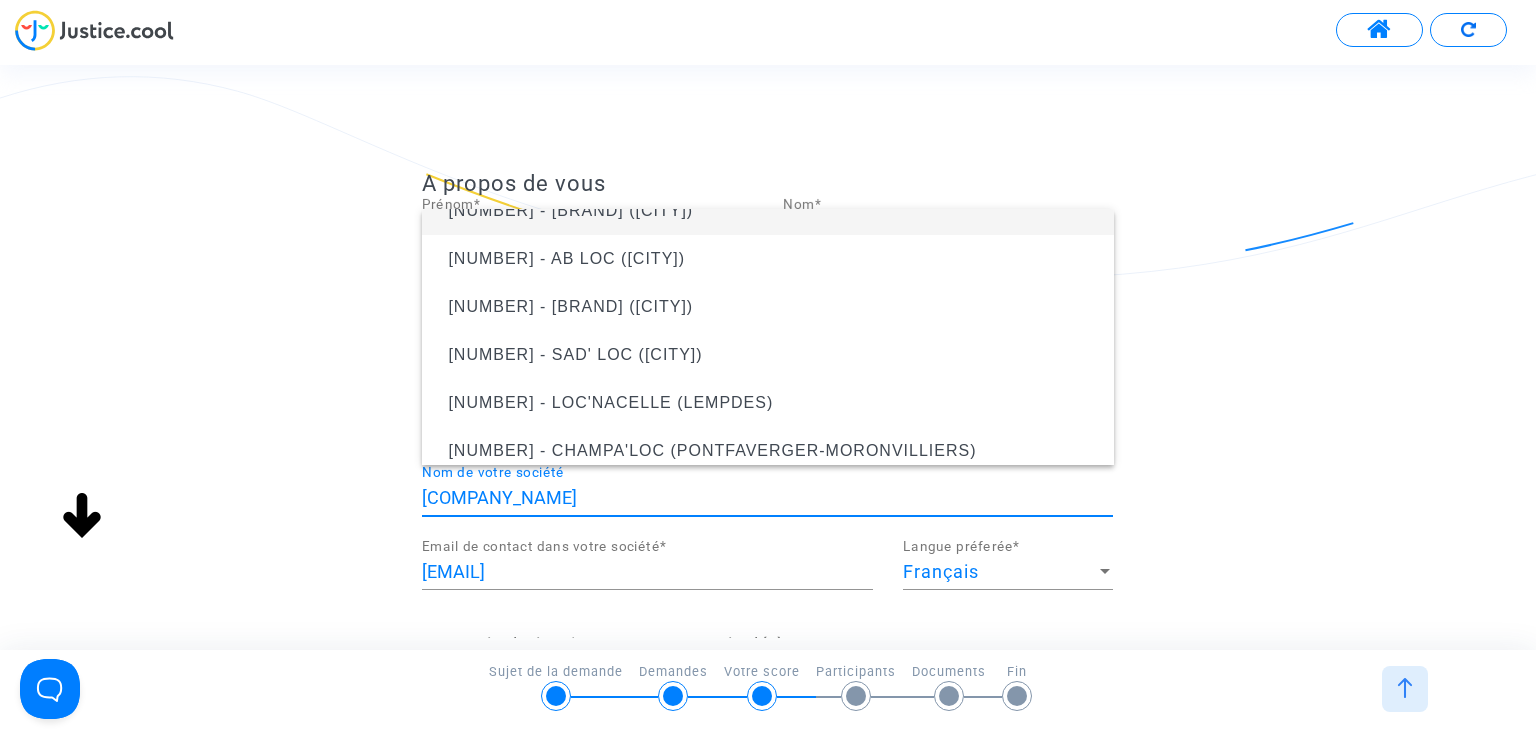 scroll, scrollTop: 224, scrollLeft: 0, axis: vertical 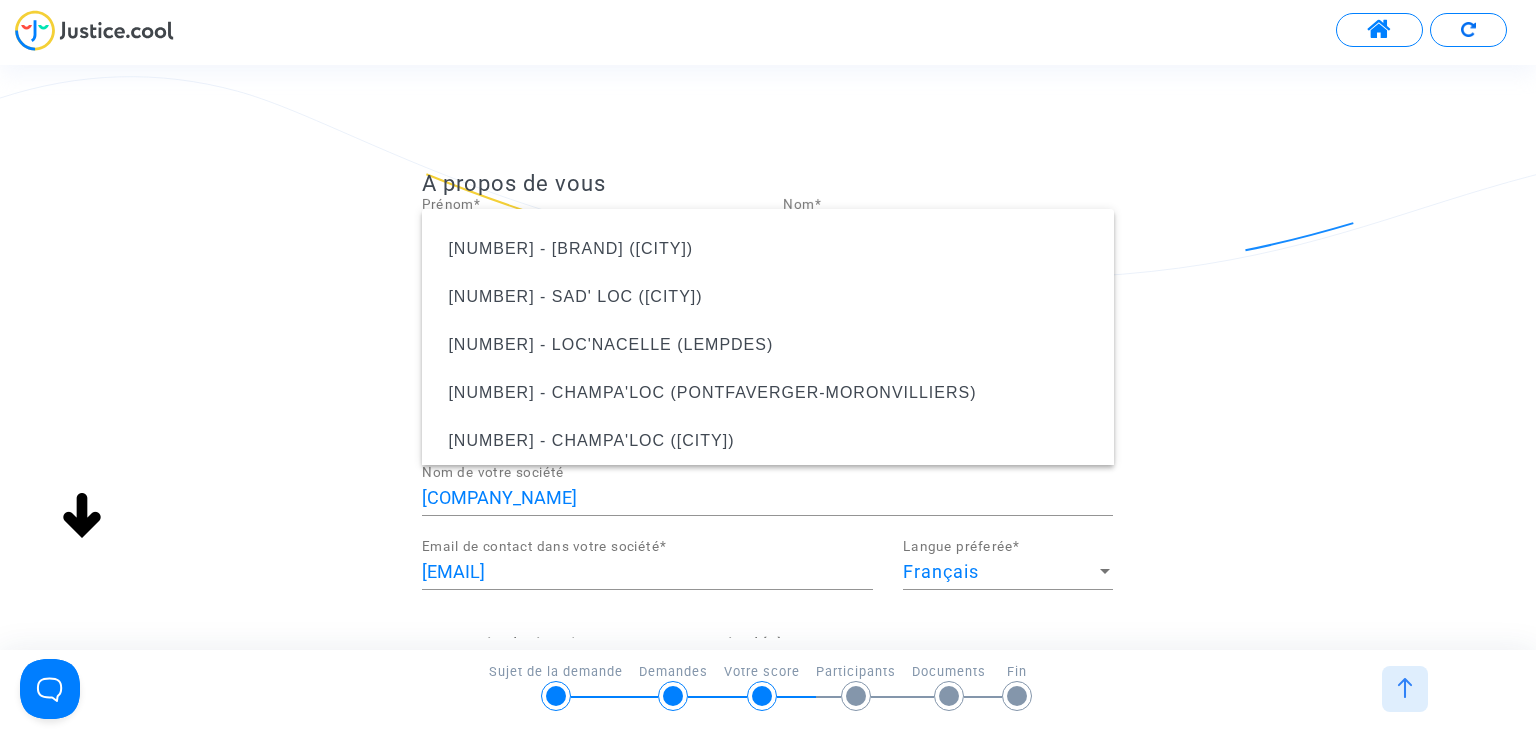 click on "A propos de vous emmanuel Prénom  * higel Nom  * [EMAIL] Votre email personnel  * +33 [PHONE] Numéro mobile A propos de votre société Loc'Higel Nom de votre société [EMAIL] Email de contact dans votre société  * Français Langue préferée  * Immatriculation (SIRET,...) Immatriculé à Adresse  * Adresse (ligne 2) Code postal  * Ville  * France Pays  * +33 Numéro de téléphone officiel Invalid phone number" 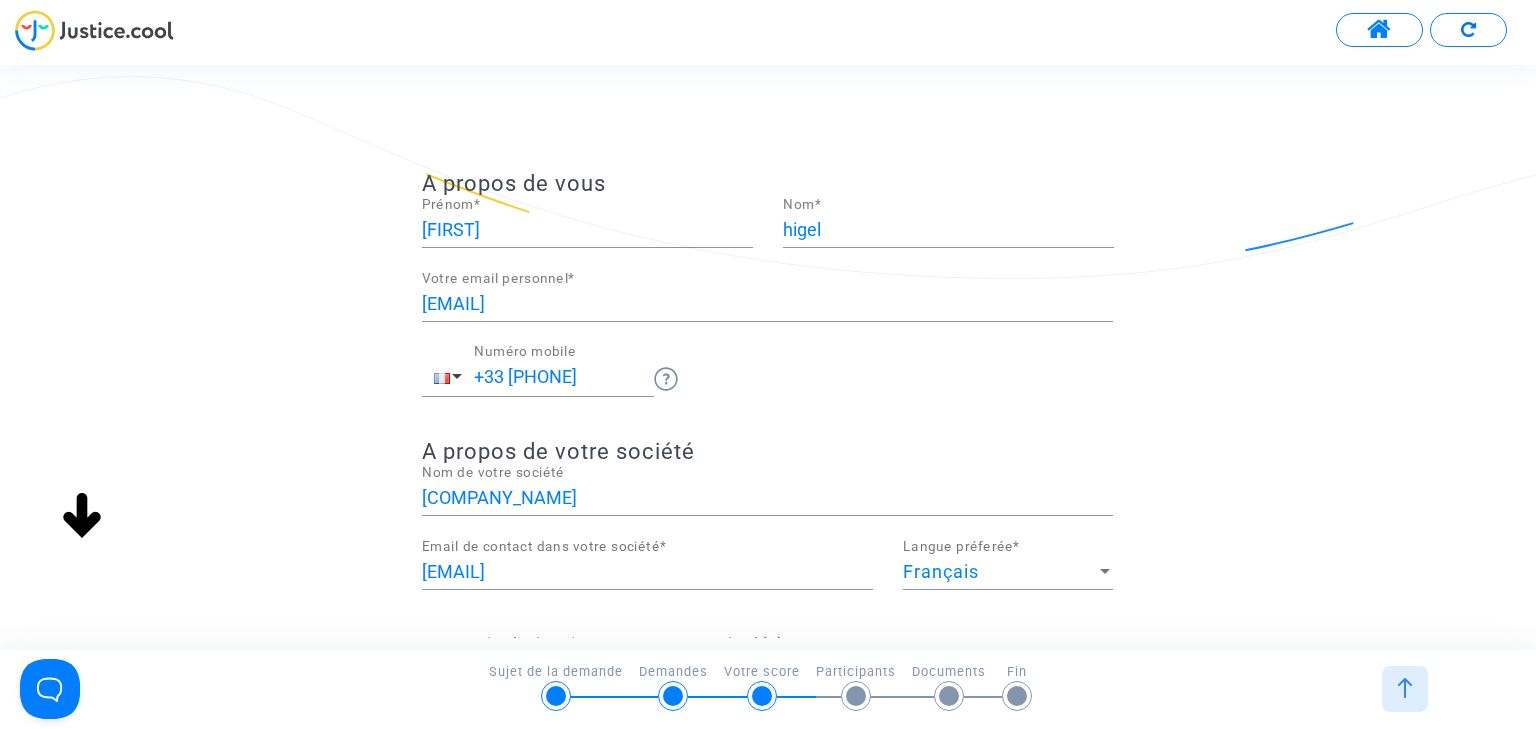 click on "[COMPANY_NAME]" at bounding box center (767, 498) 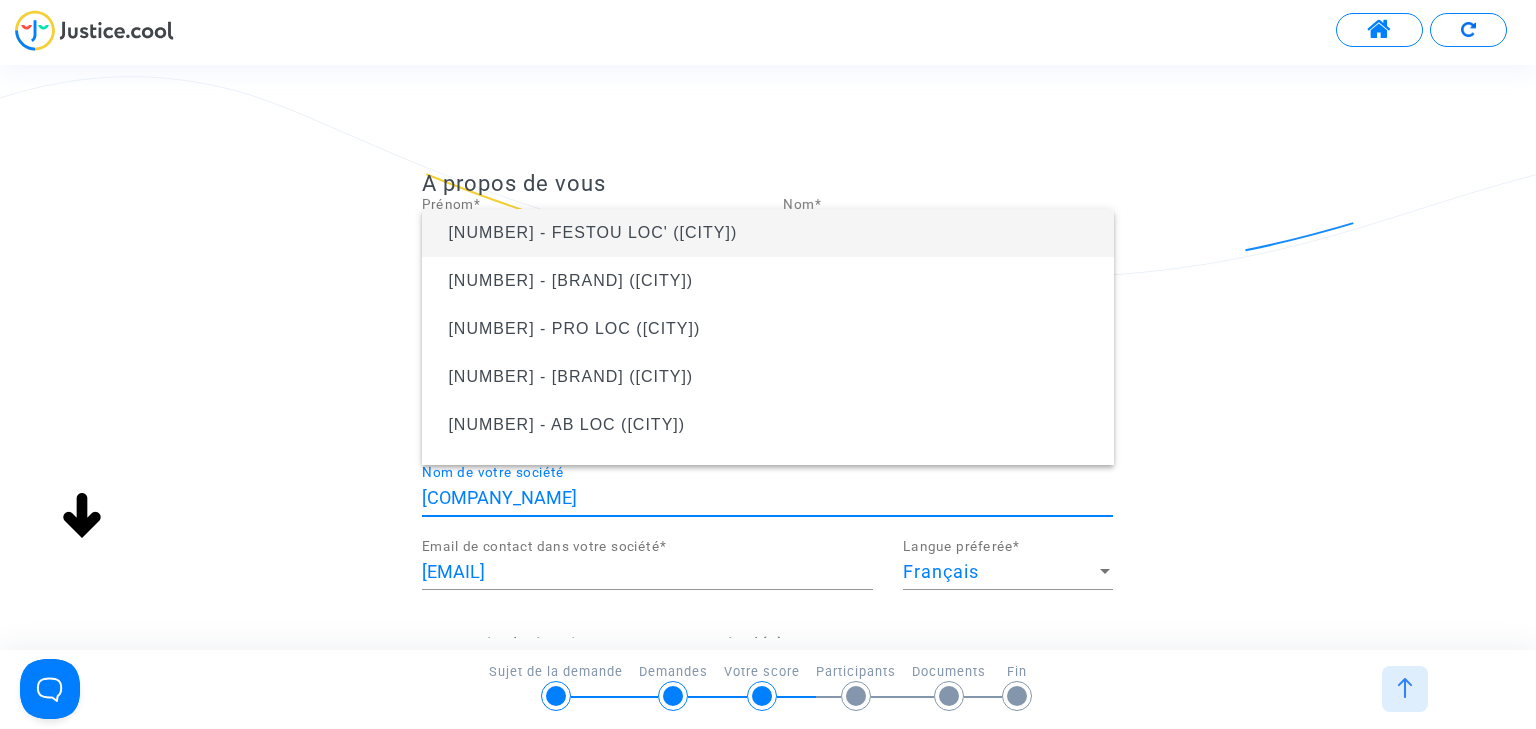 click on "[COMPANY_NAME]" at bounding box center [767, 498] 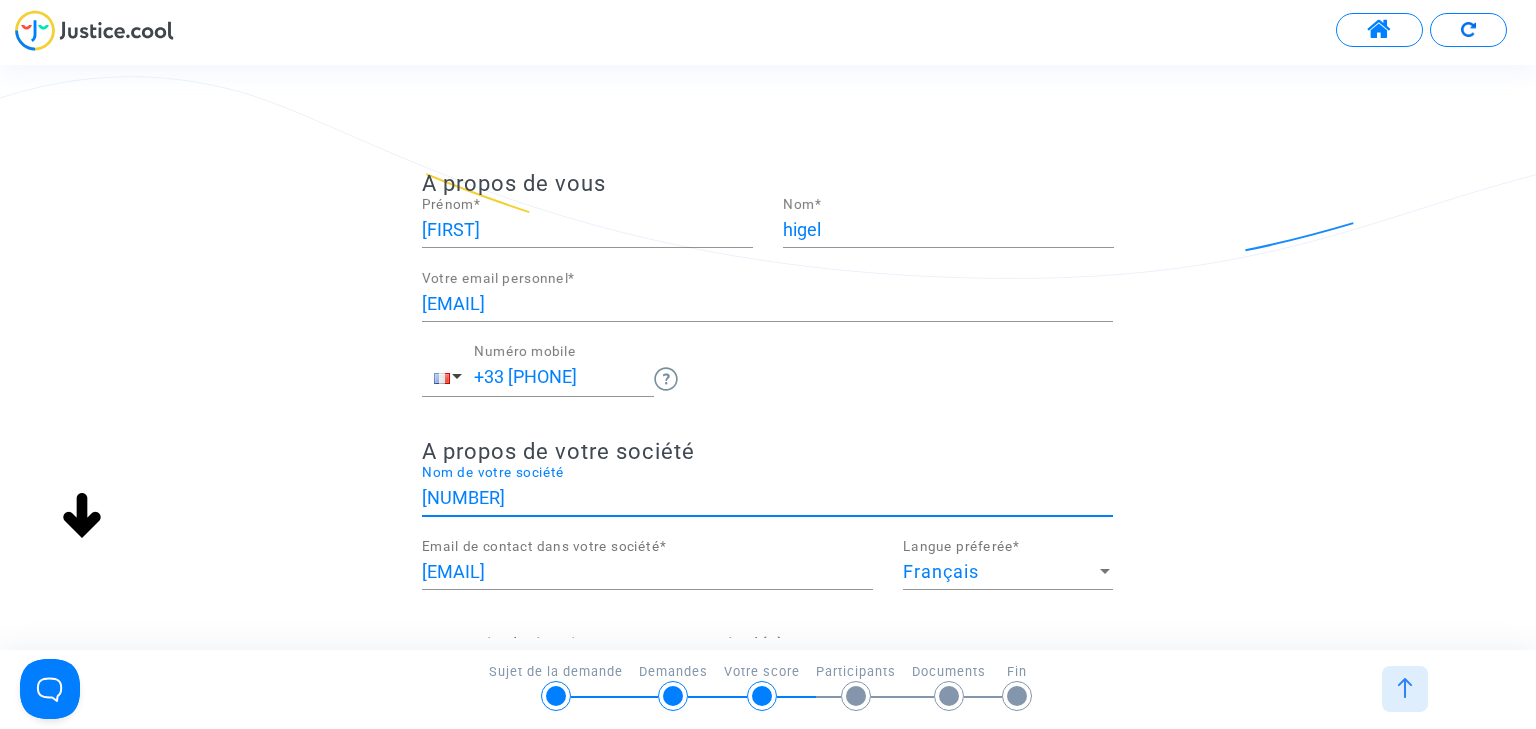 click on "[NUMBER]" at bounding box center (767, 498) 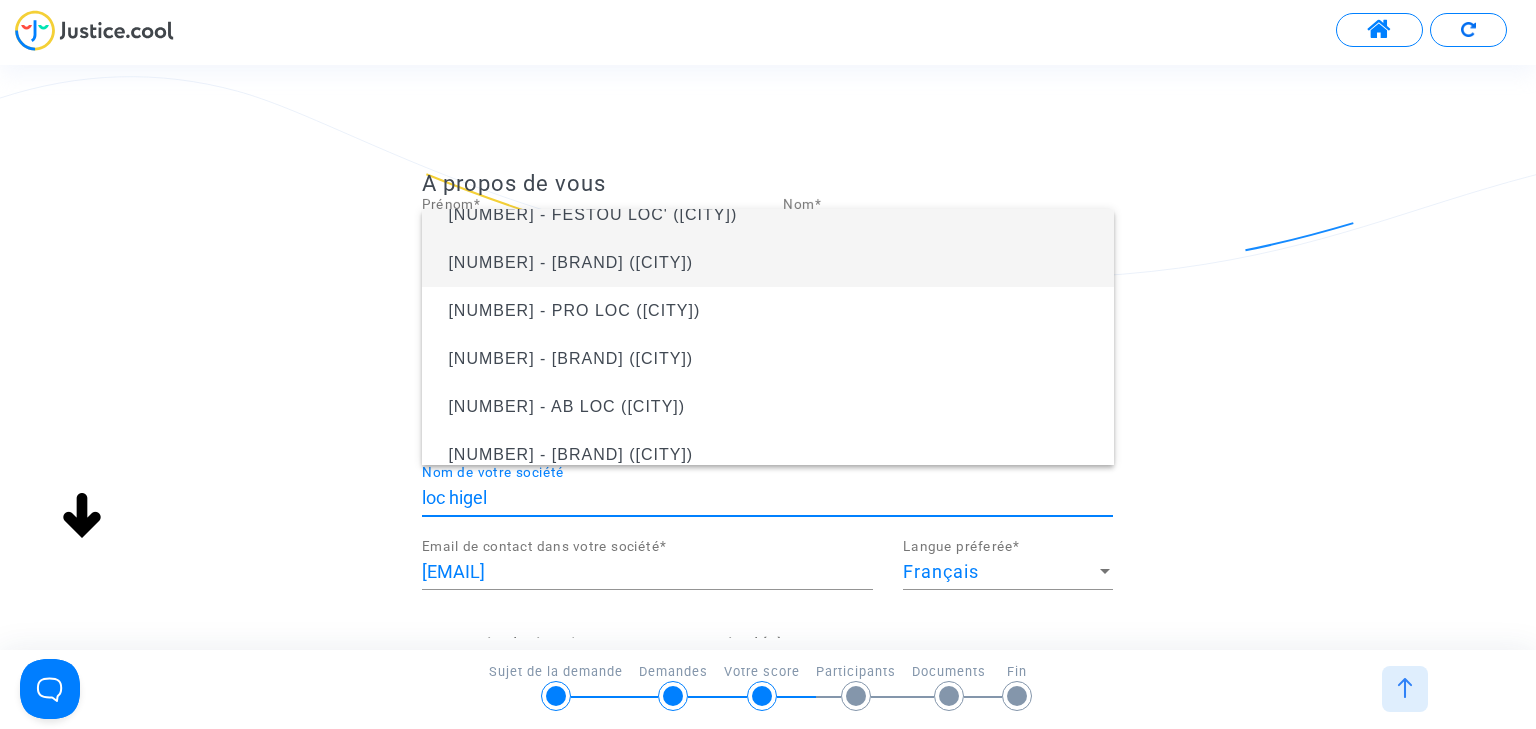 scroll, scrollTop: 0, scrollLeft: 0, axis: both 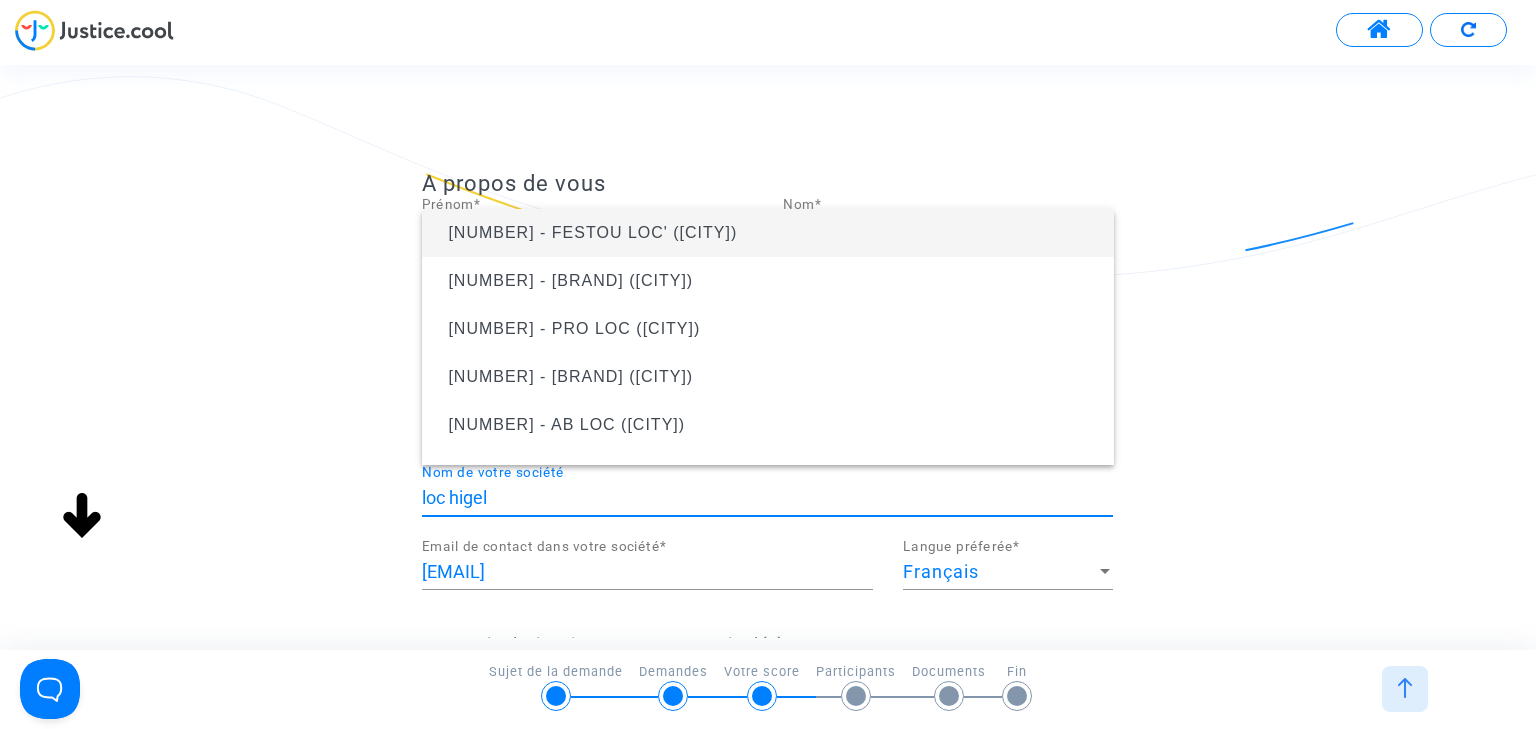click on "loc higel" at bounding box center (767, 498) 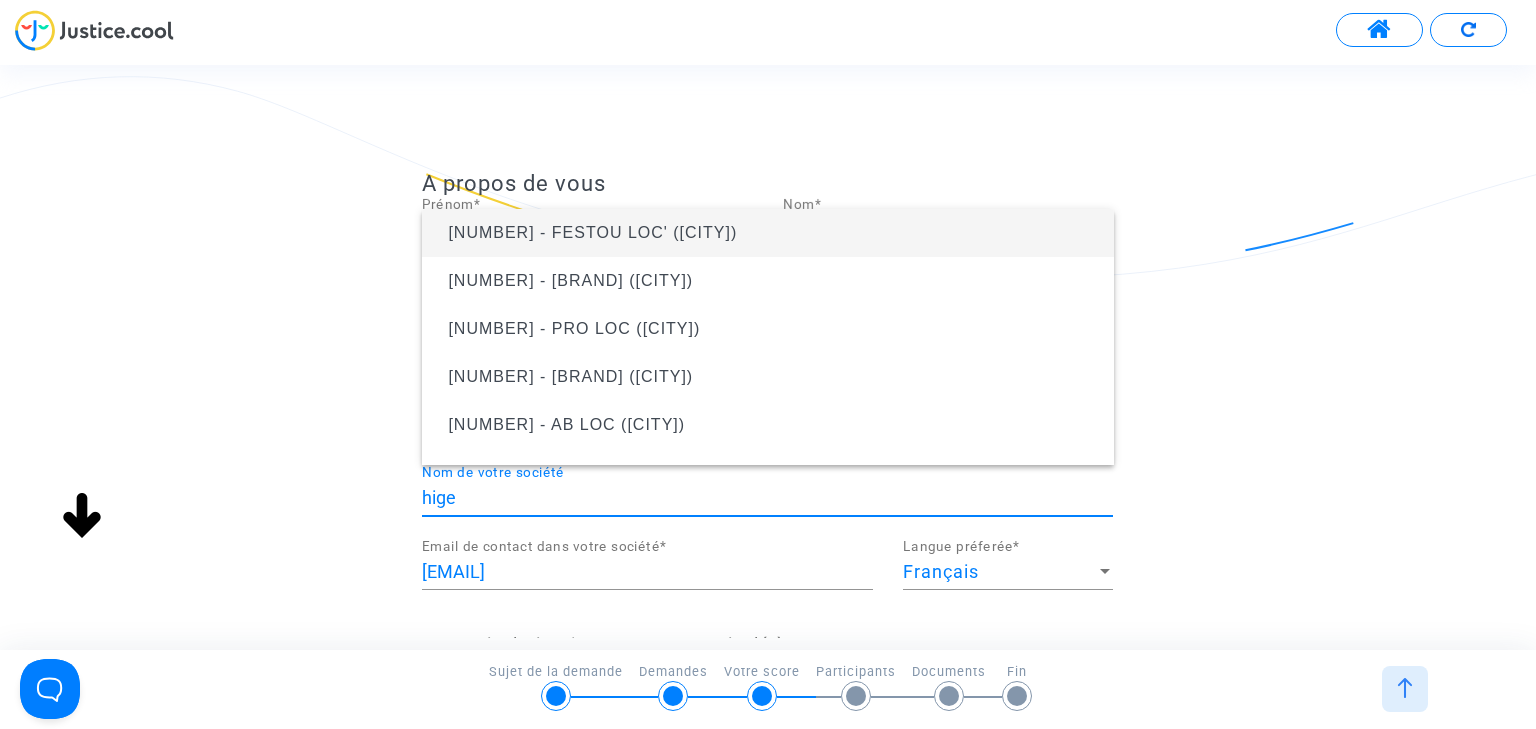 type on "higel" 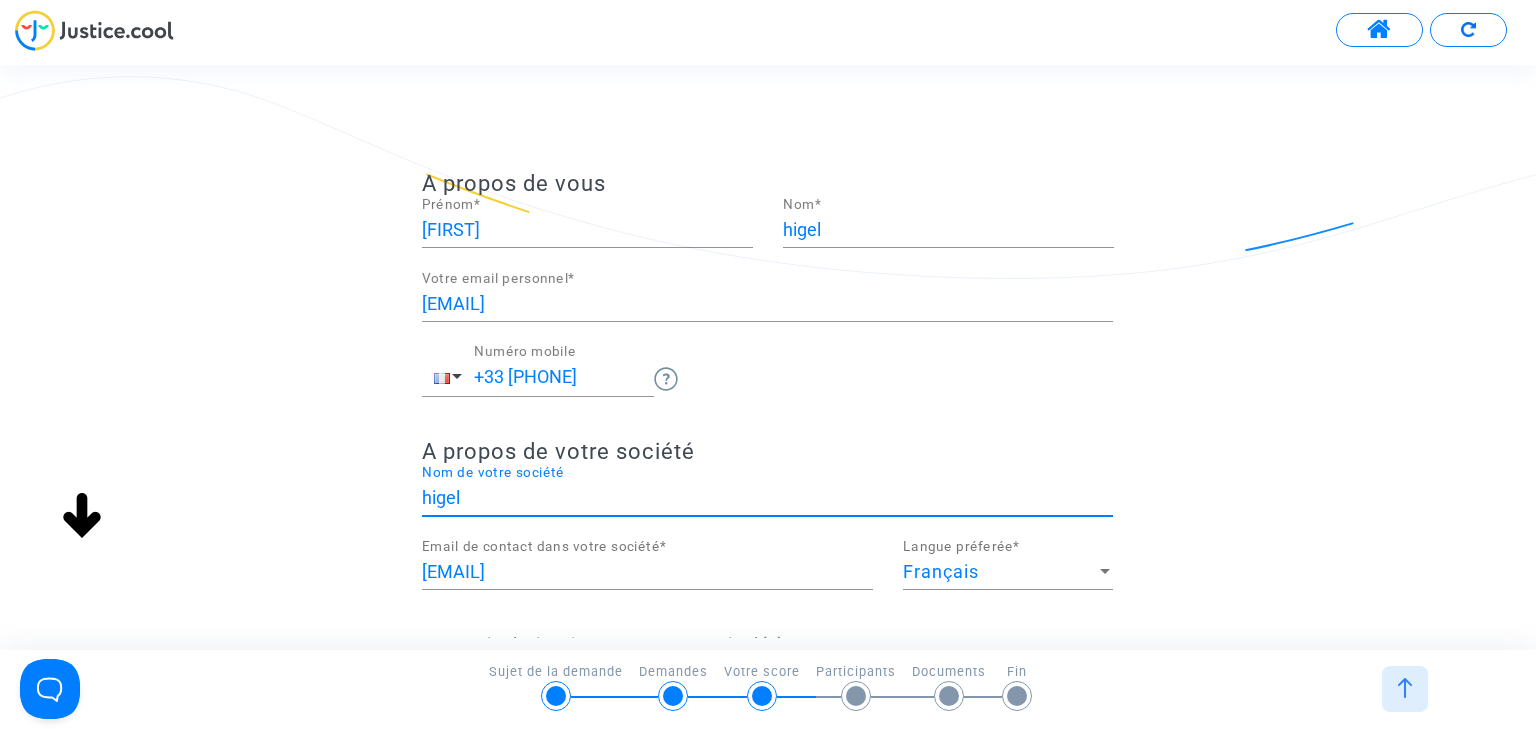 click on "higel" at bounding box center (767, 498) 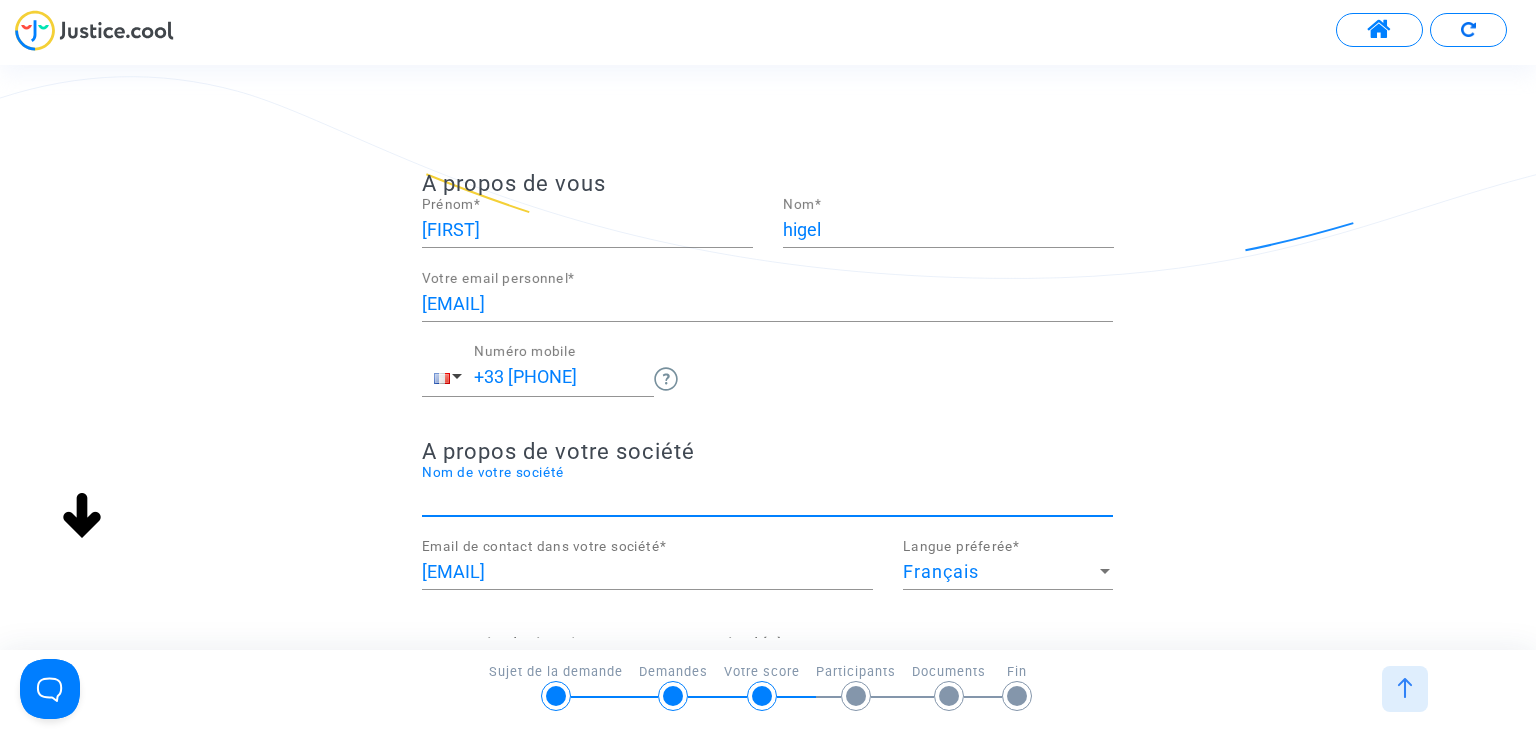 scroll, scrollTop: 0, scrollLeft: 0, axis: both 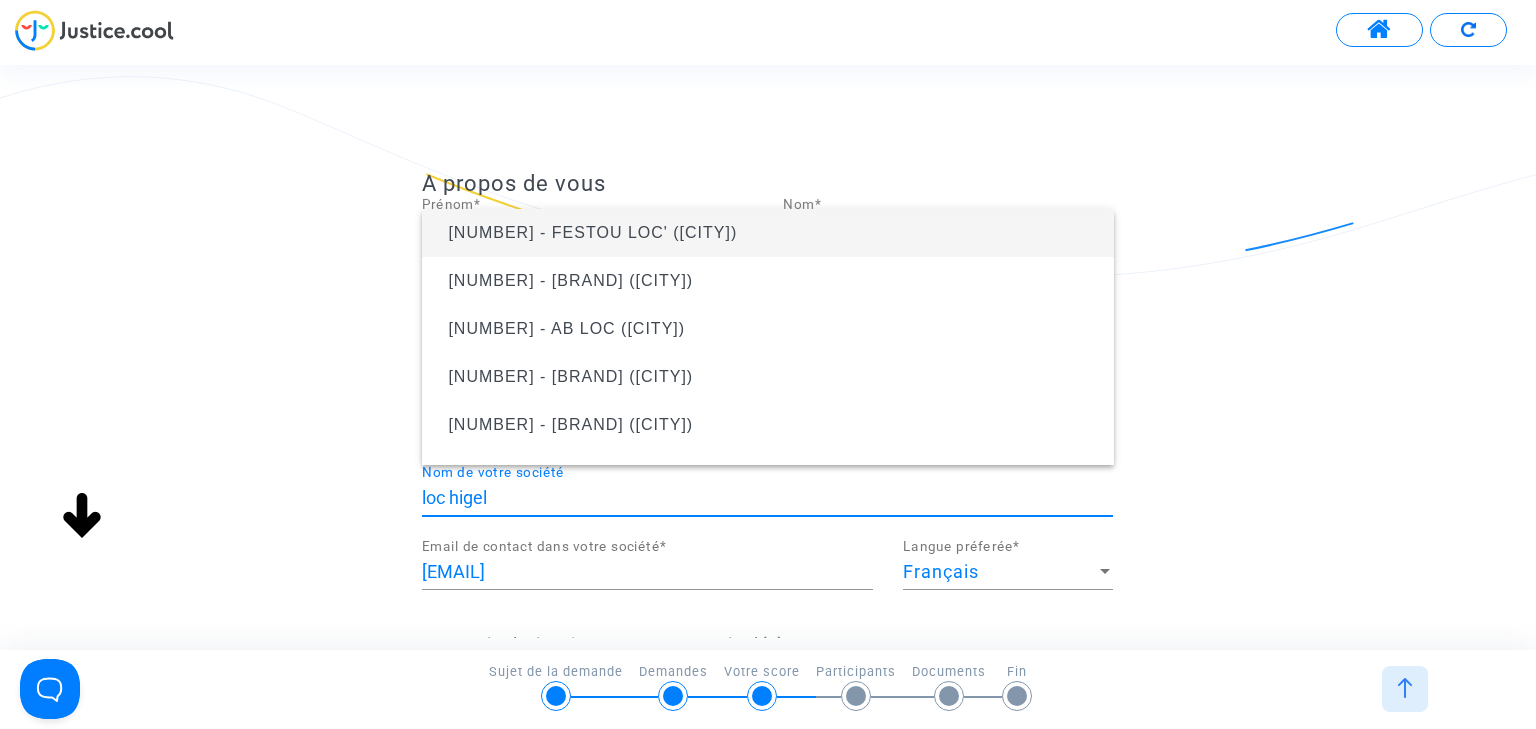click on "loc higel" at bounding box center [767, 498] 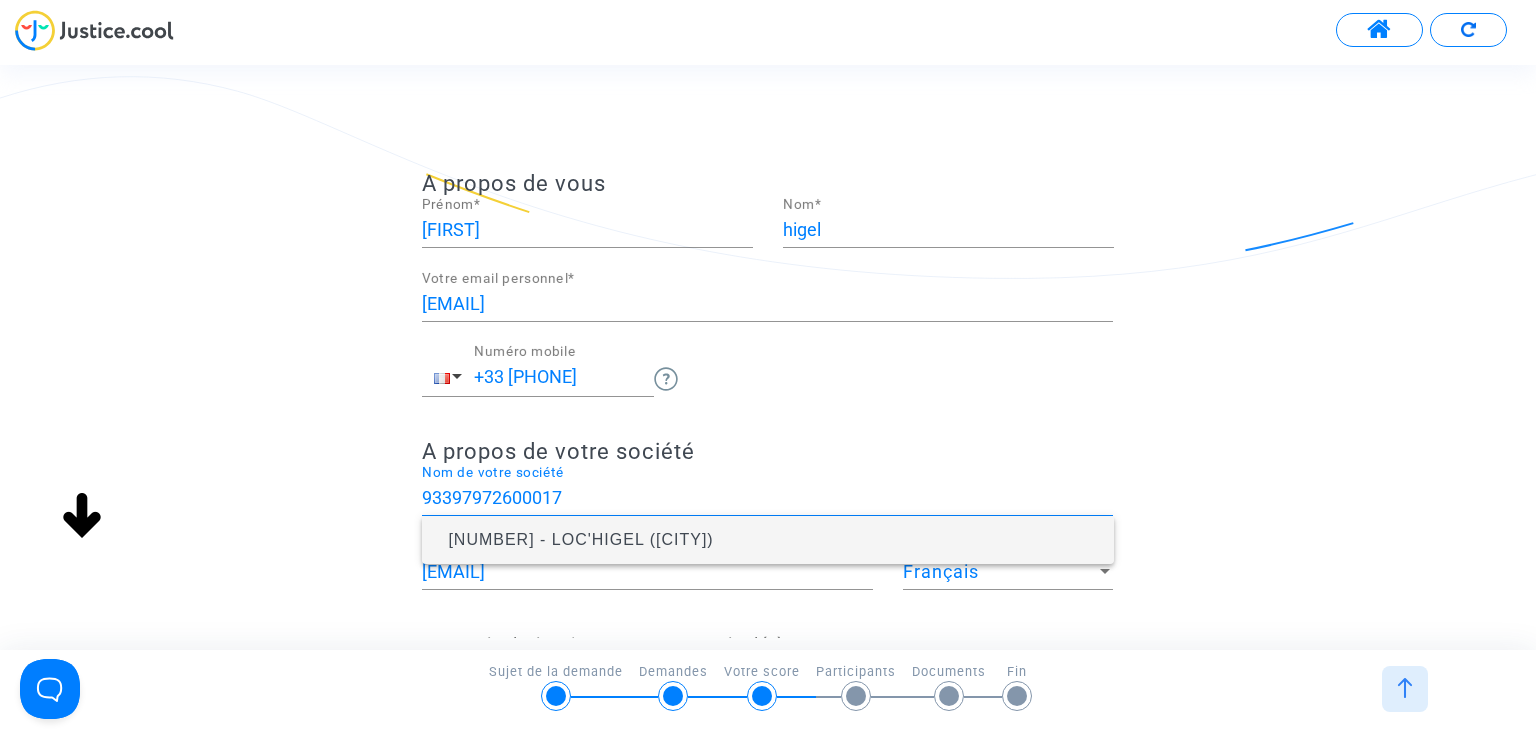 click on "[NUMBER] - LOC'HIGEL ([CITY])" at bounding box center [580, 539] 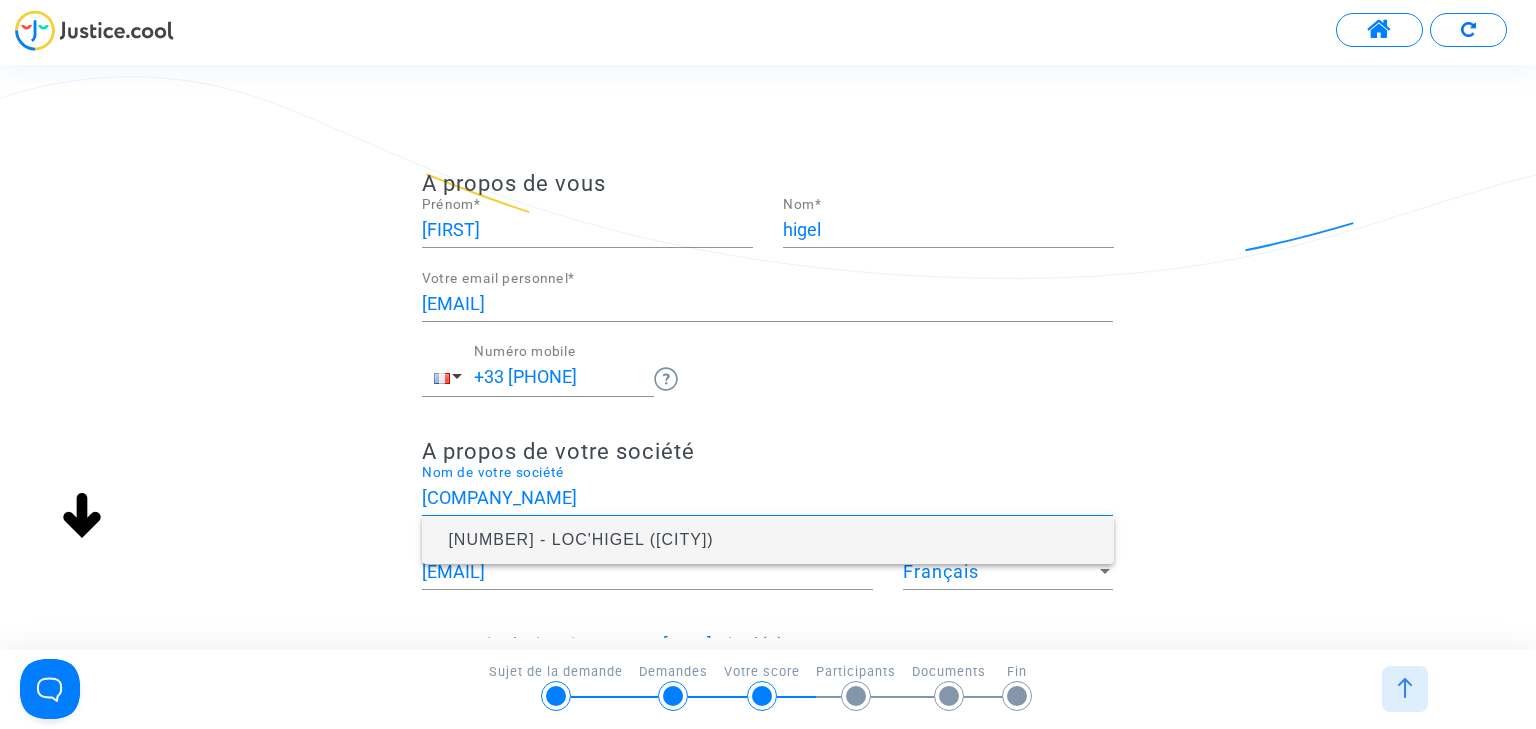 scroll, scrollTop: 0, scrollLeft: 0, axis: both 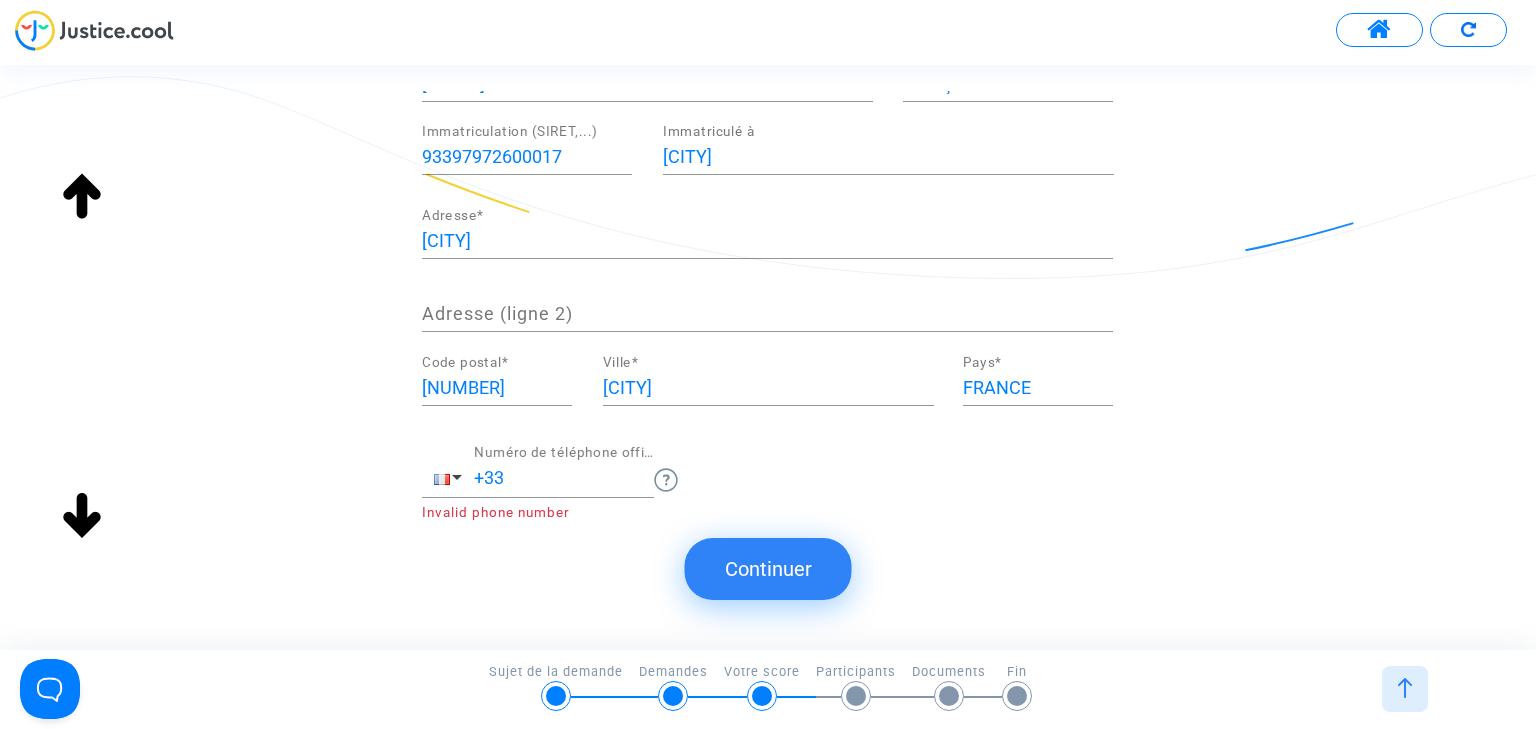click on "+33" at bounding box center [564, 478] 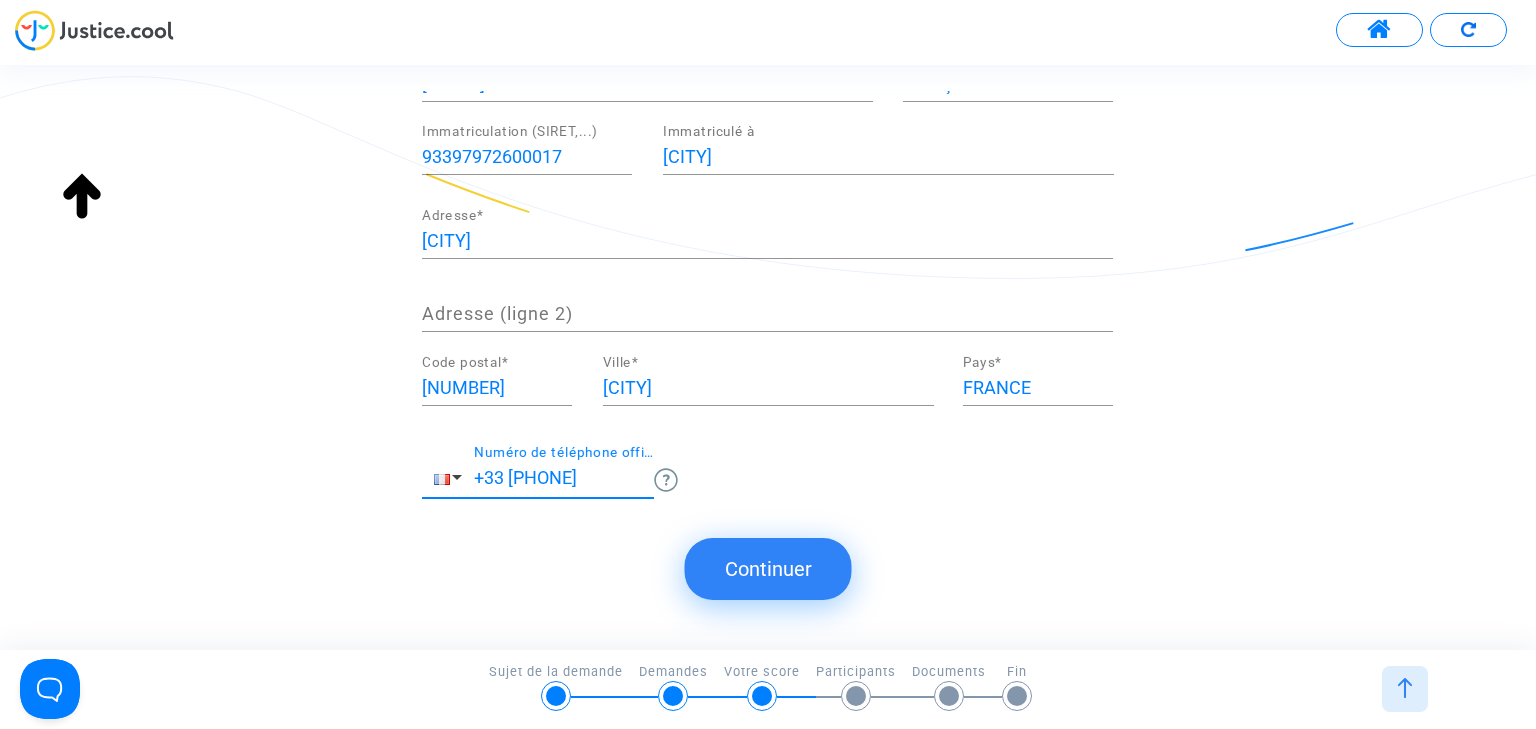 type on "+33 [PHONE]" 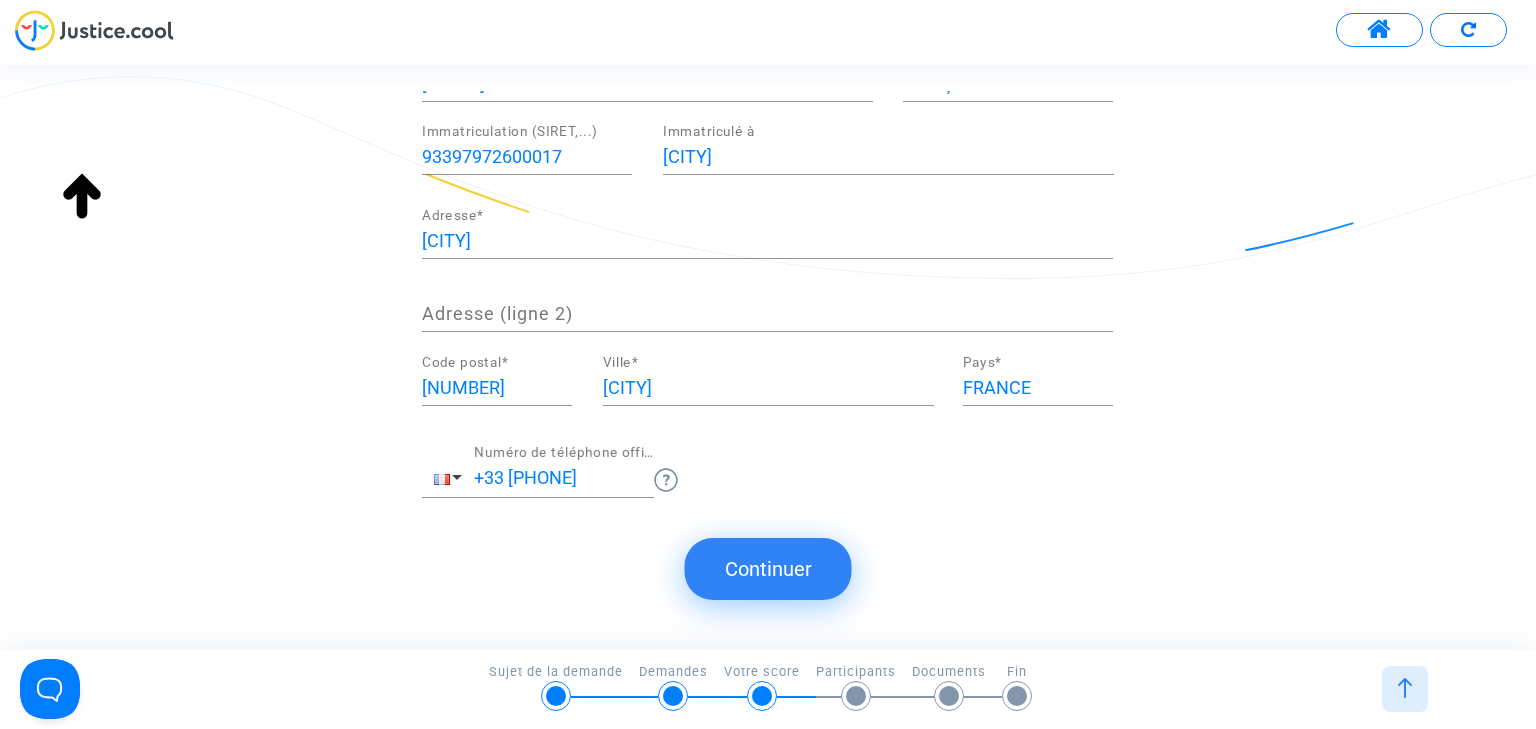 click on "Continuer" 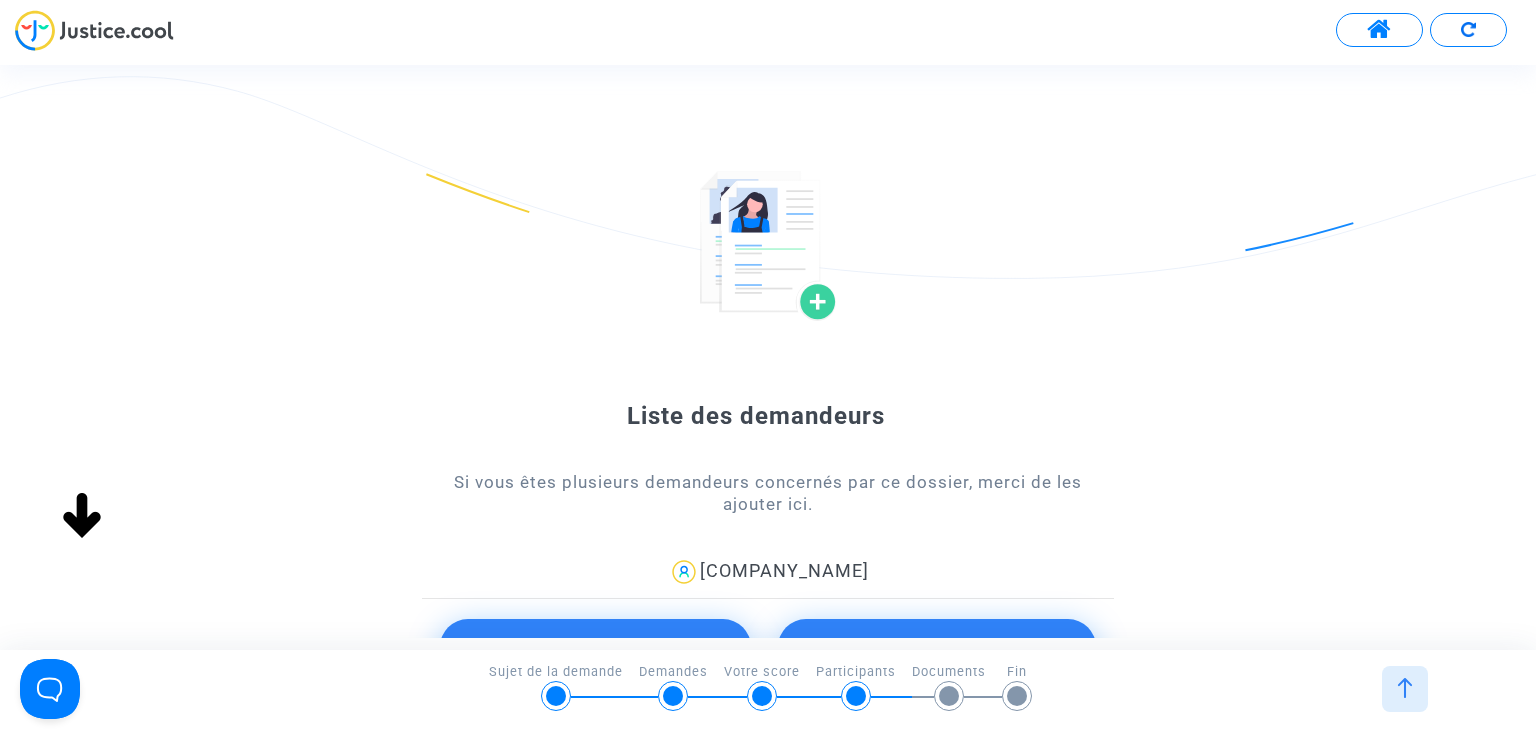 scroll, scrollTop: 166, scrollLeft: 0, axis: vertical 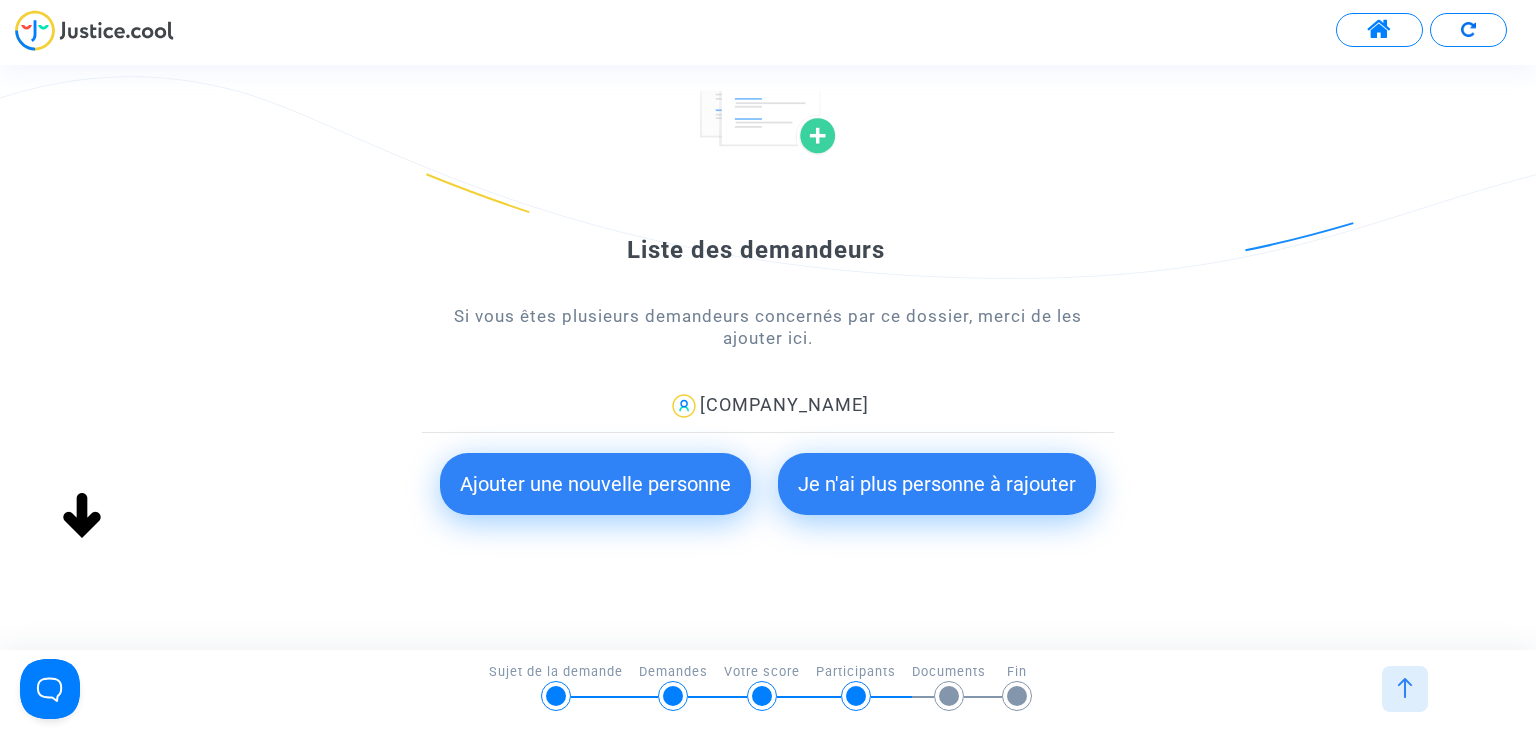 click on "Je n'ai plus personne à rajouter" 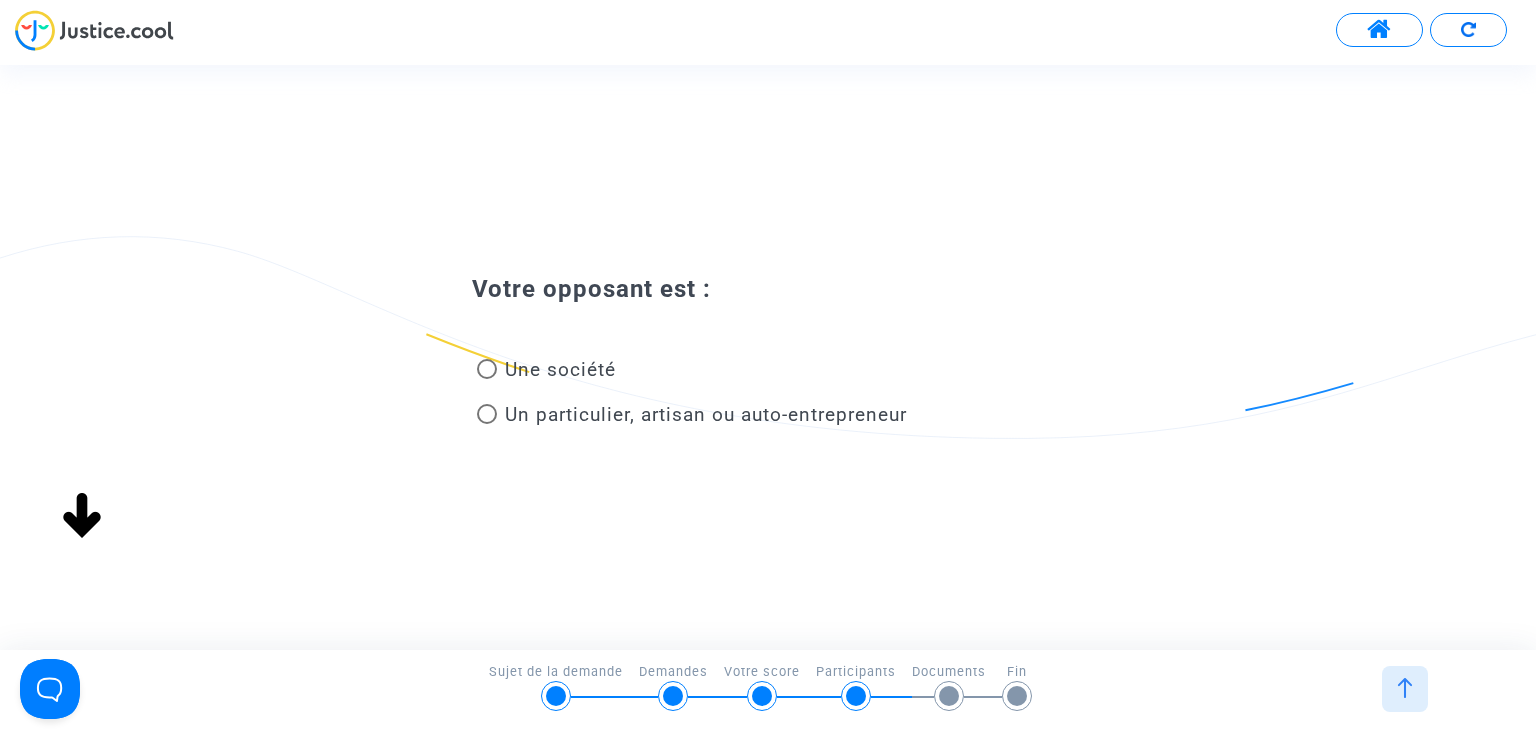 scroll, scrollTop: 0, scrollLeft: 0, axis: both 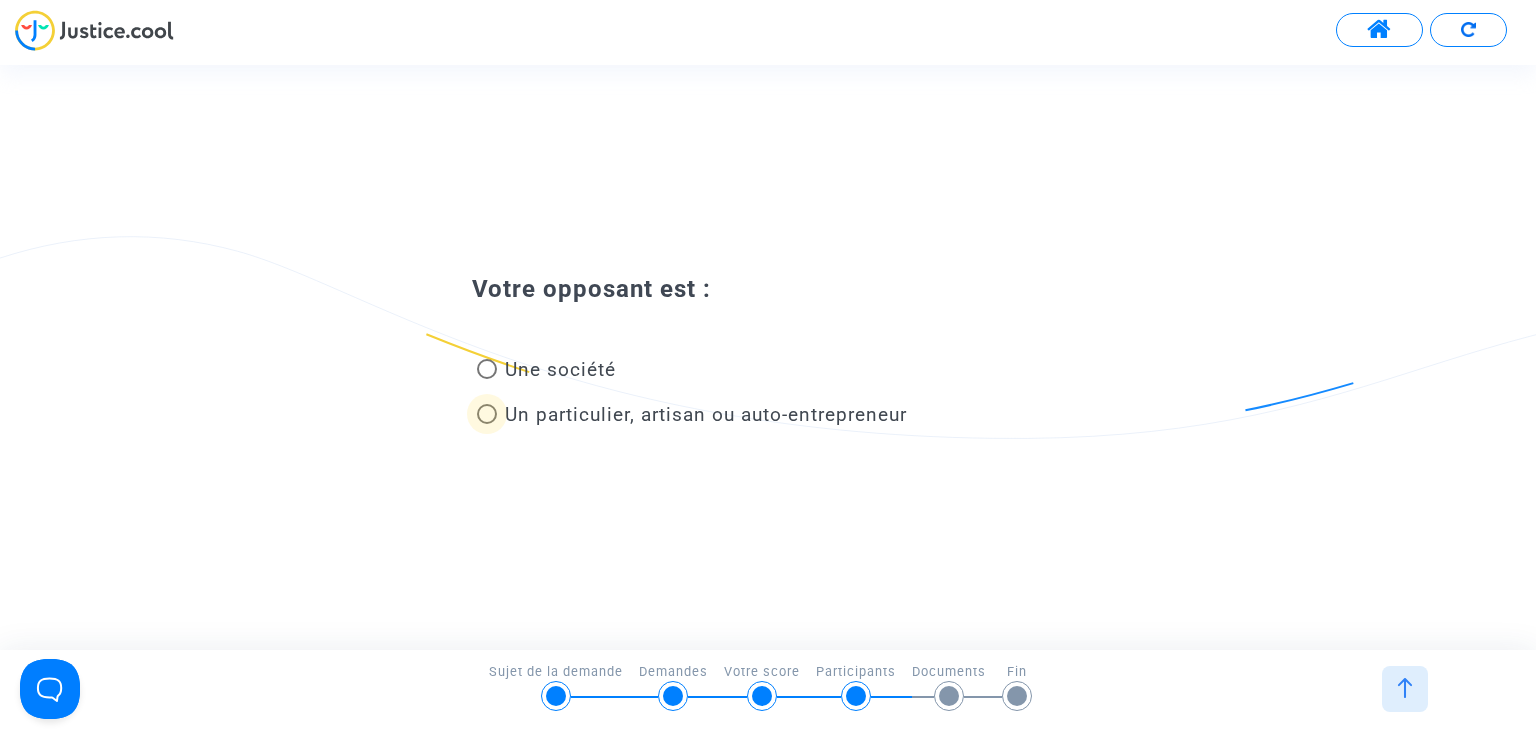 click on "Un particulier, artisan ou auto-entrepreneur" at bounding box center [706, 414] 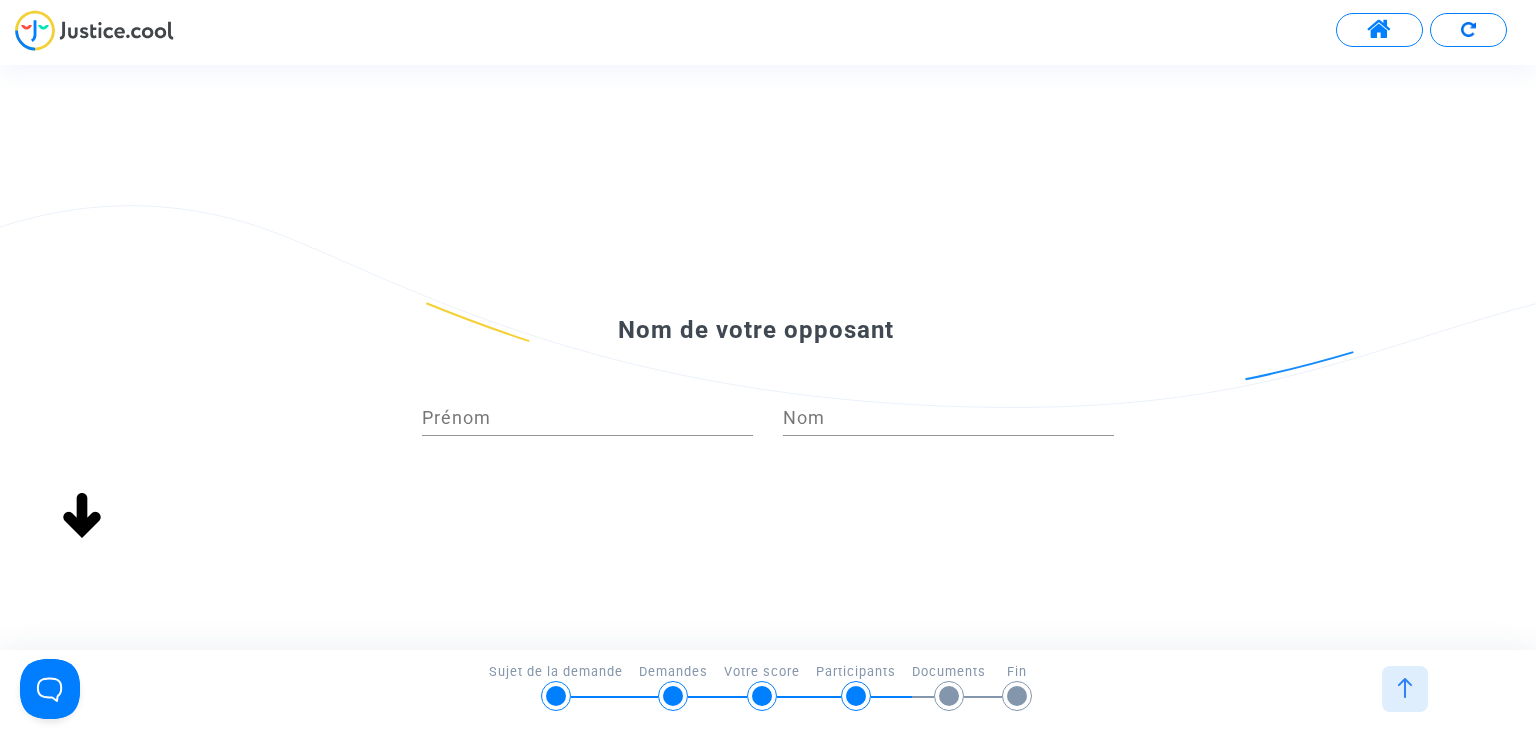 scroll, scrollTop: 0, scrollLeft: 0, axis: both 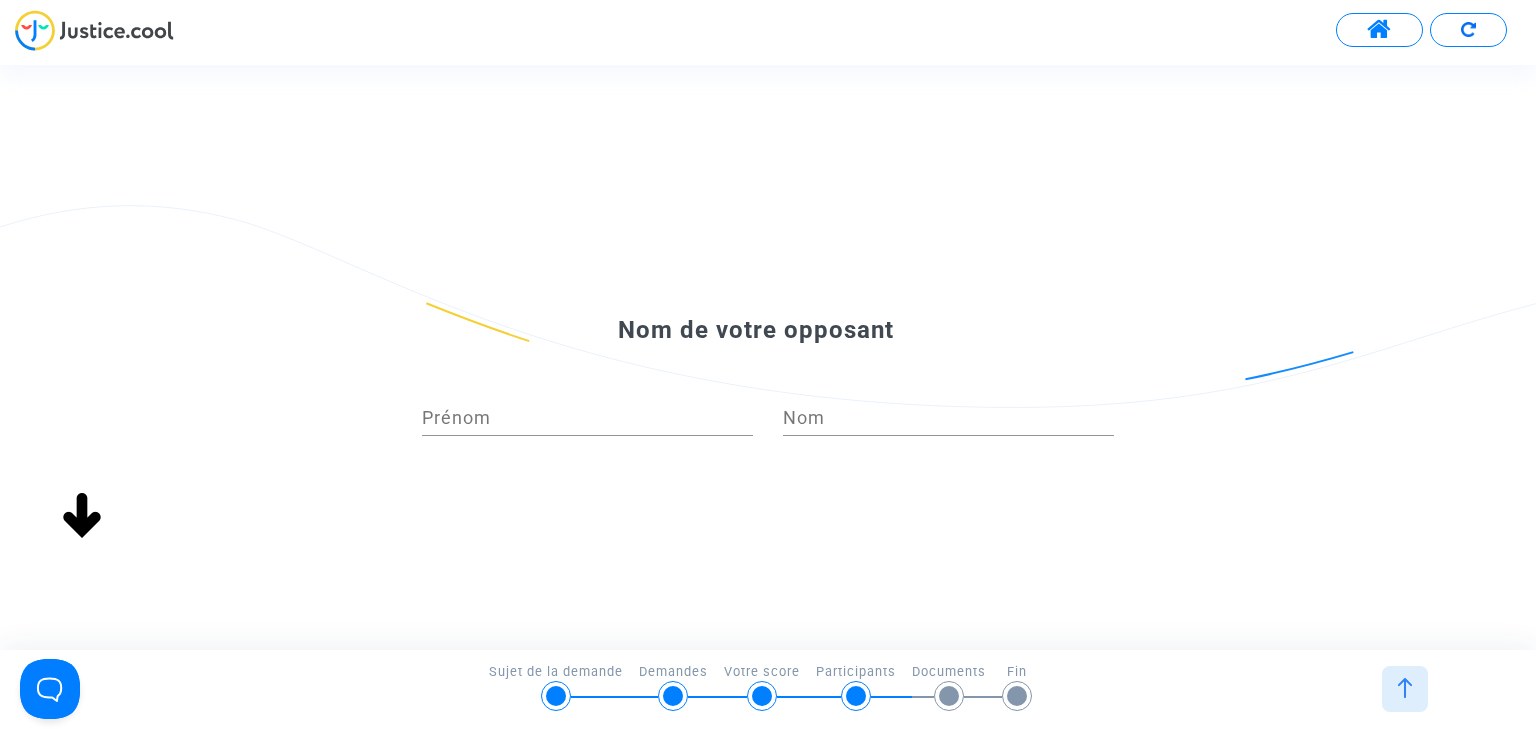 click on "Prénom" 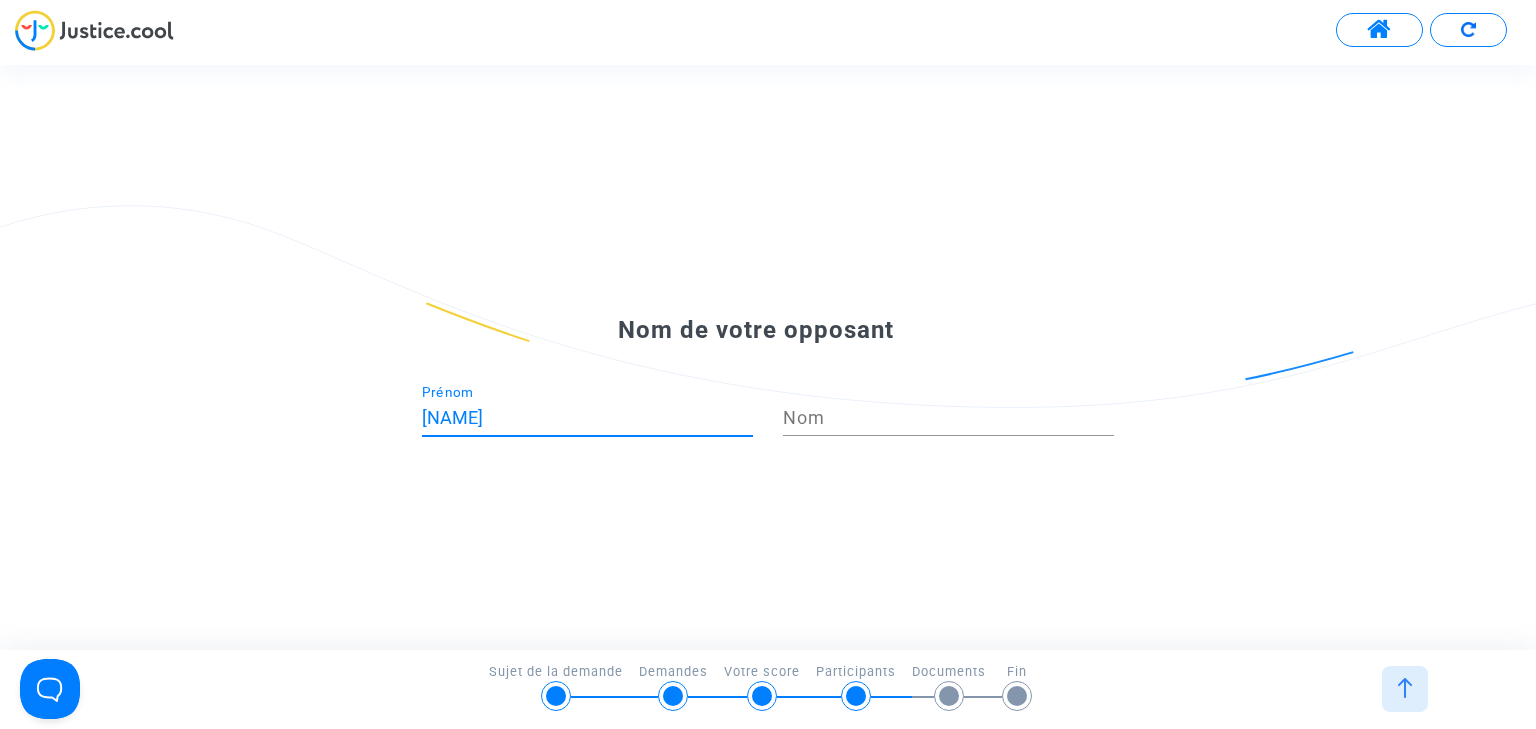 type on "[NAME]" 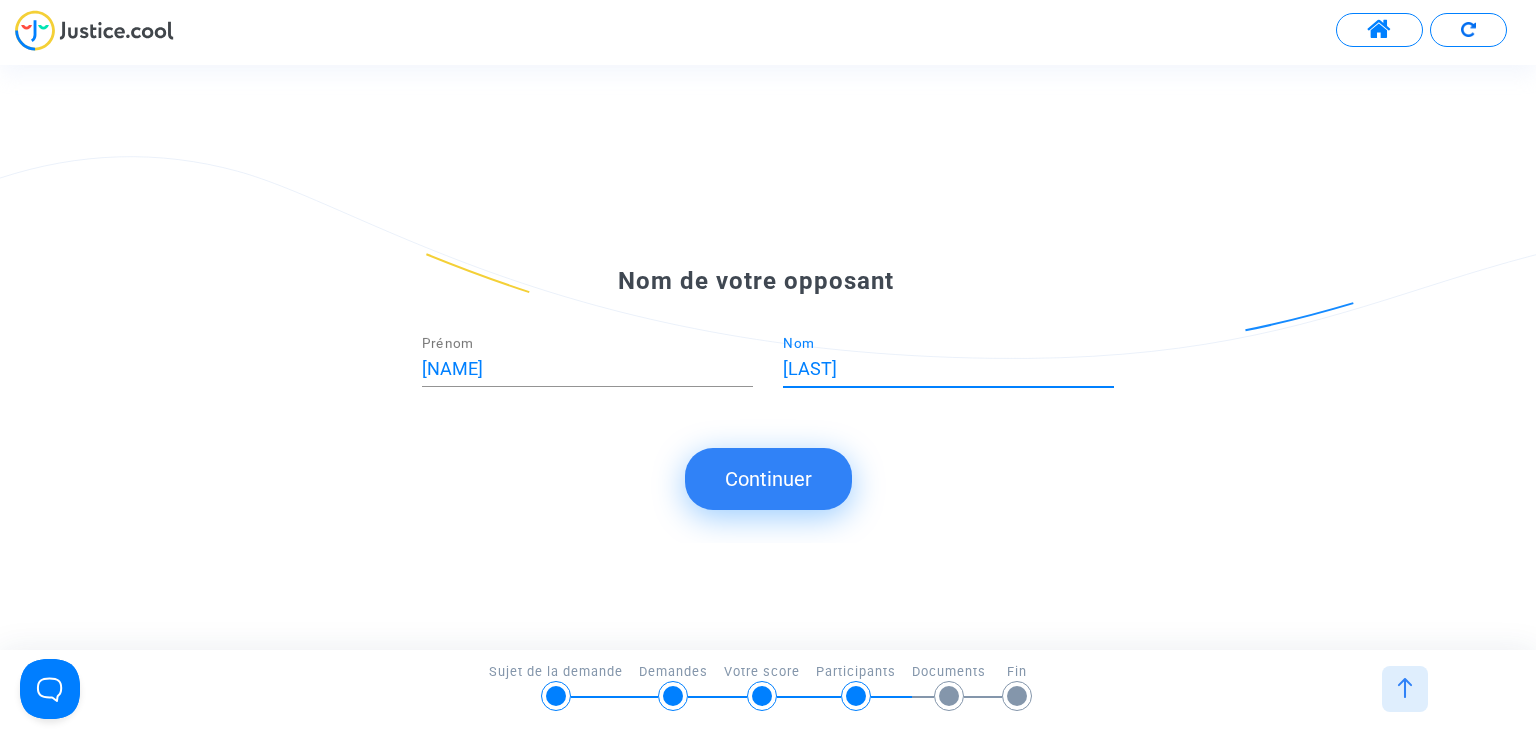 type on "[LAST]" 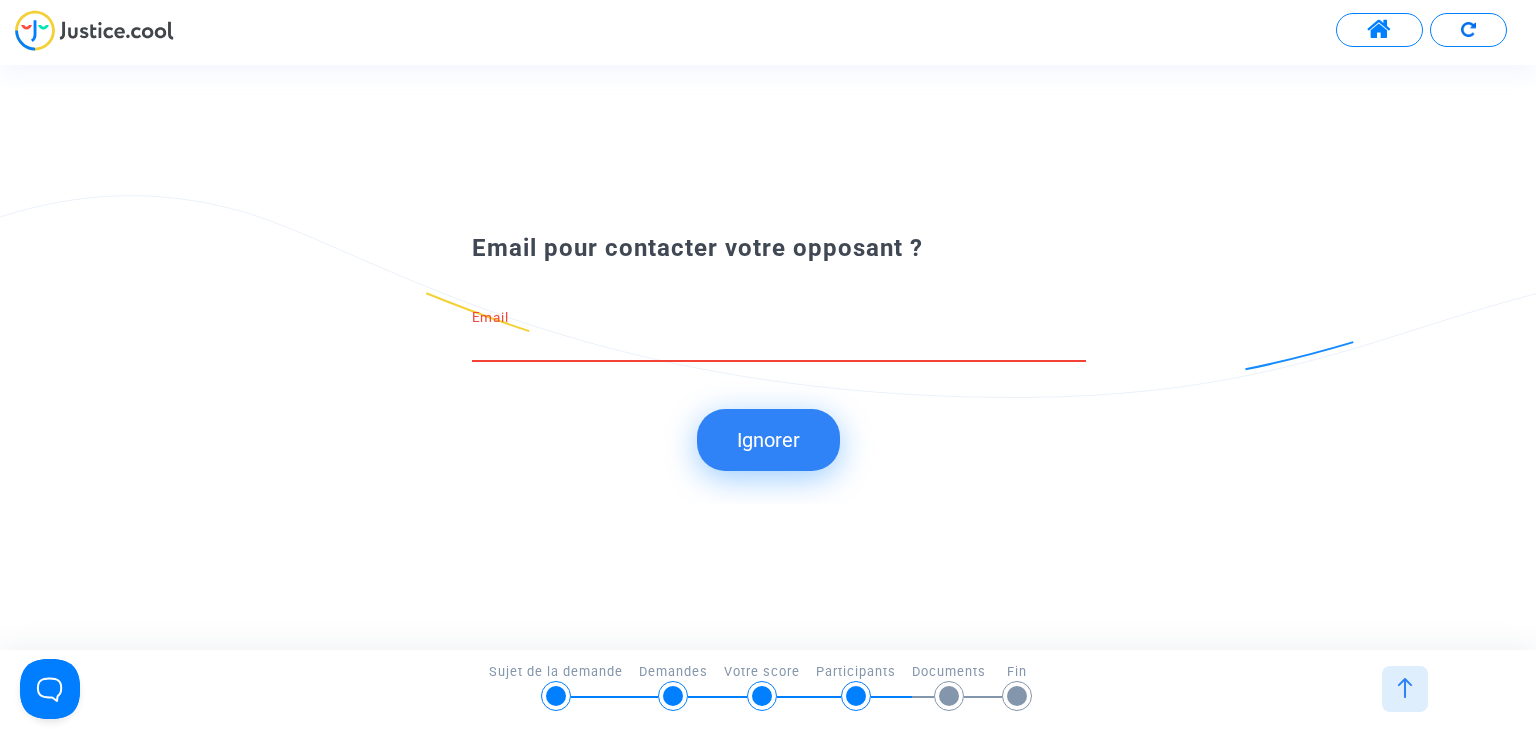 paste on "[EMAIL]" 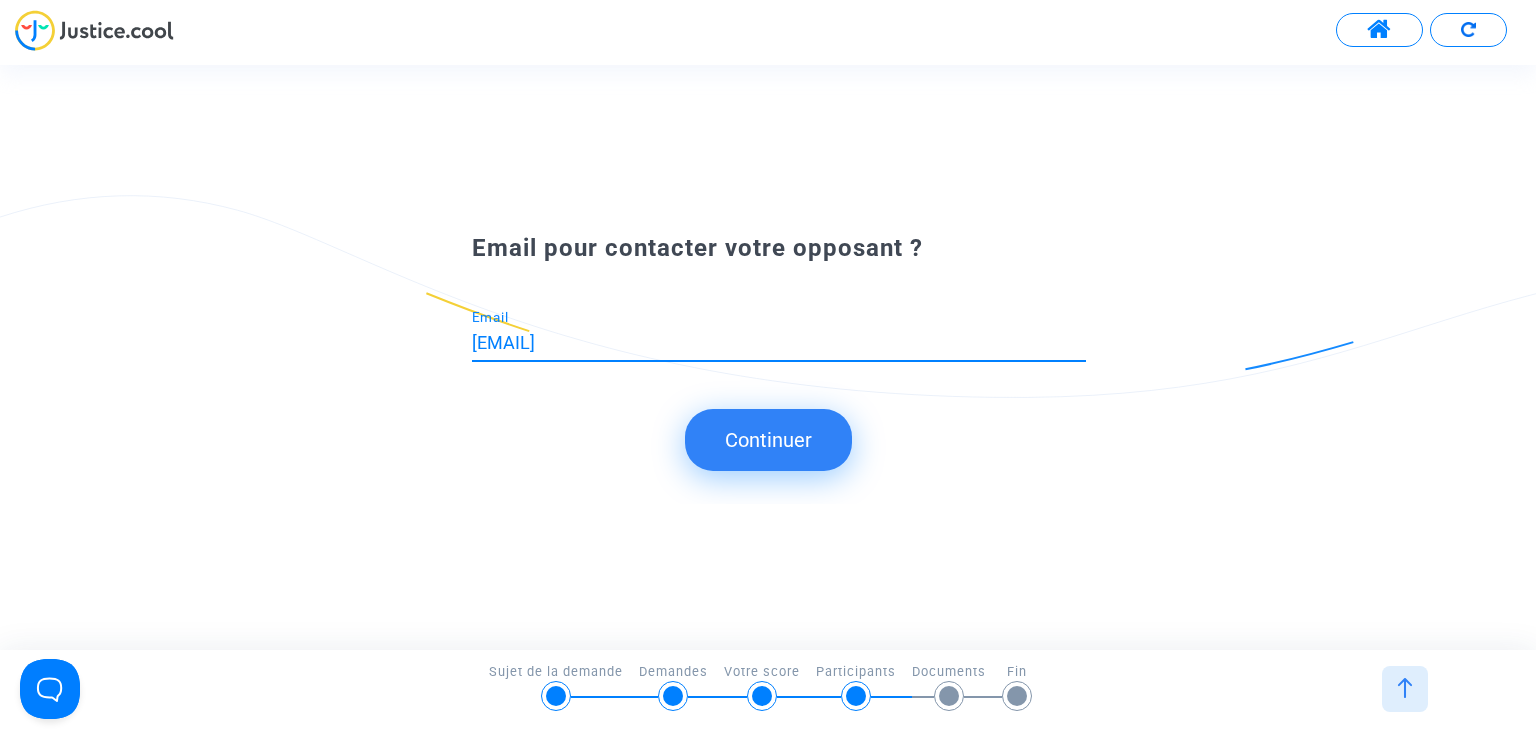 type on "[EMAIL]" 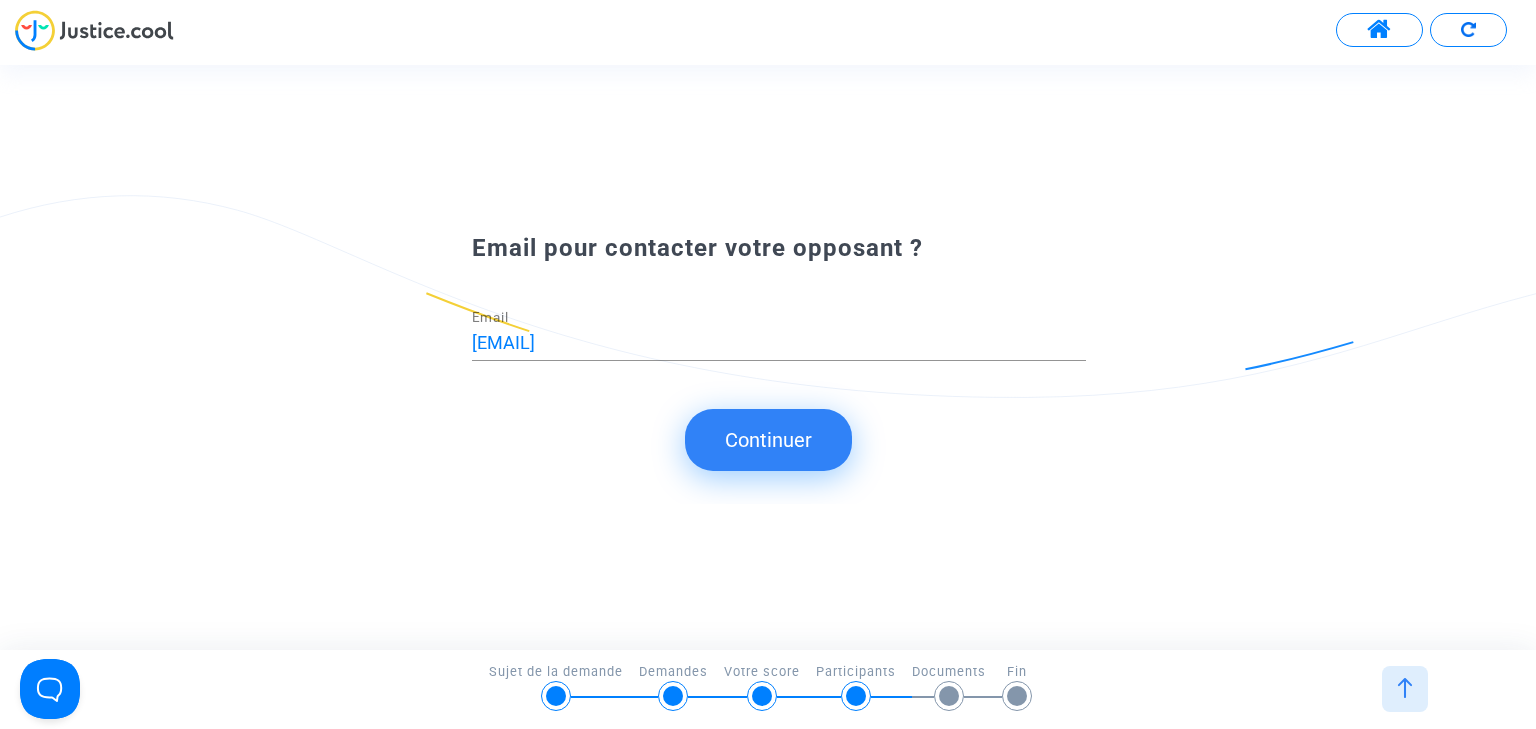 click on "Continuer" 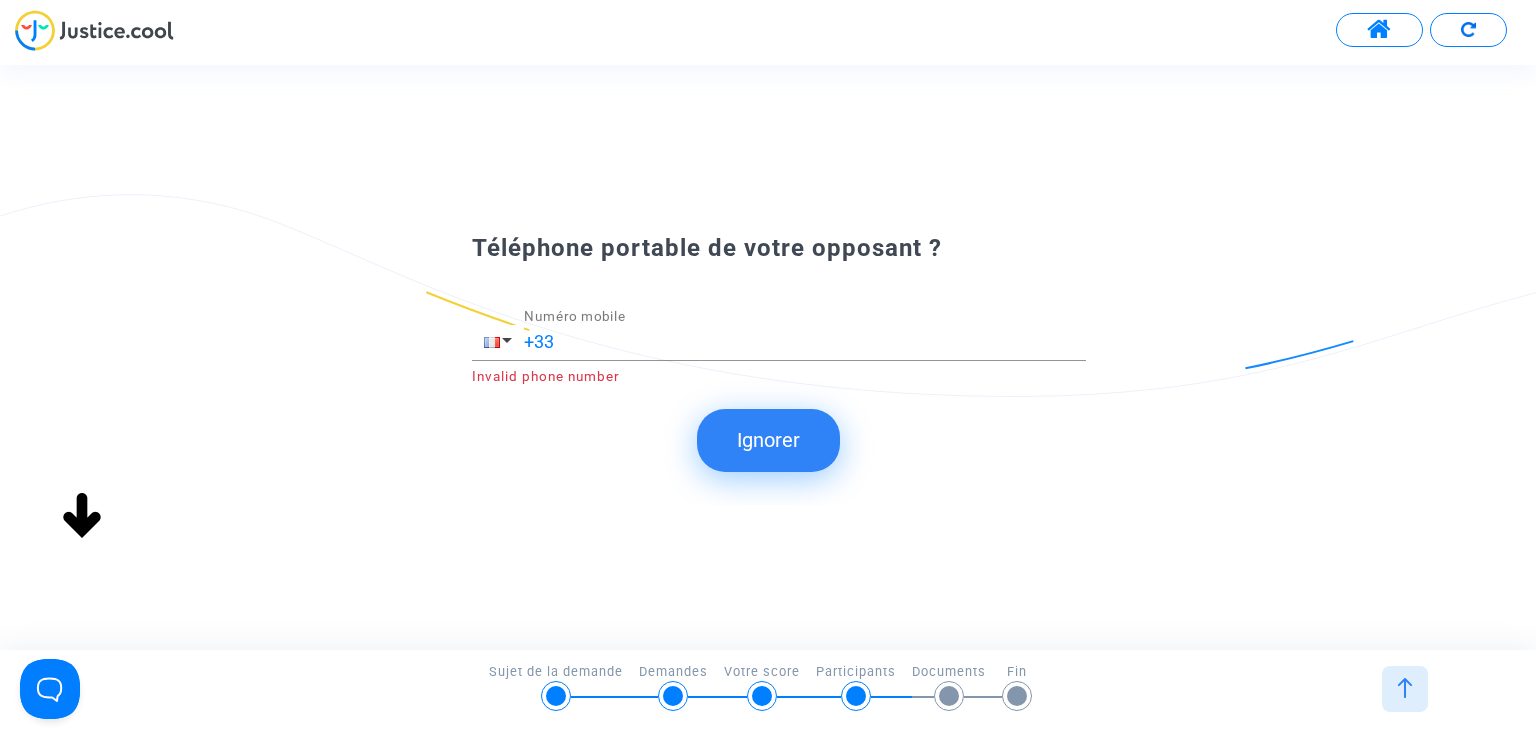 click on "+33" at bounding box center (805, 342) 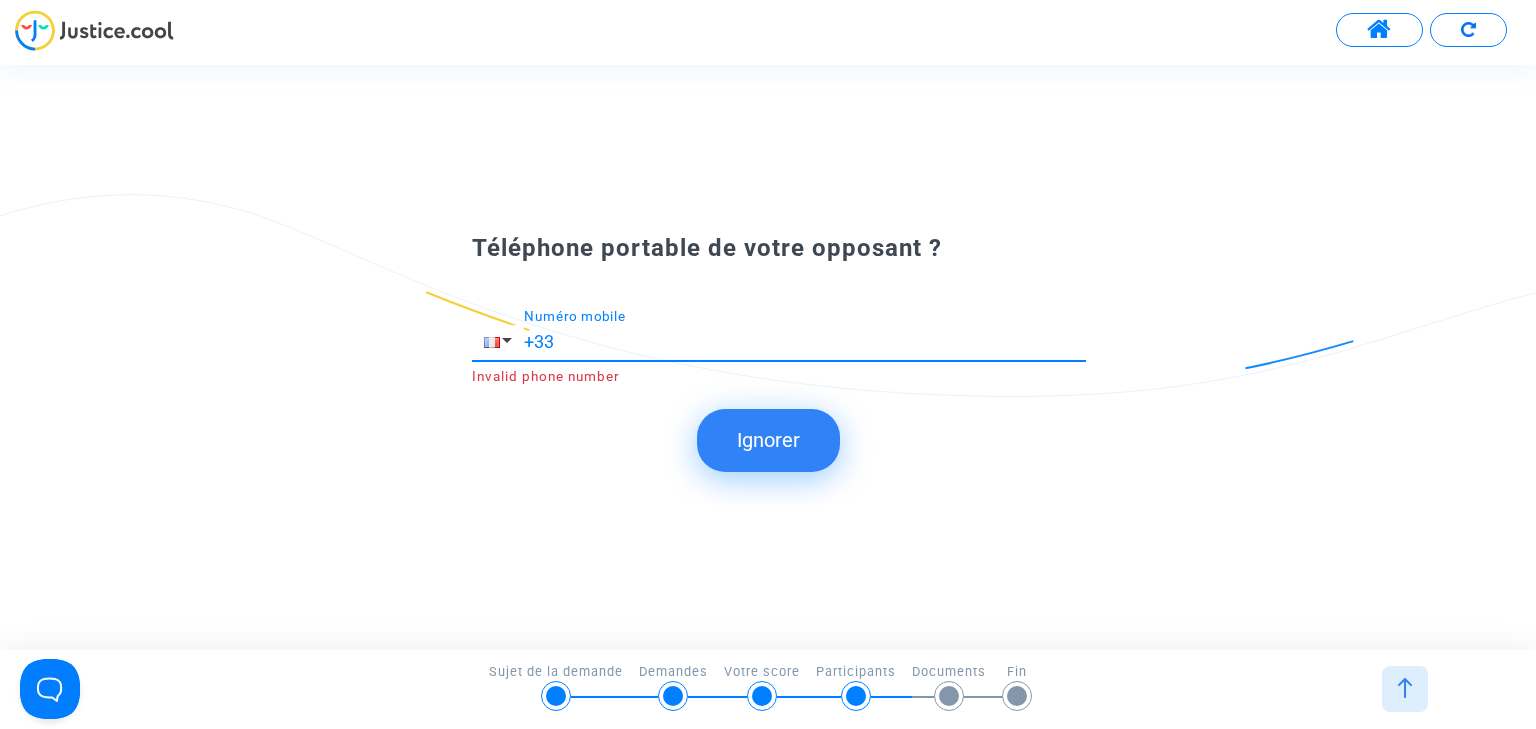 paste on "[PHONE]" 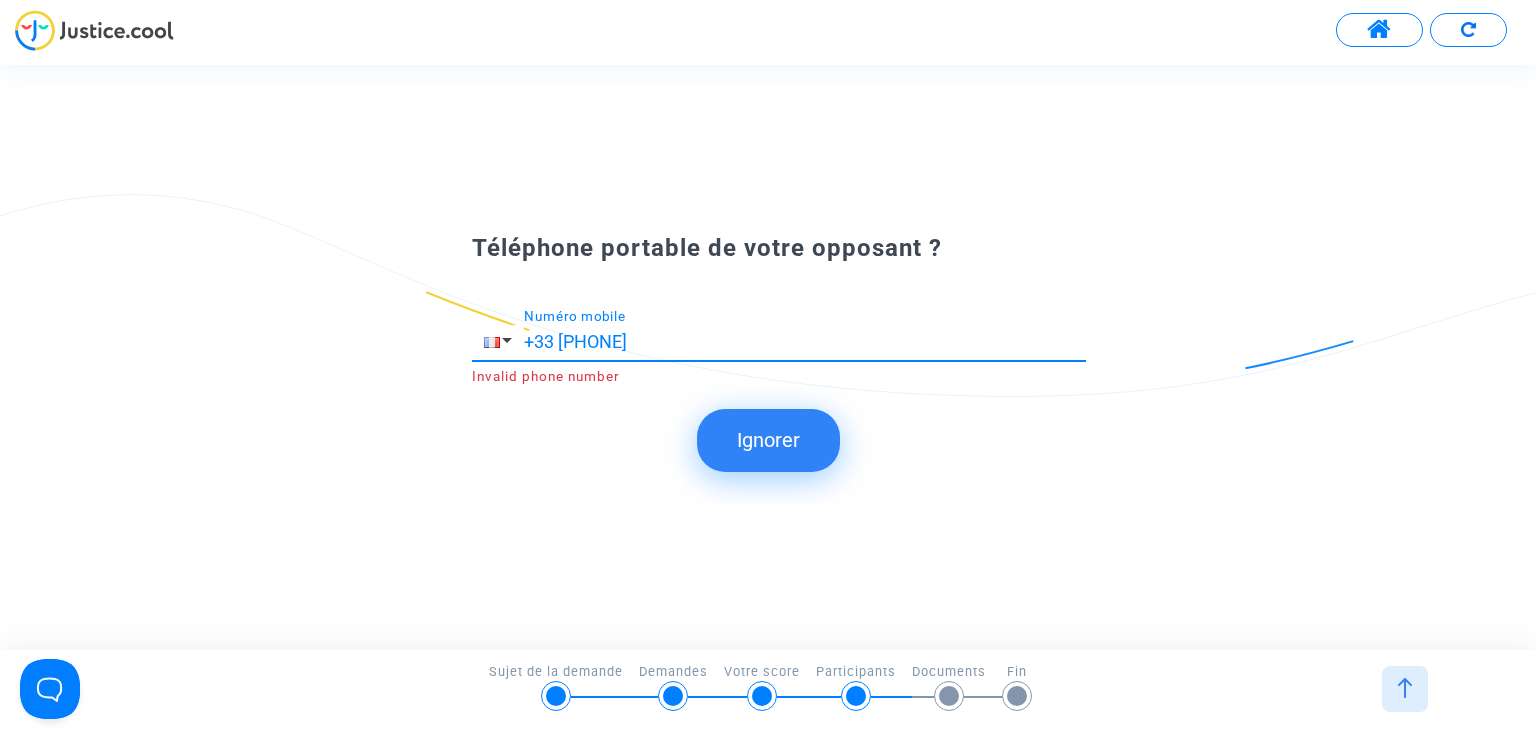 click on "+33 [PHONE]" at bounding box center (805, 342) 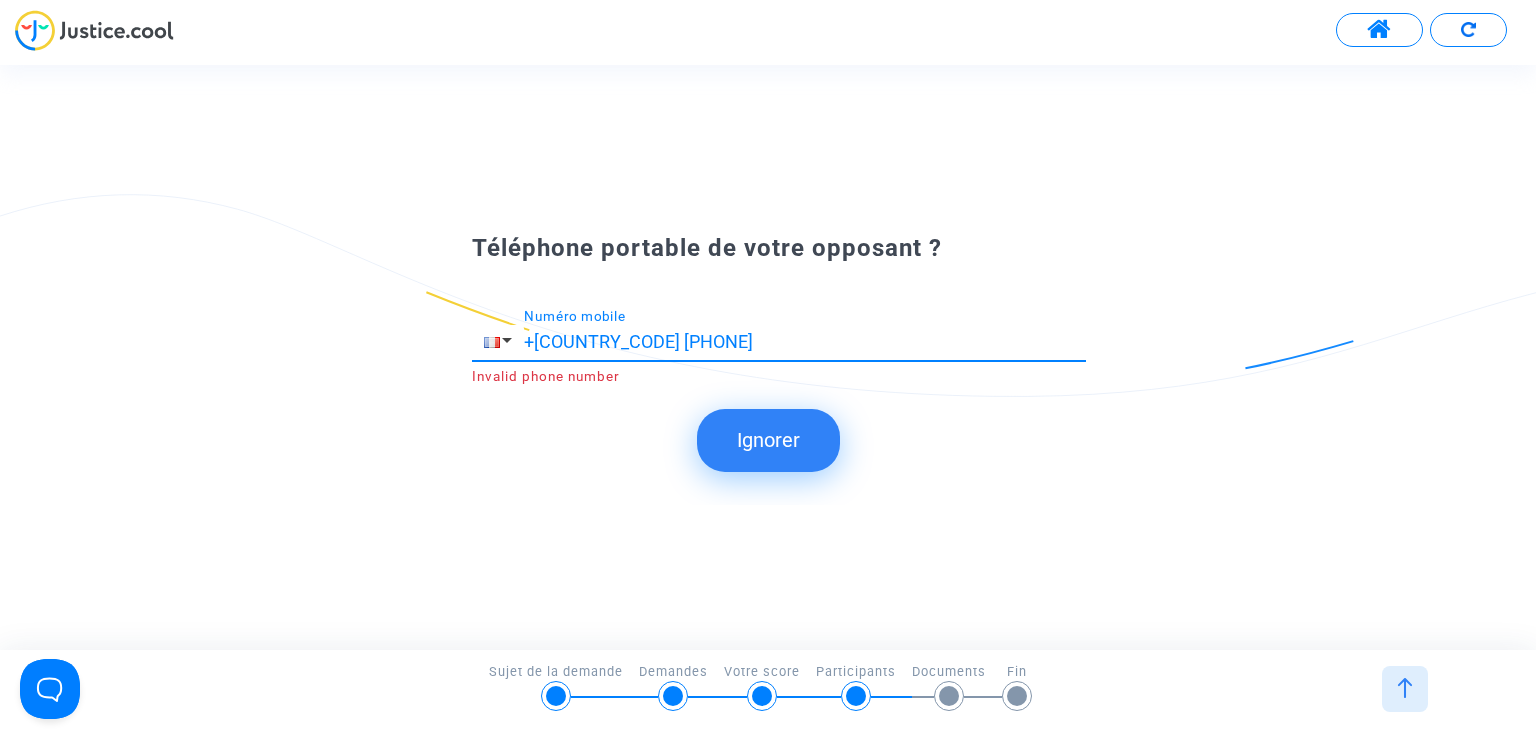 click on "Ignorer" 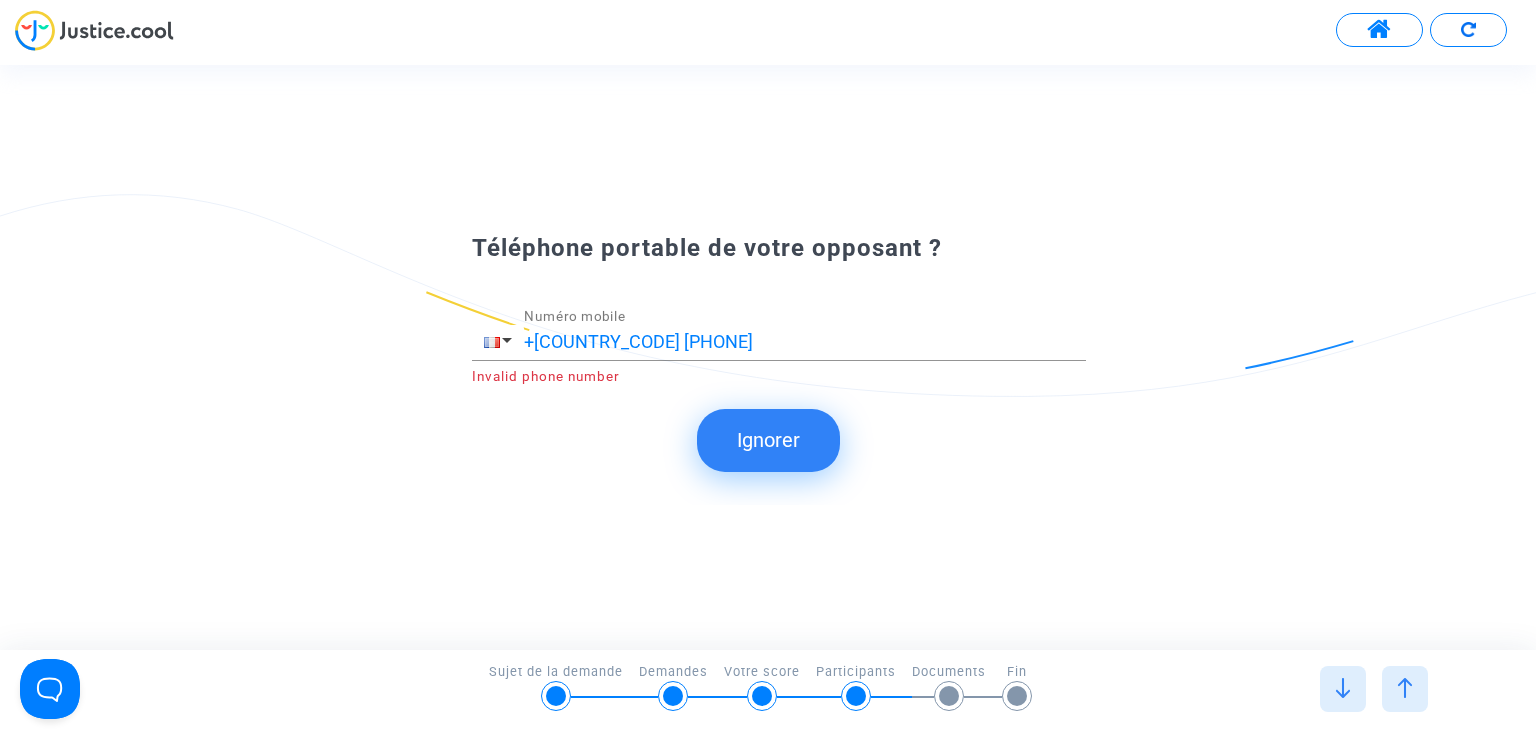 click on "+[COUNTRY_CODE] [PHONE]" at bounding box center (805, 342) 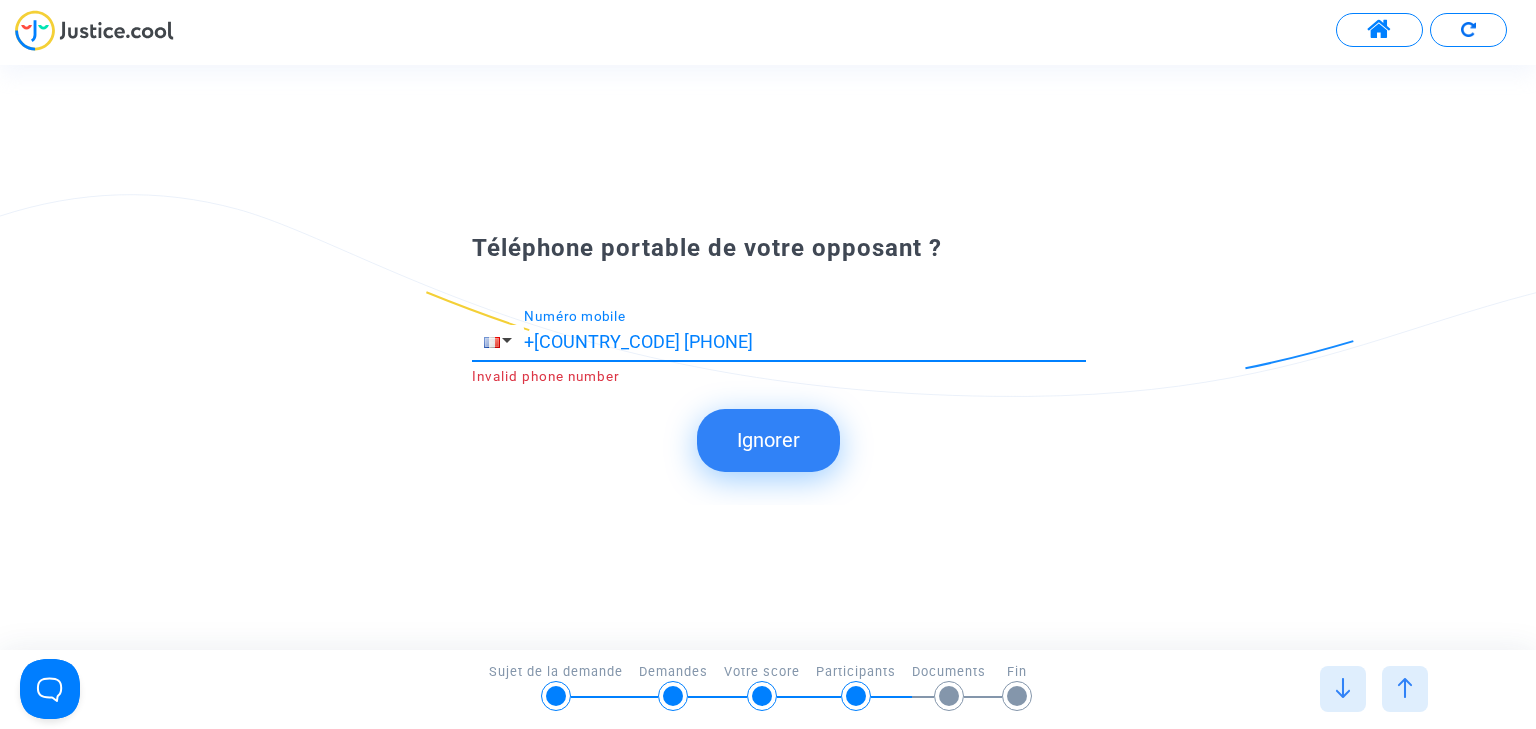 click on "+[COUNTRY_CODE] [PHONE]" at bounding box center [805, 342] 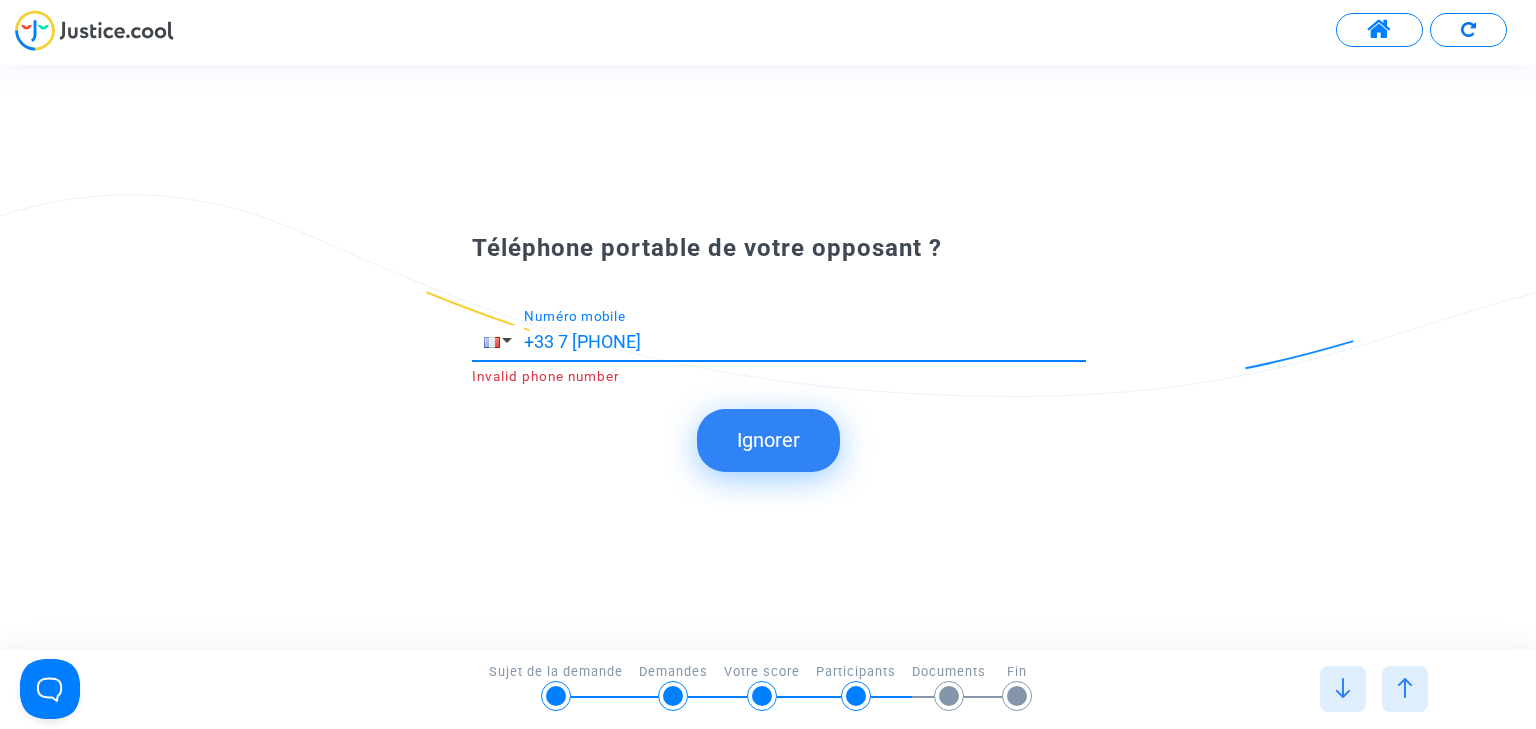 click on "+33 7 [PHONE]" at bounding box center (805, 342) 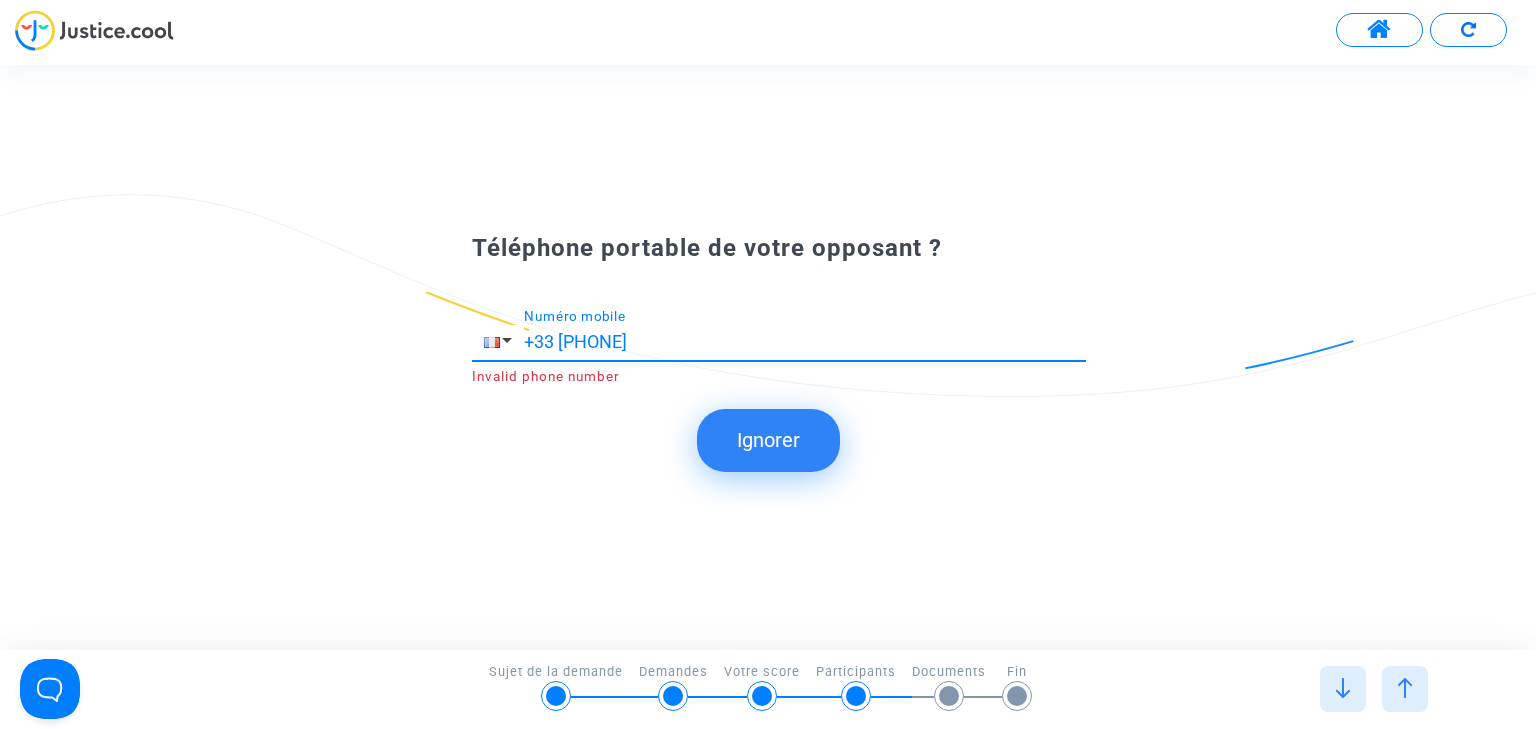 click on "+33 [PHONE]" at bounding box center [805, 342] 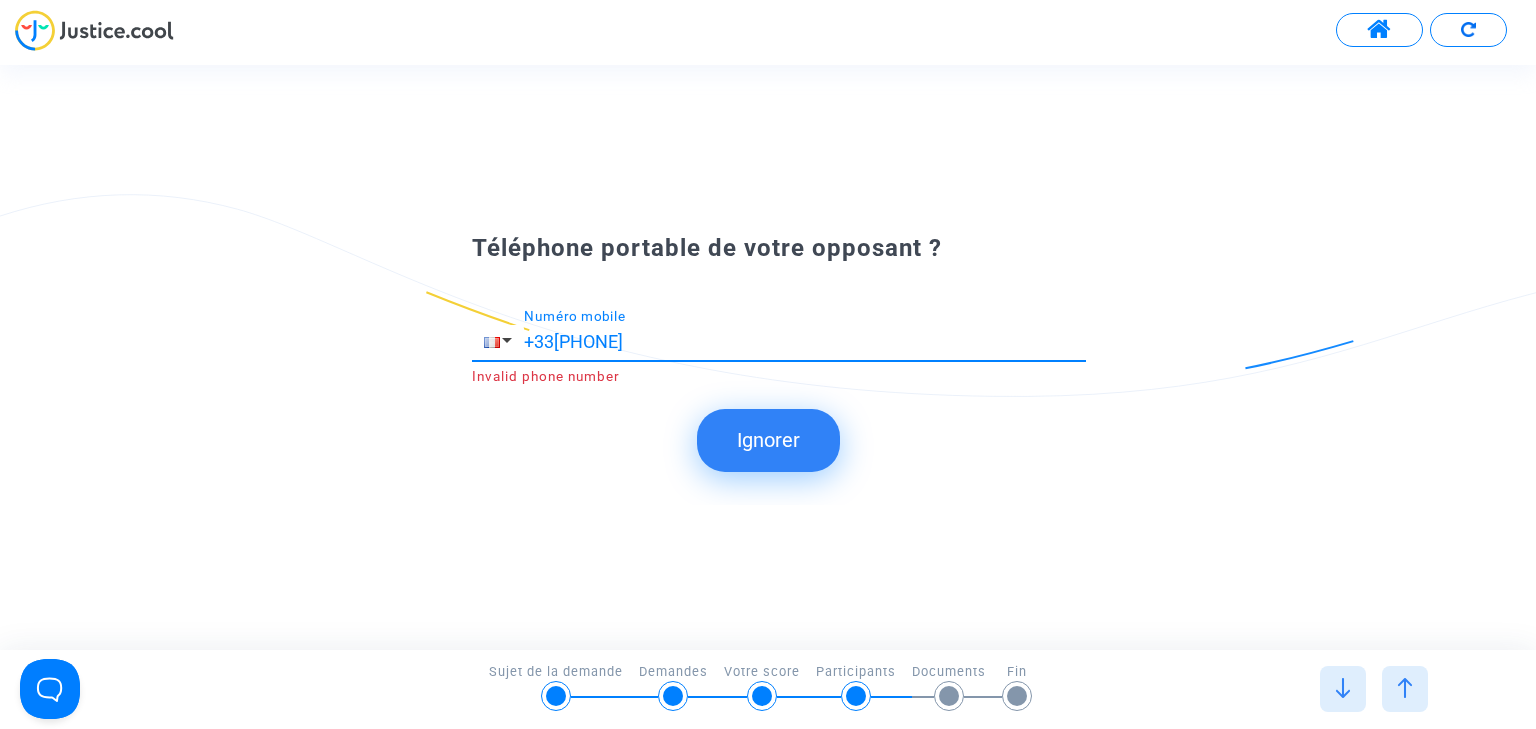 click on "+33[PHONE]" at bounding box center (805, 342) 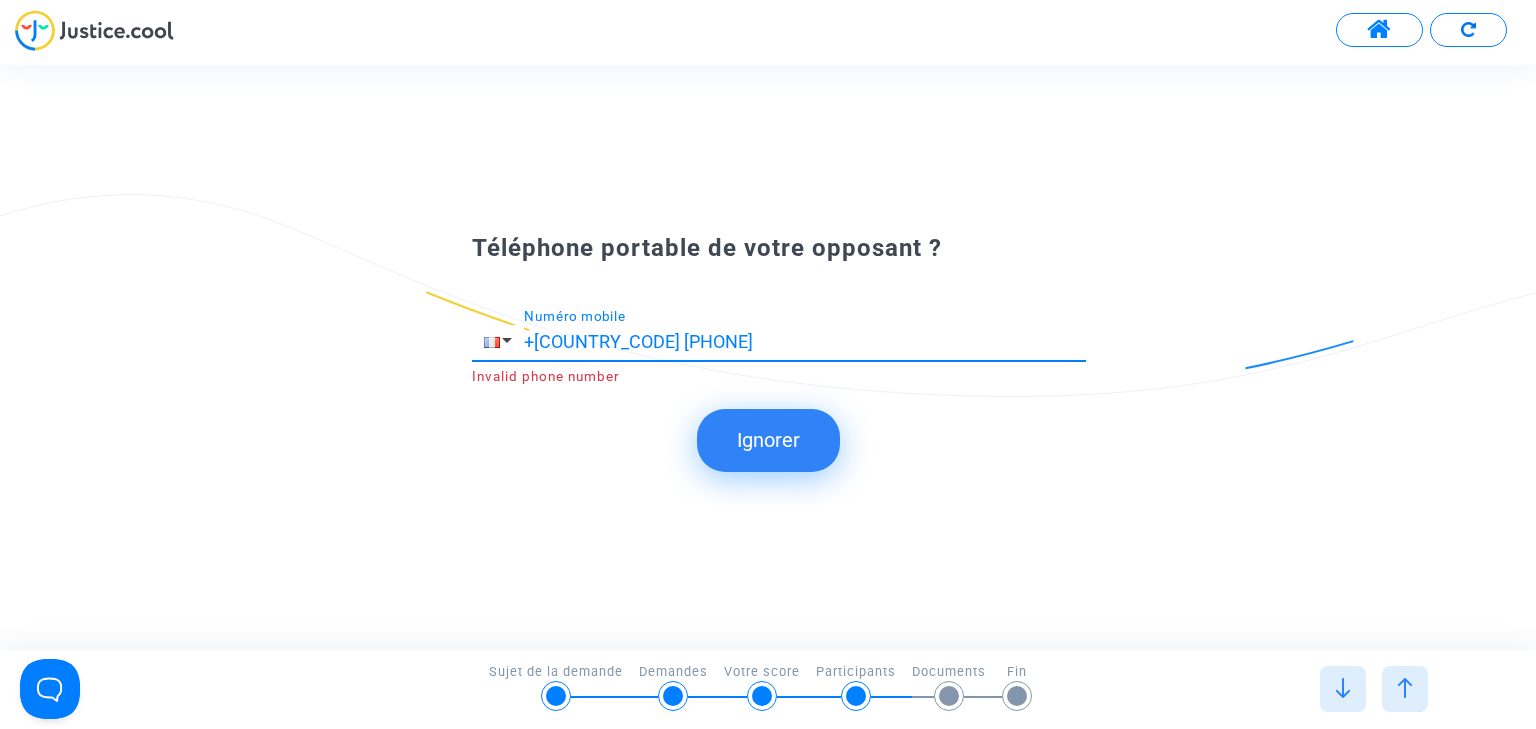 click on "+[COUNTRY_CODE] [PHONE]" at bounding box center (805, 342) 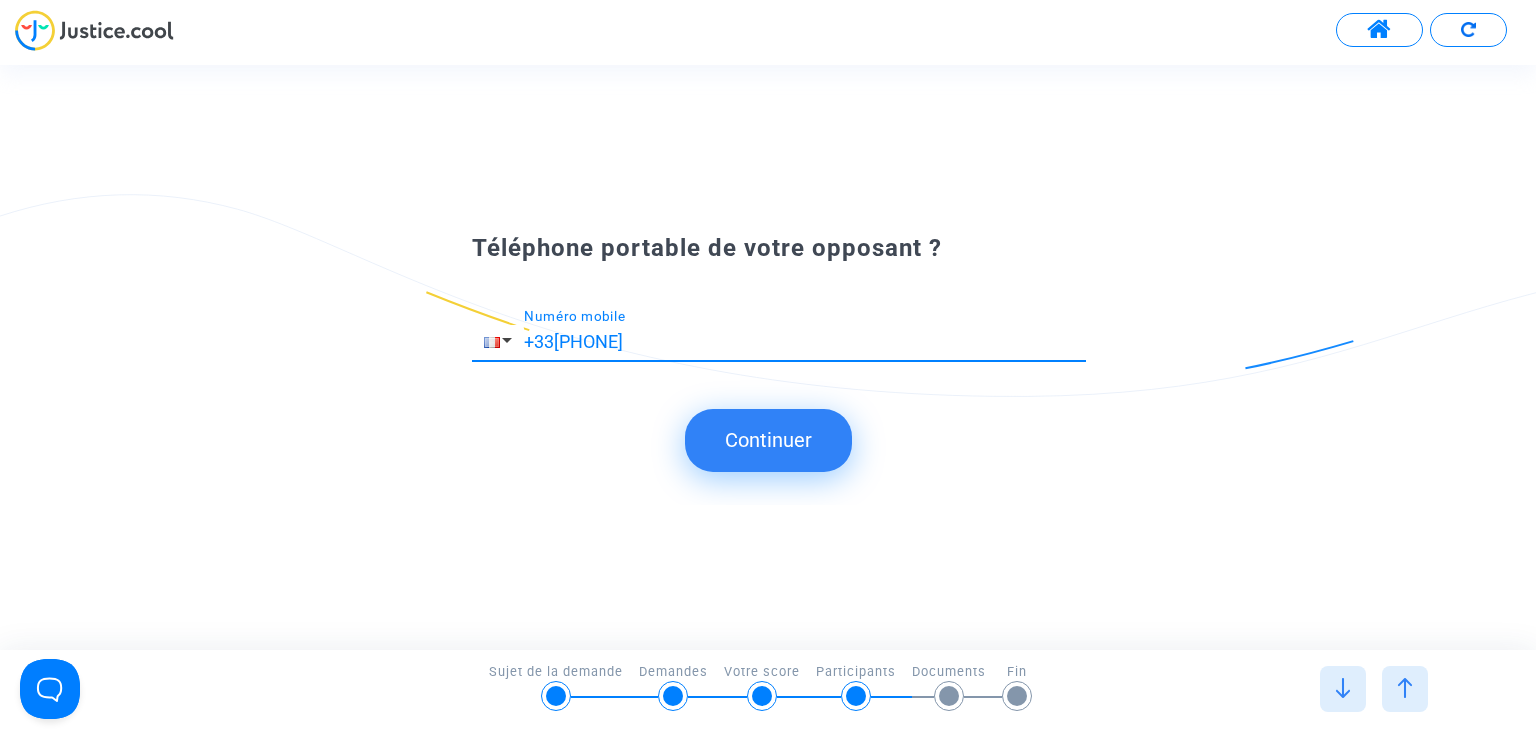 type on "+33[PHONE]" 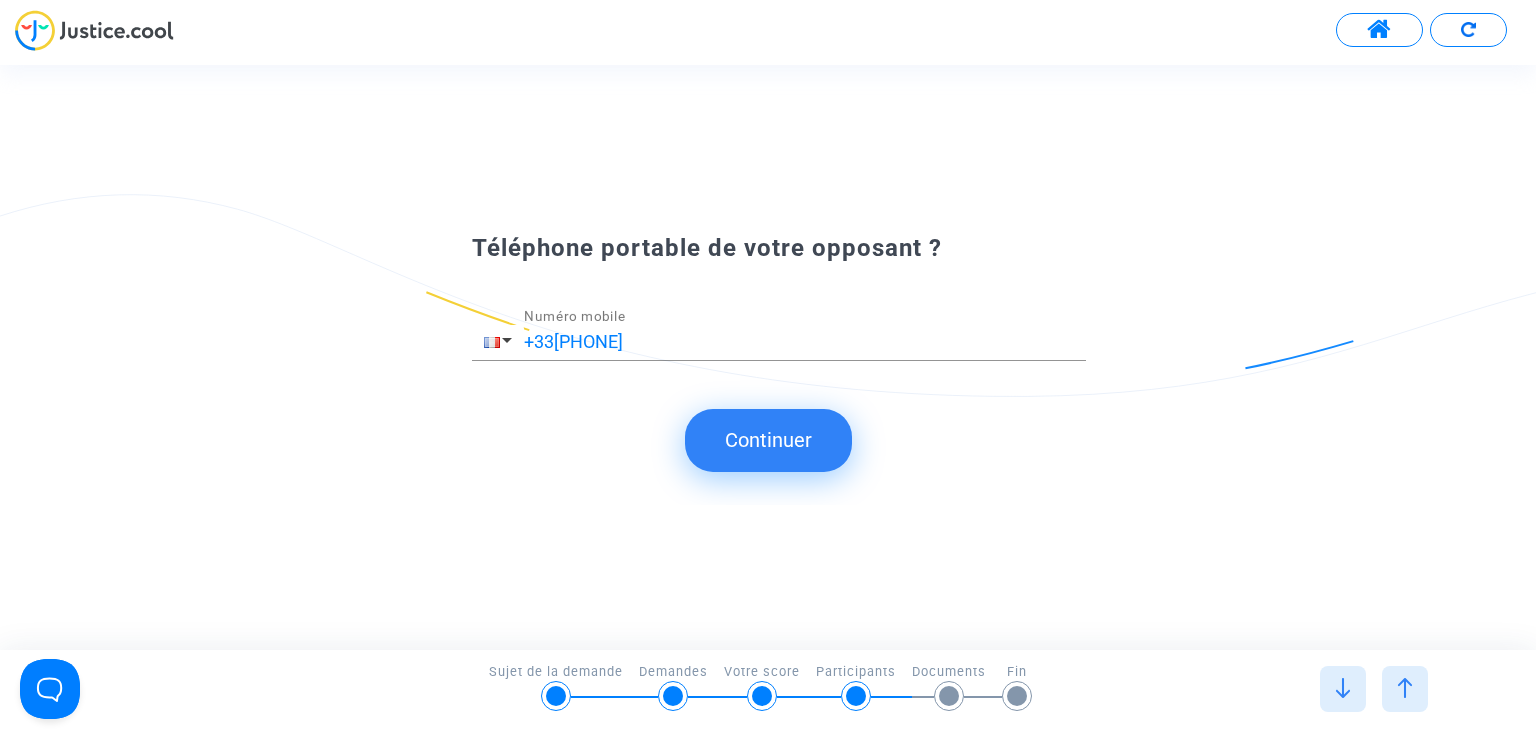 click on "Continuer" 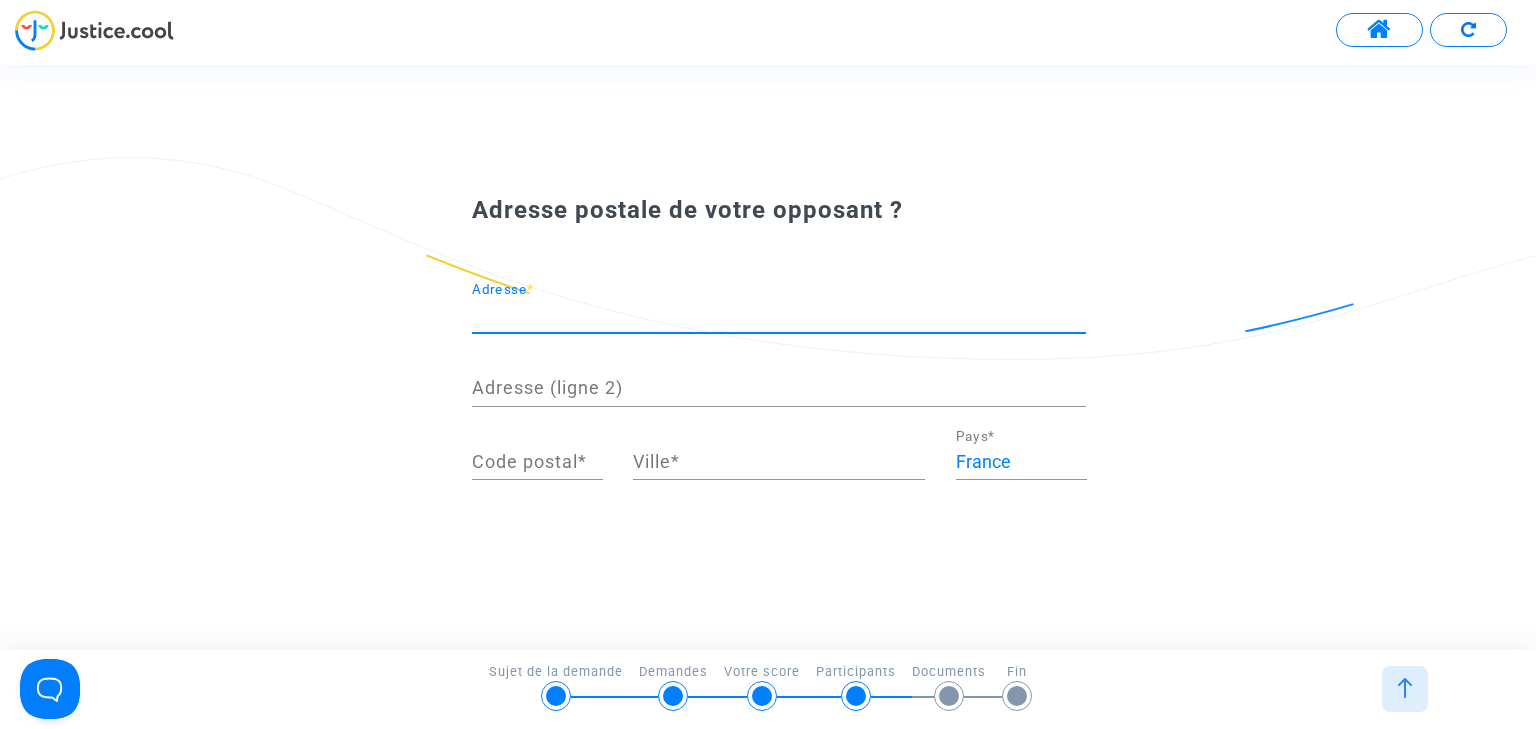 click on "Adresse  *" at bounding box center [779, 315] 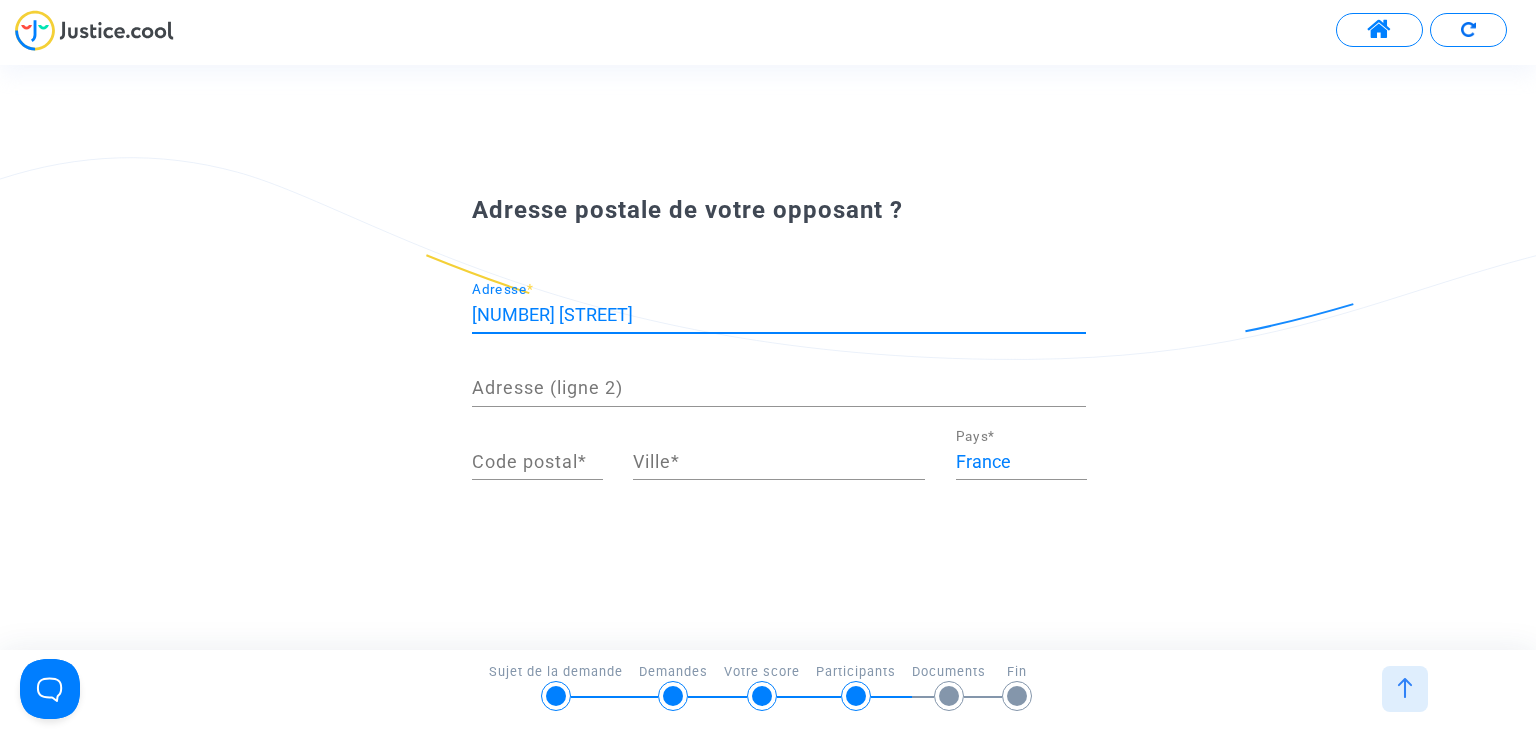 type on "[NUMBER] [STREET]" 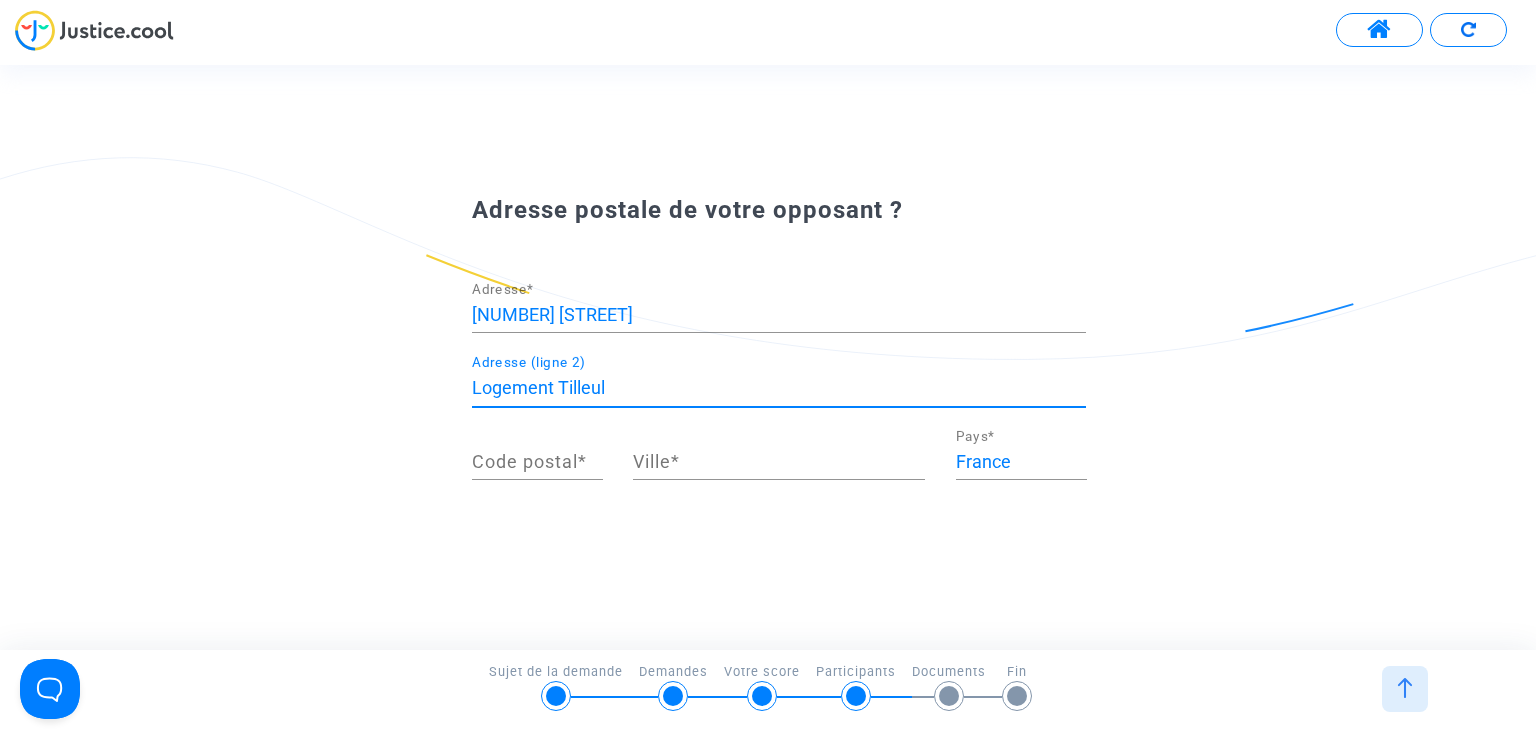 type on "Logement Tilleul" 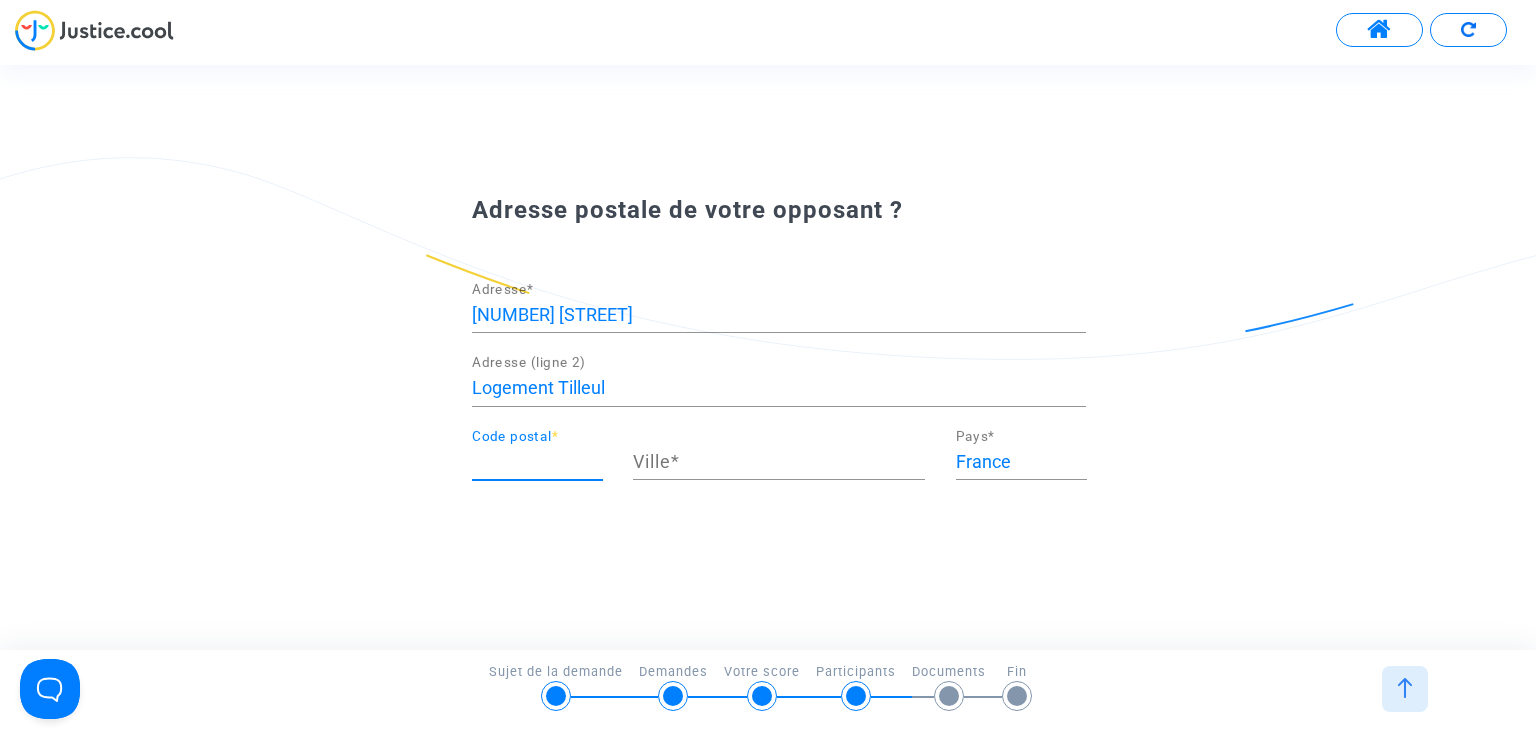 click on "Code postal  *" at bounding box center [537, 462] 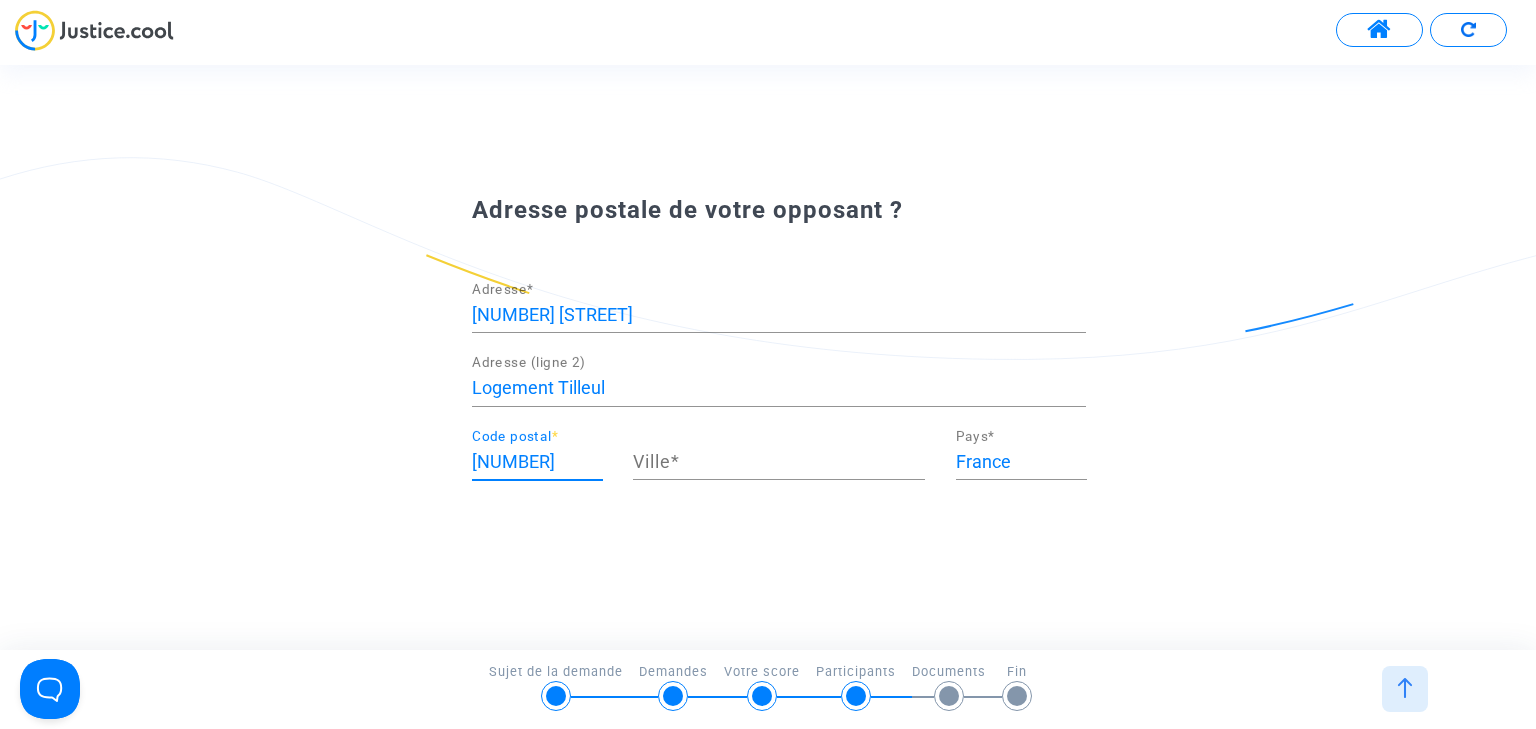 type on "[NUMBER]" 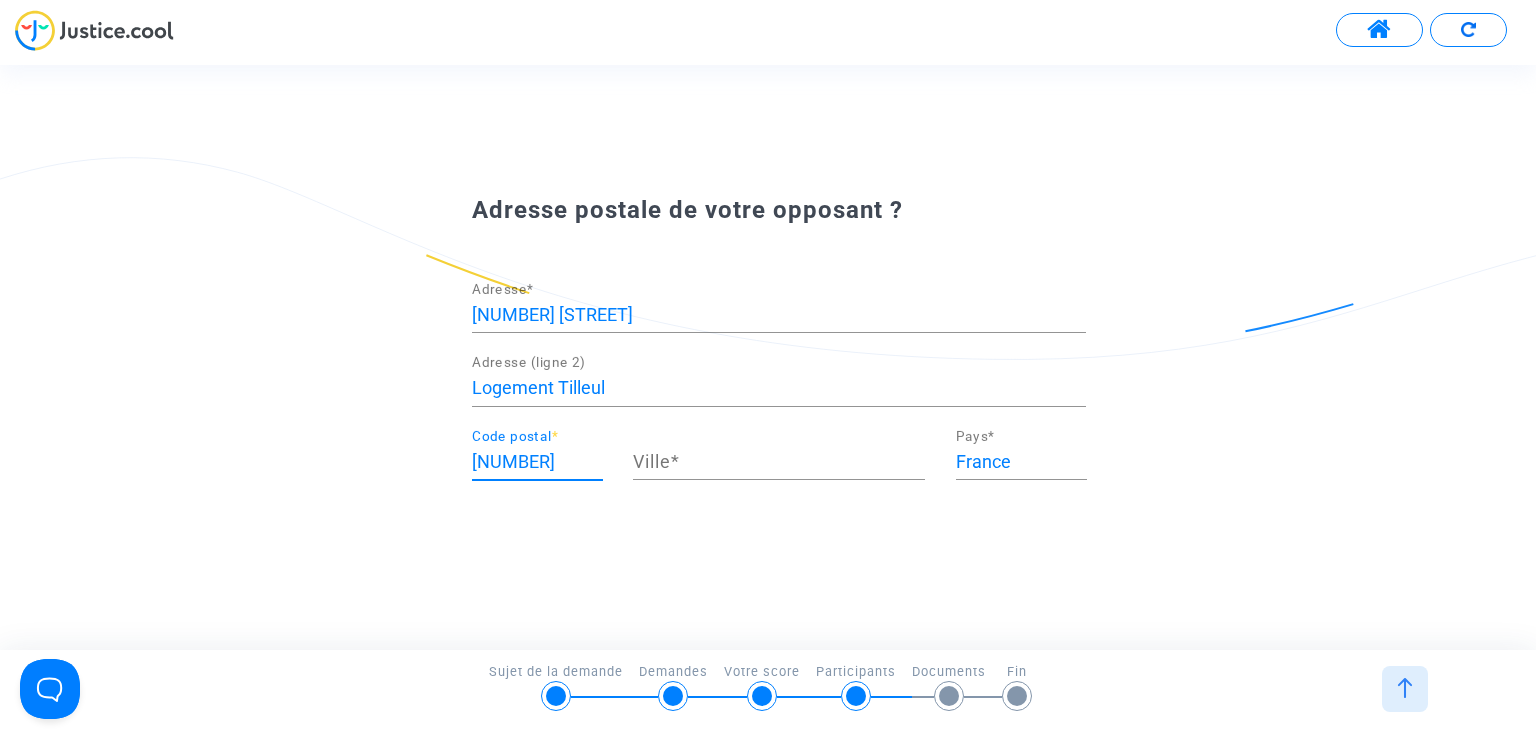 click on "Ville  *" at bounding box center [779, 462] 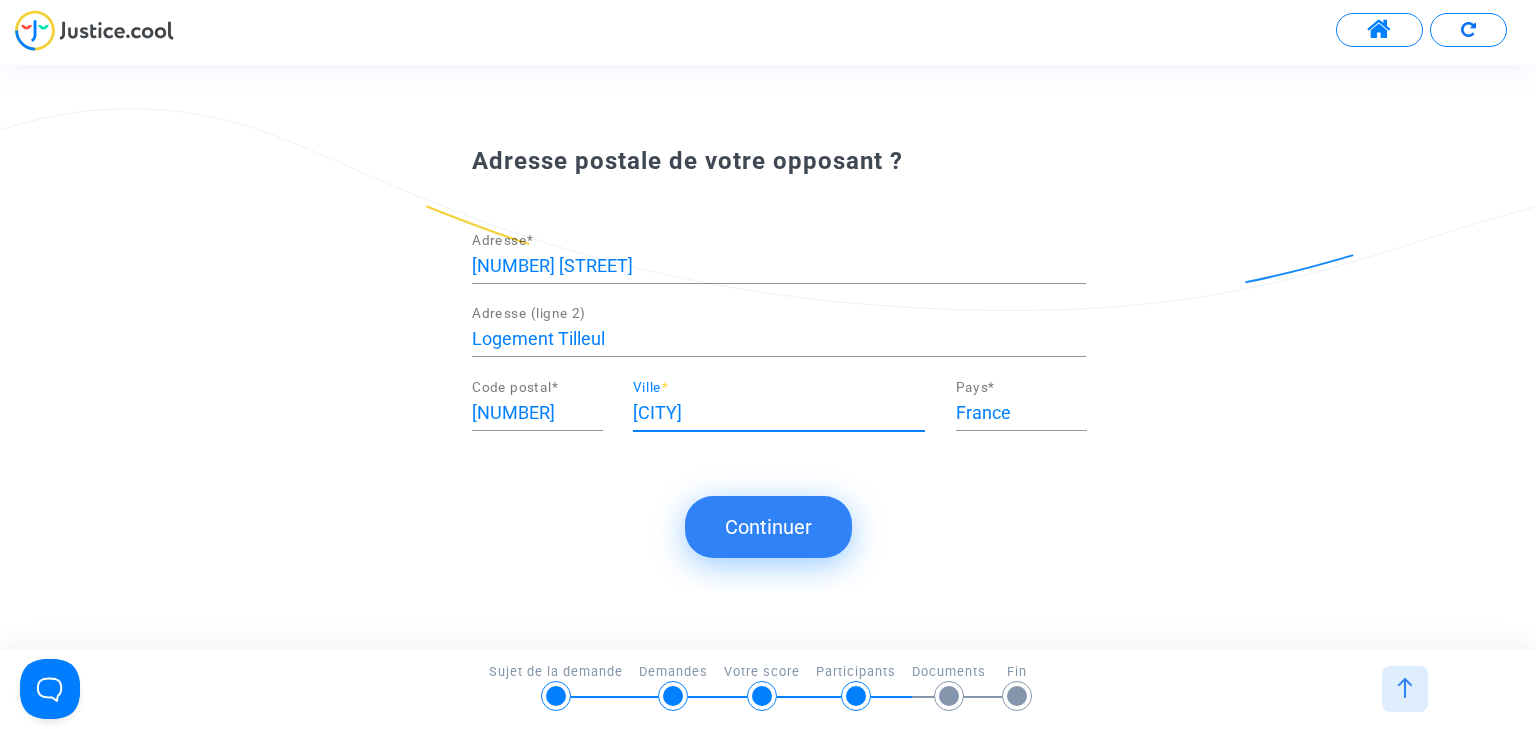 type on "[CITY]" 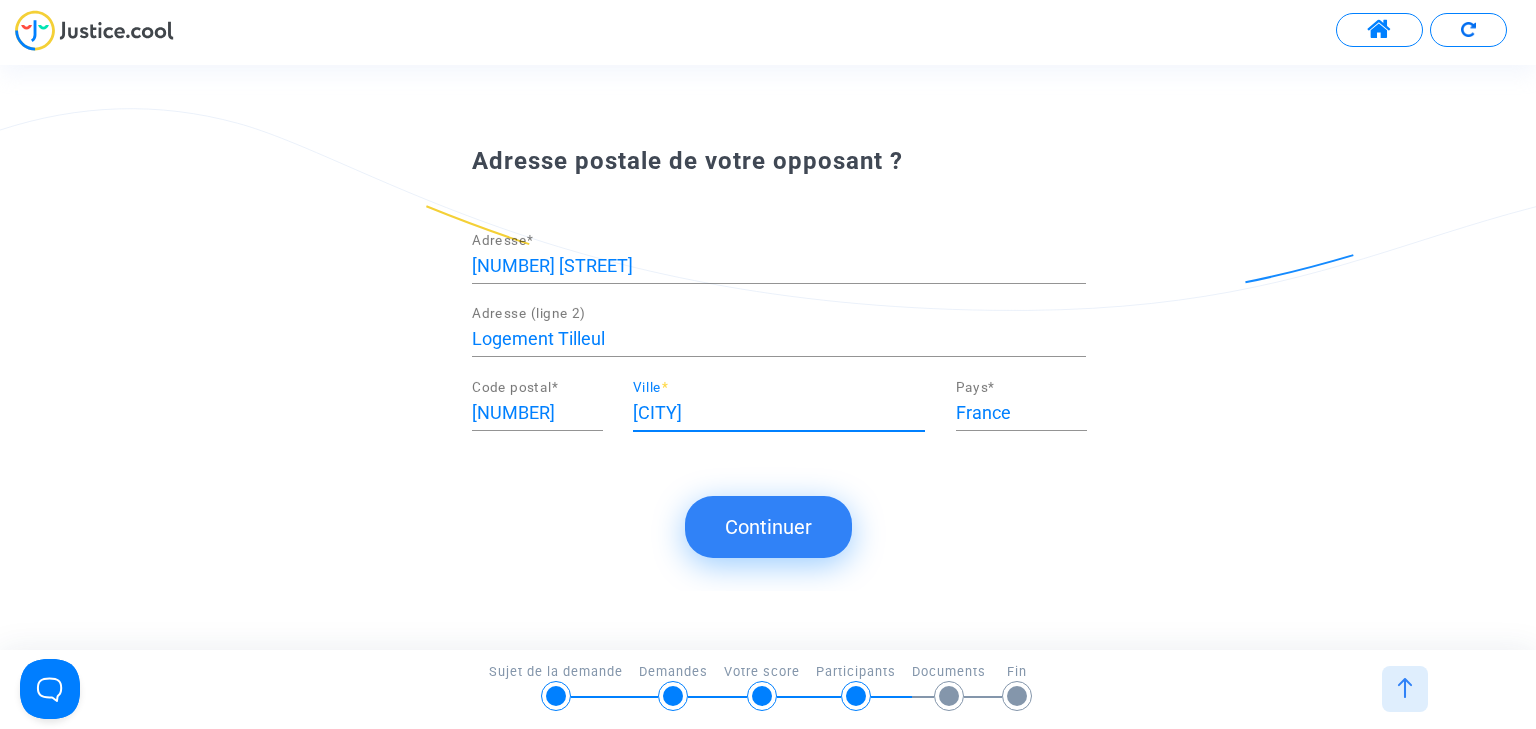 click on "Continuer" 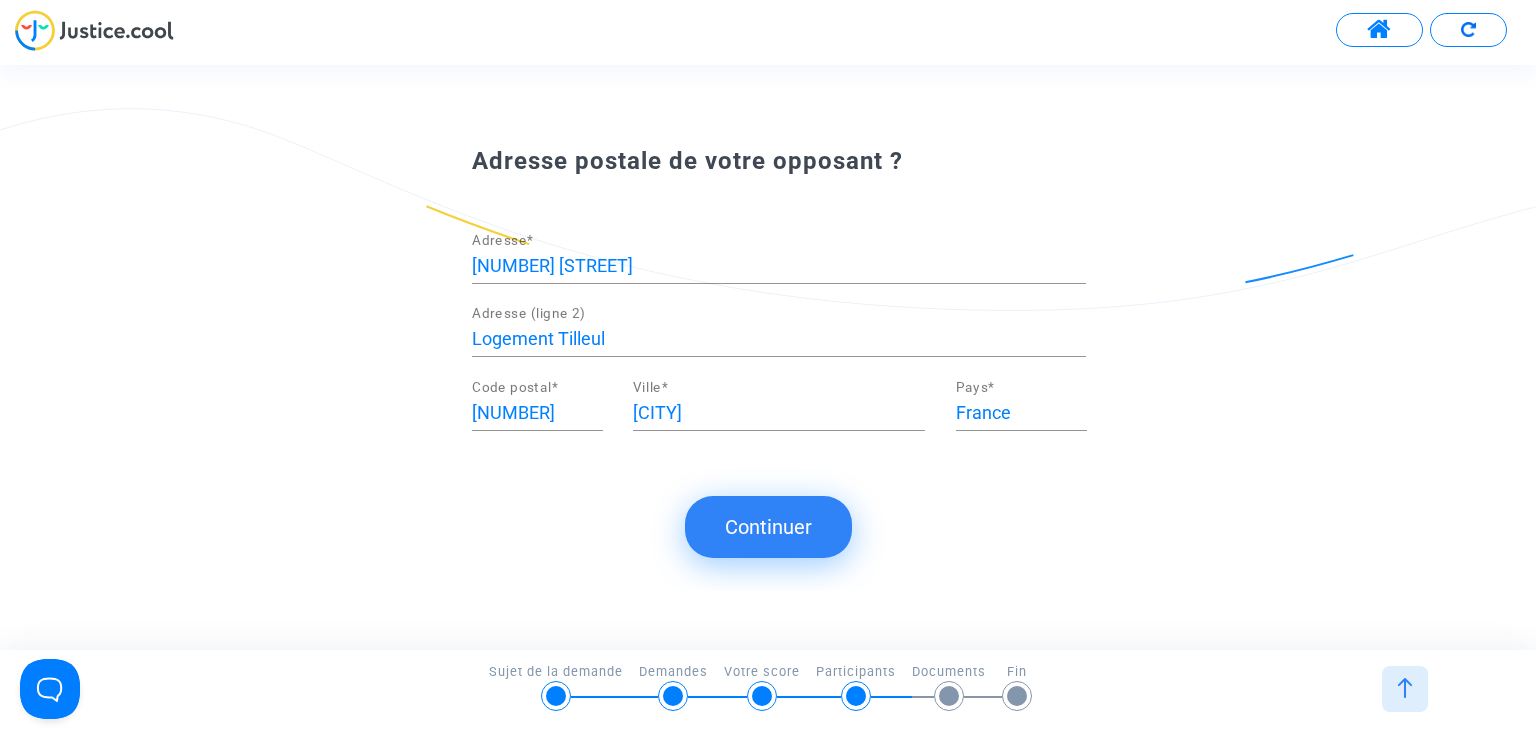 click on "Continuer" 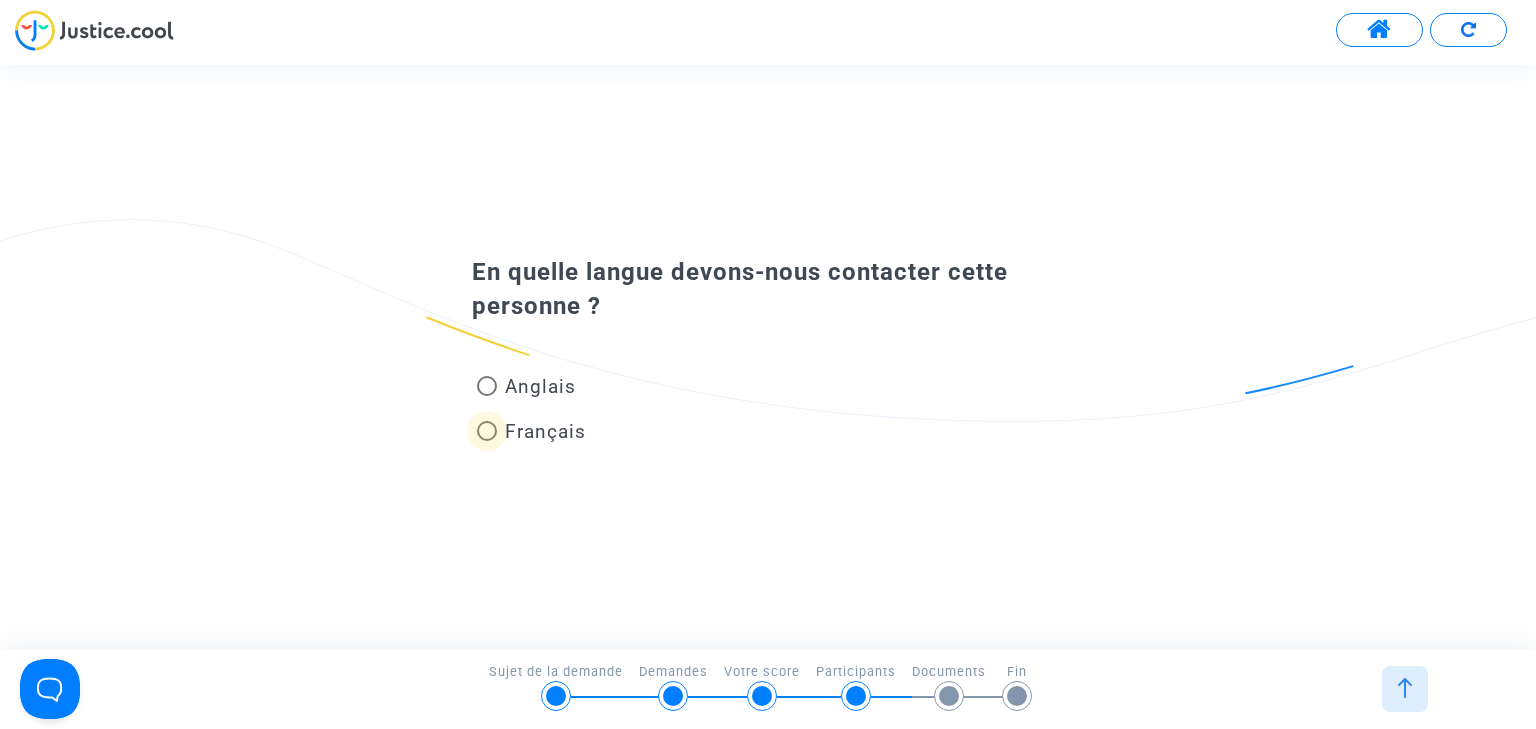 click on "Français" at bounding box center [545, 431] 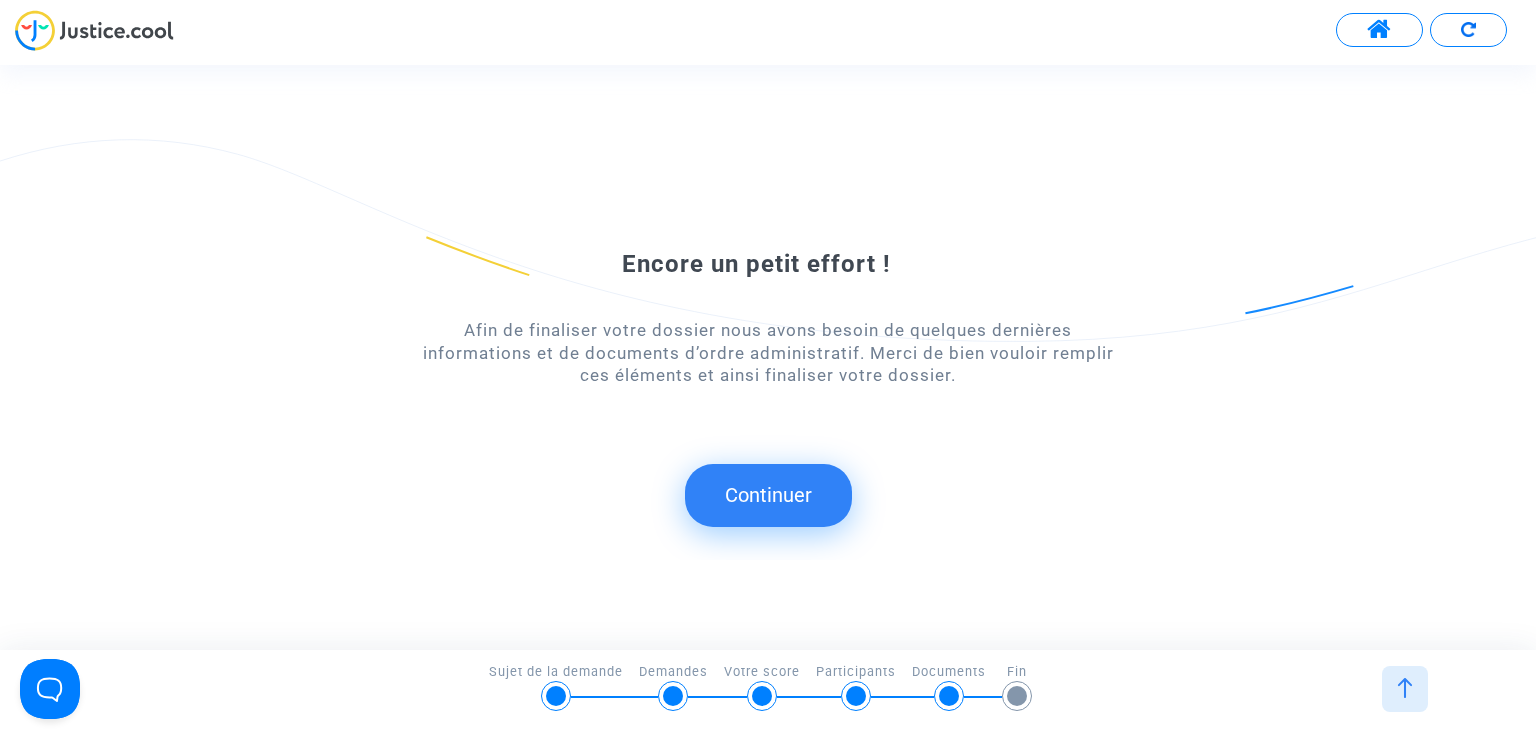 click on "Continuer" 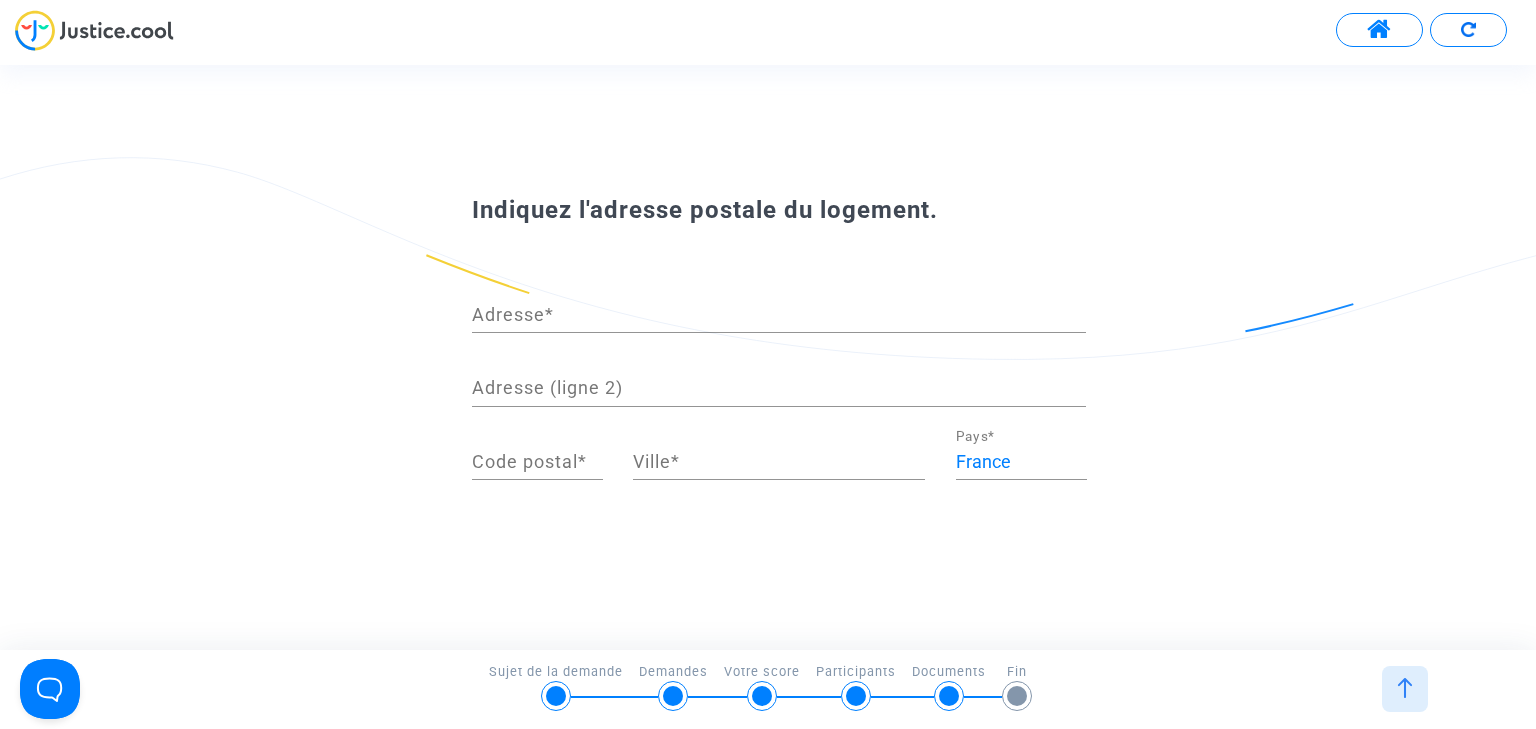 click on "Adresse  *" at bounding box center (779, 315) 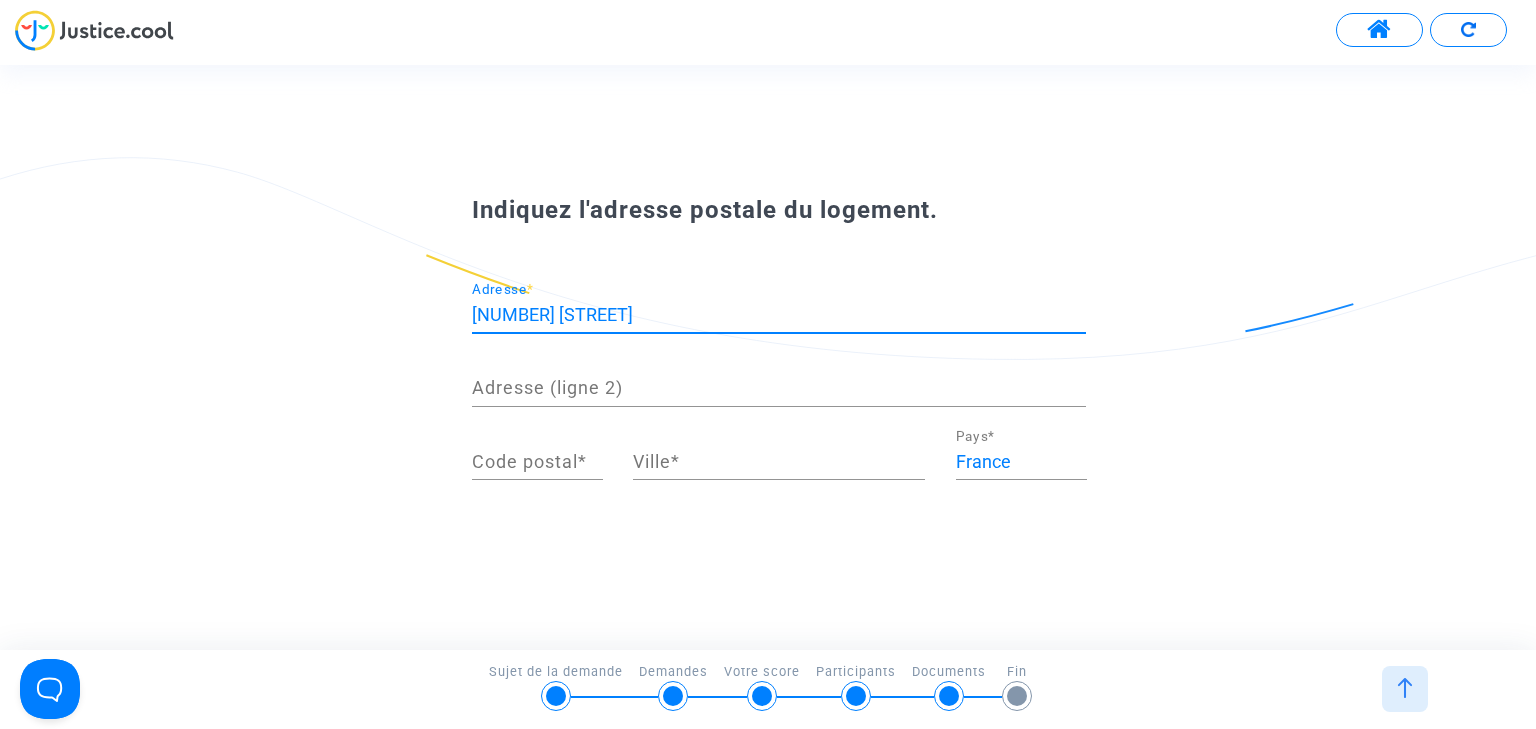 type on "[NUMBER] [STREET]" 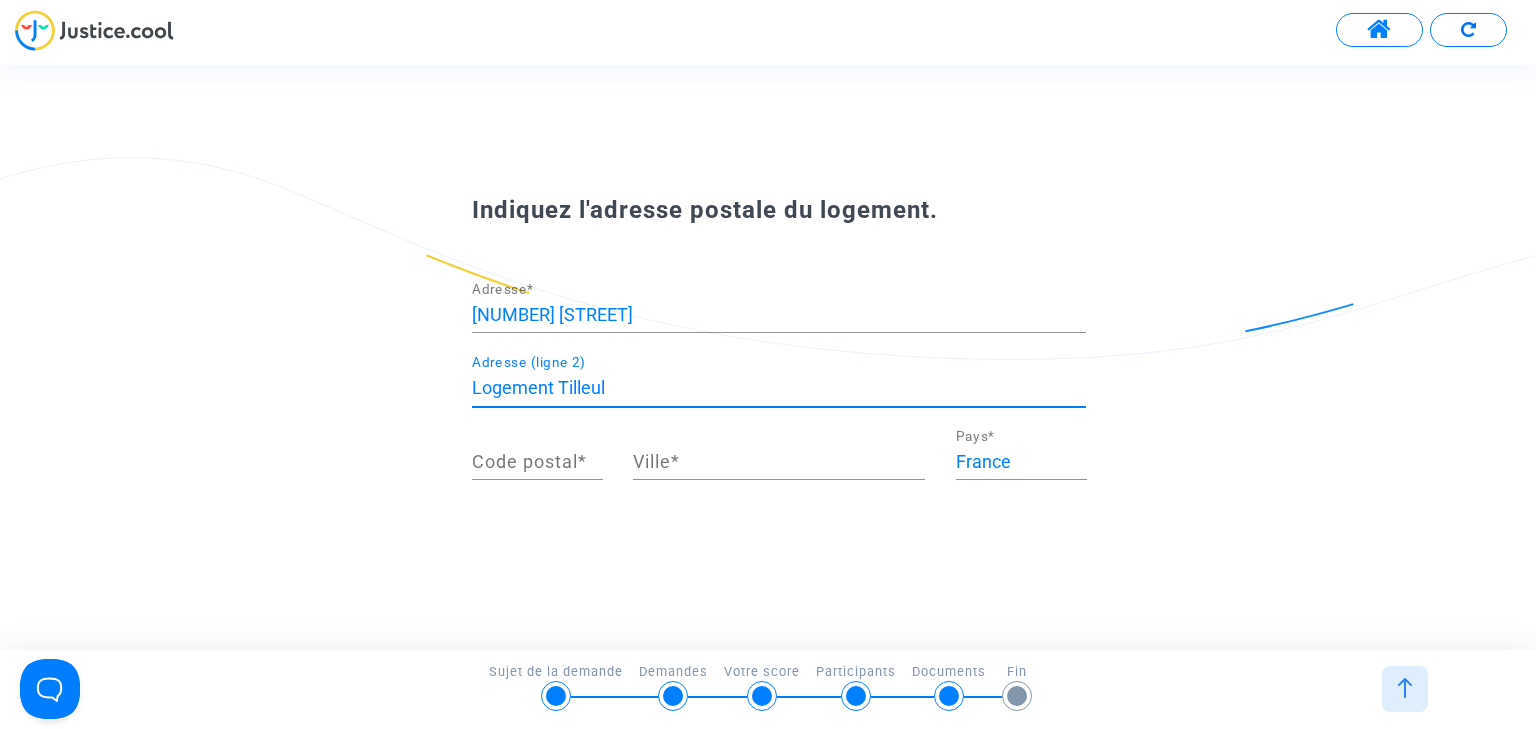type on "Logement Tilleul" 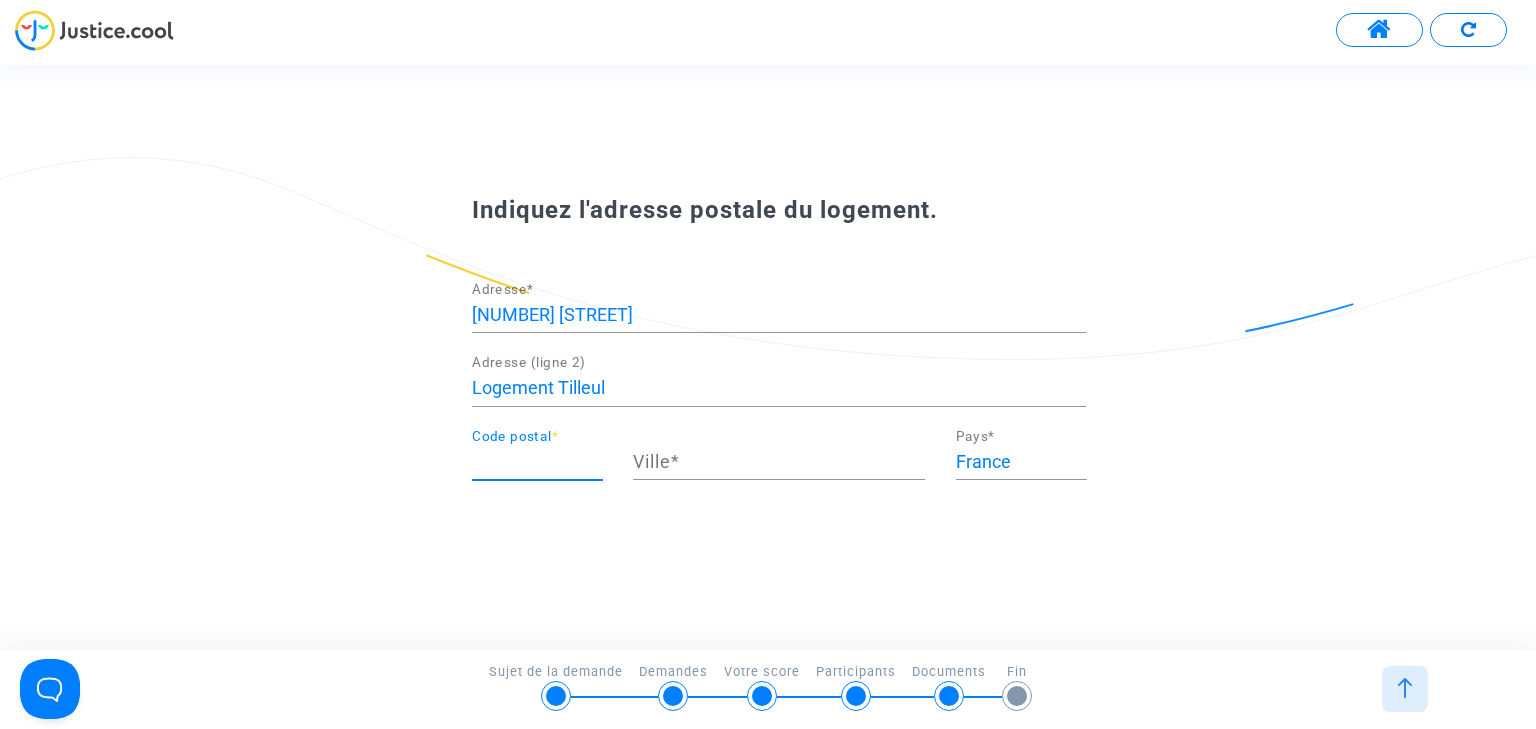 click on "Code postal  *" at bounding box center (537, 462) 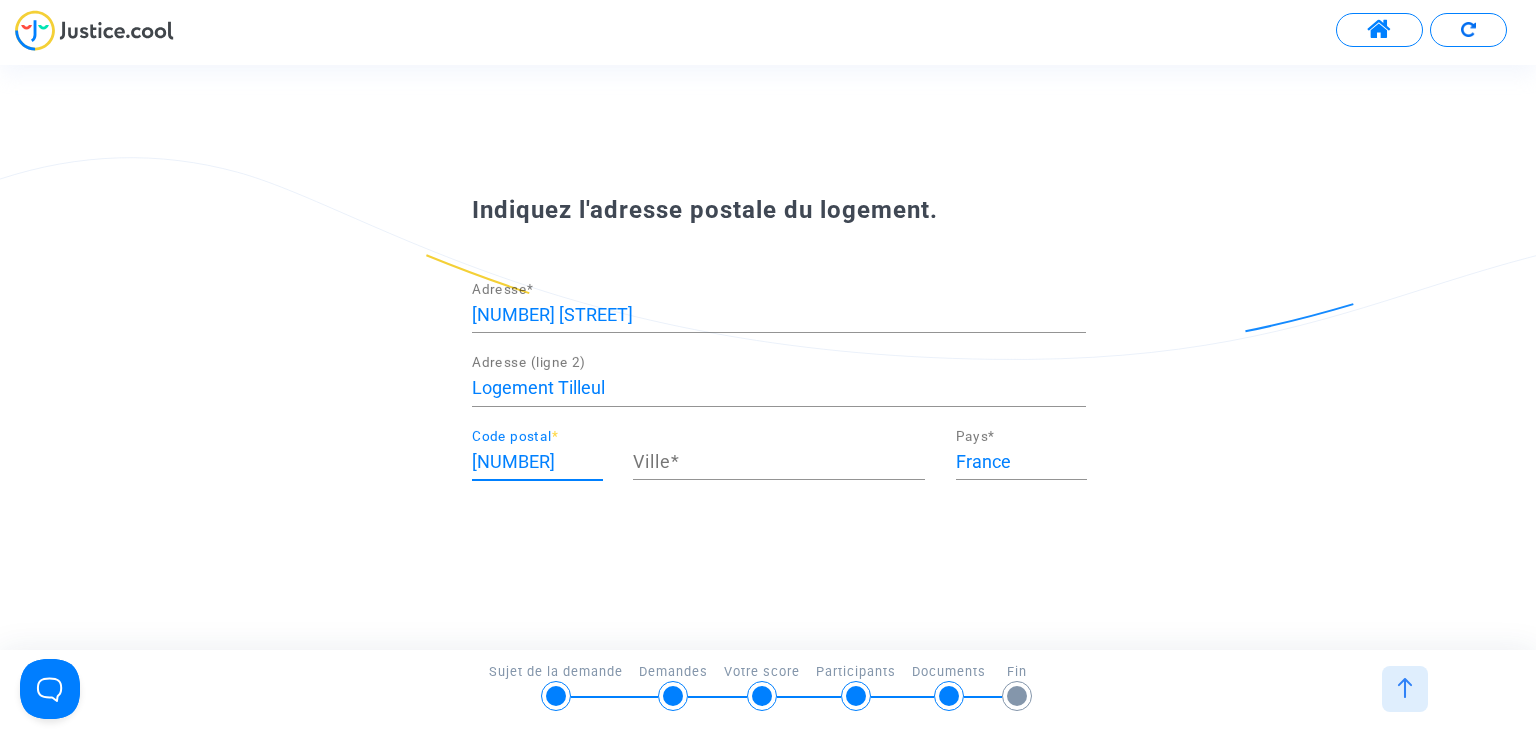 type on "[NUMBER]" 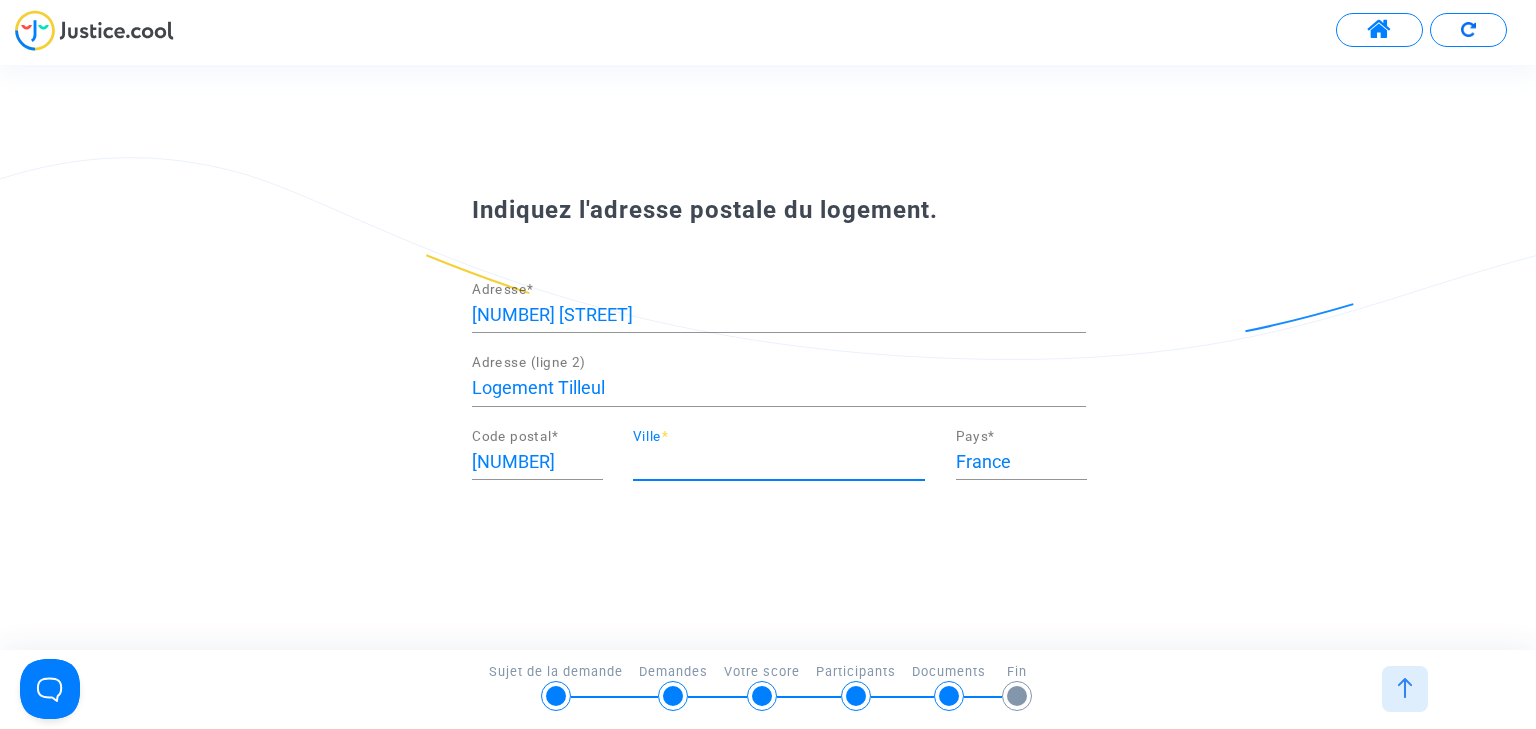 click on "Ville  *" at bounding box center [779, 462] 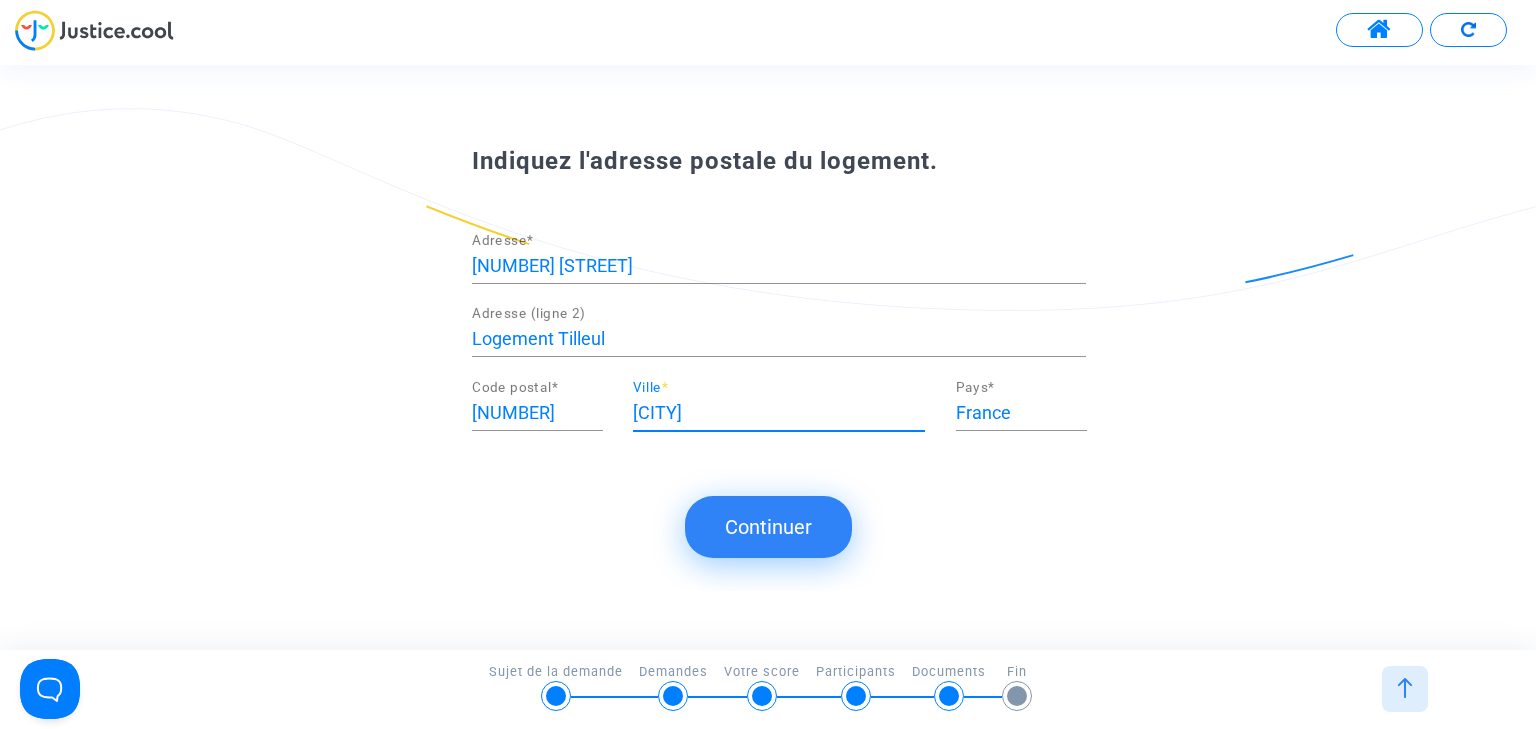 type on "[CITY]" 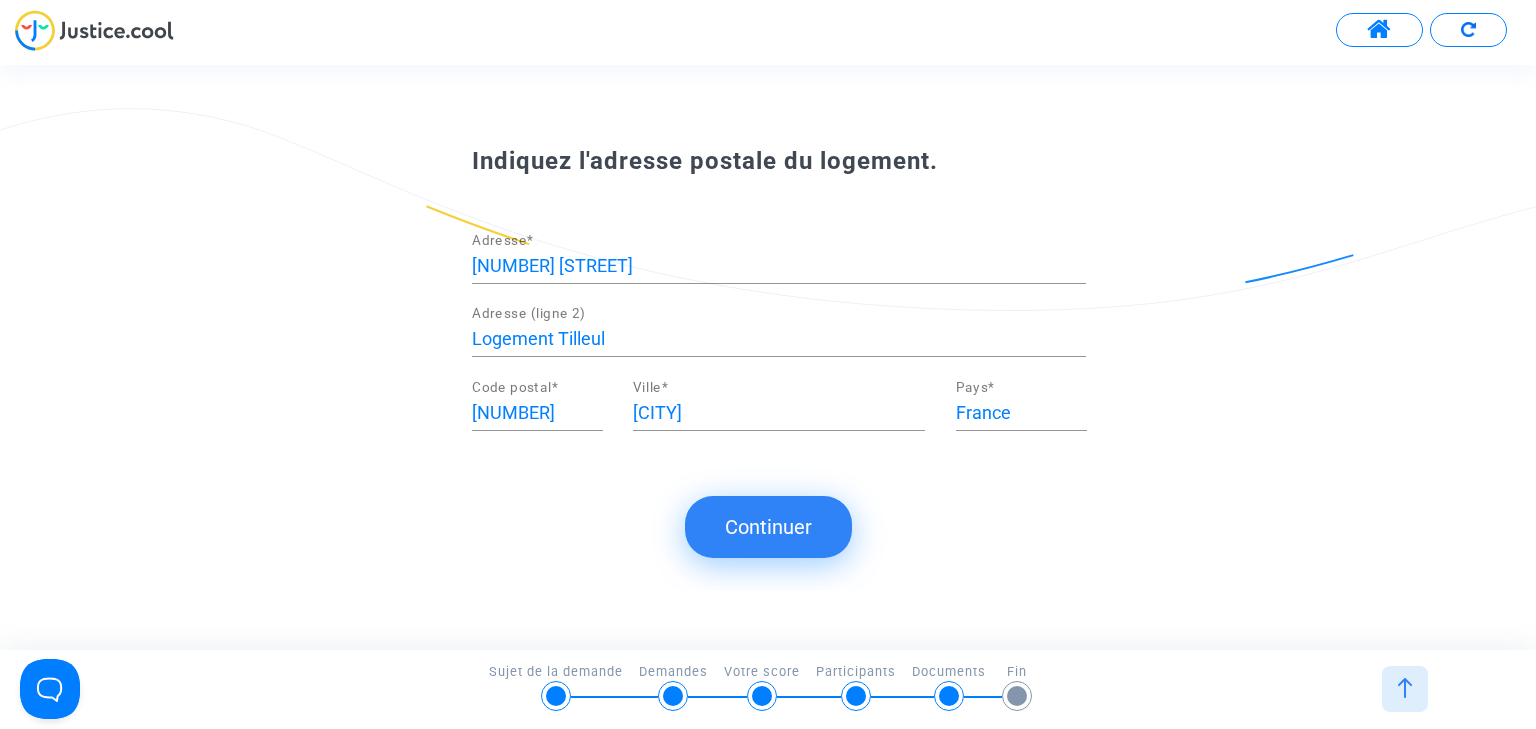click on "Continuer" 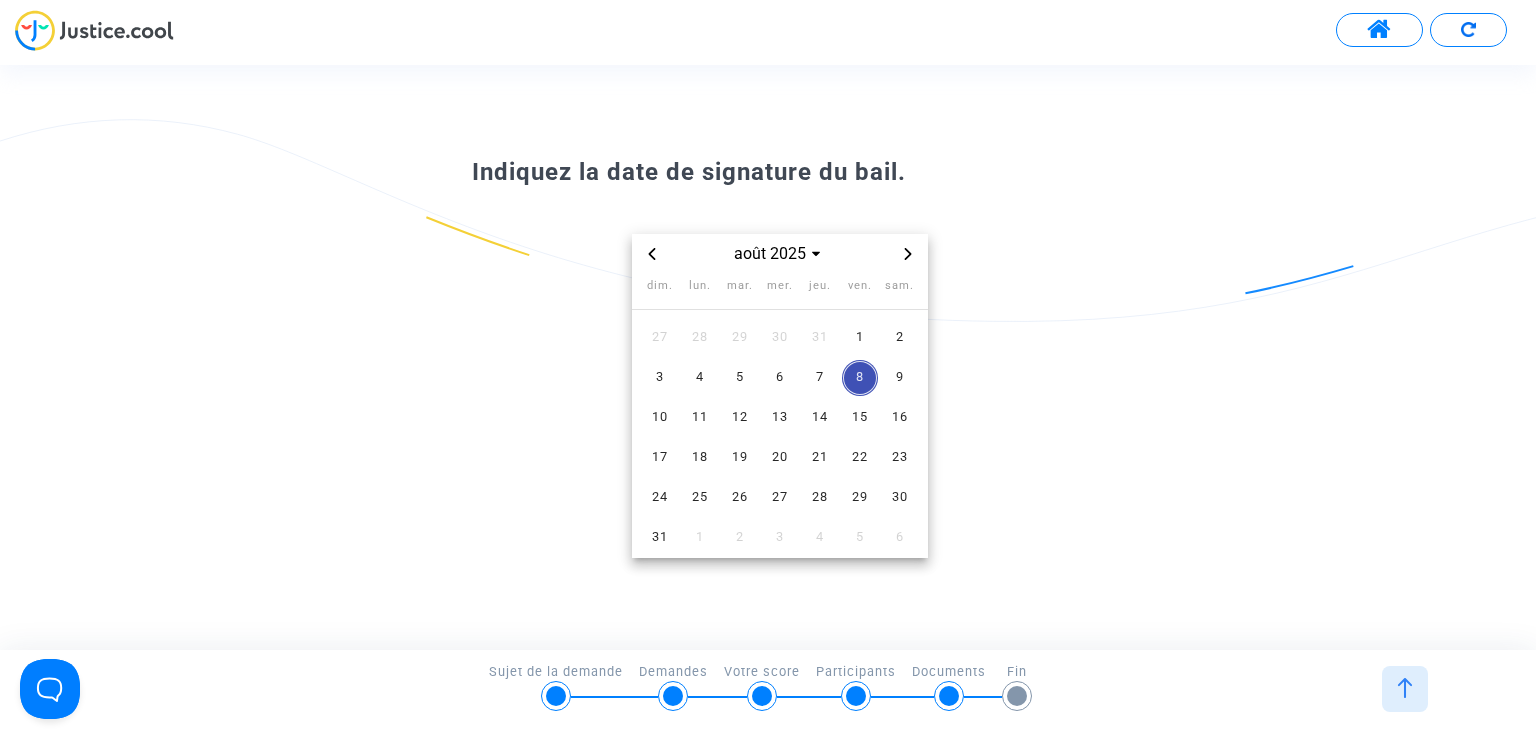 click at bounding box center [652, 254] 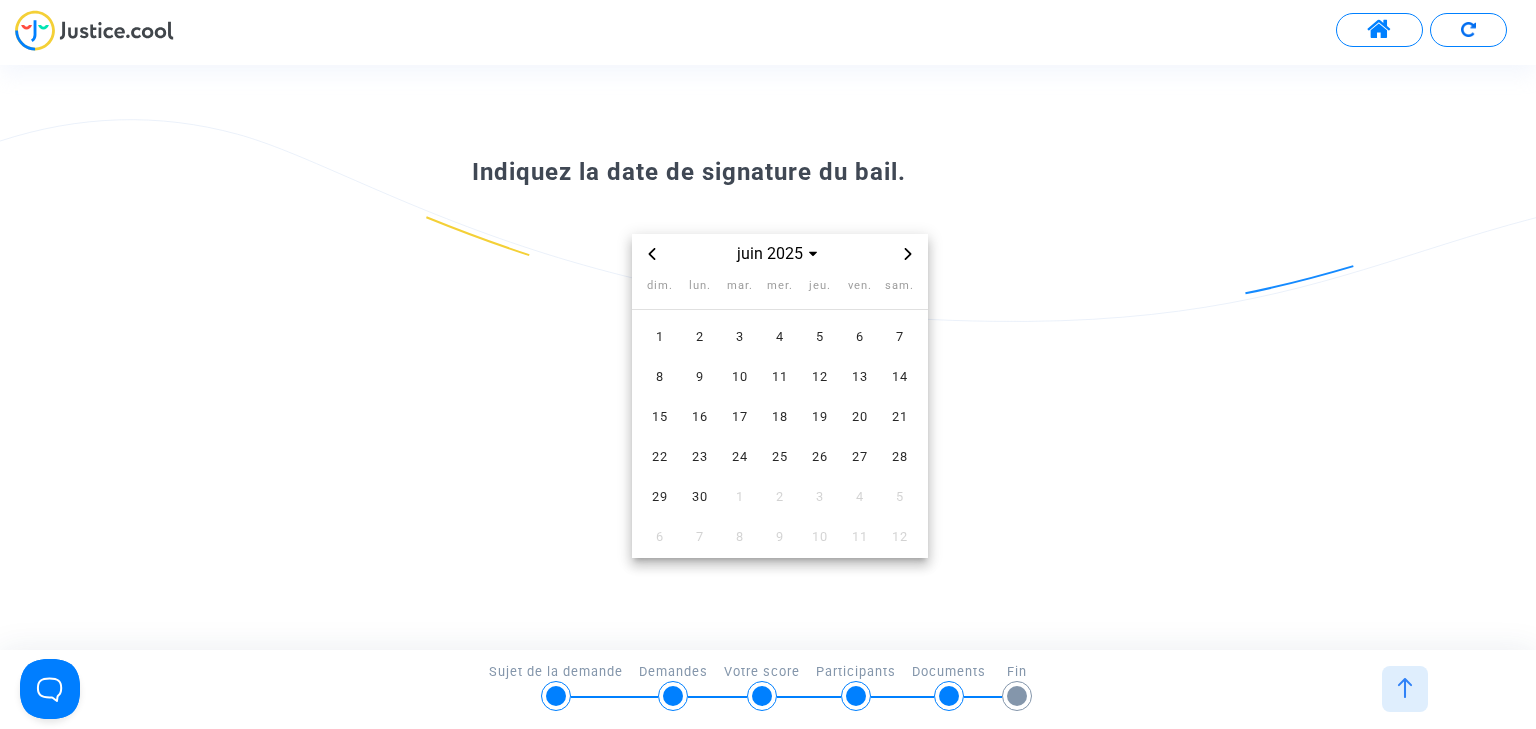 click at bounding box center [652, 254] 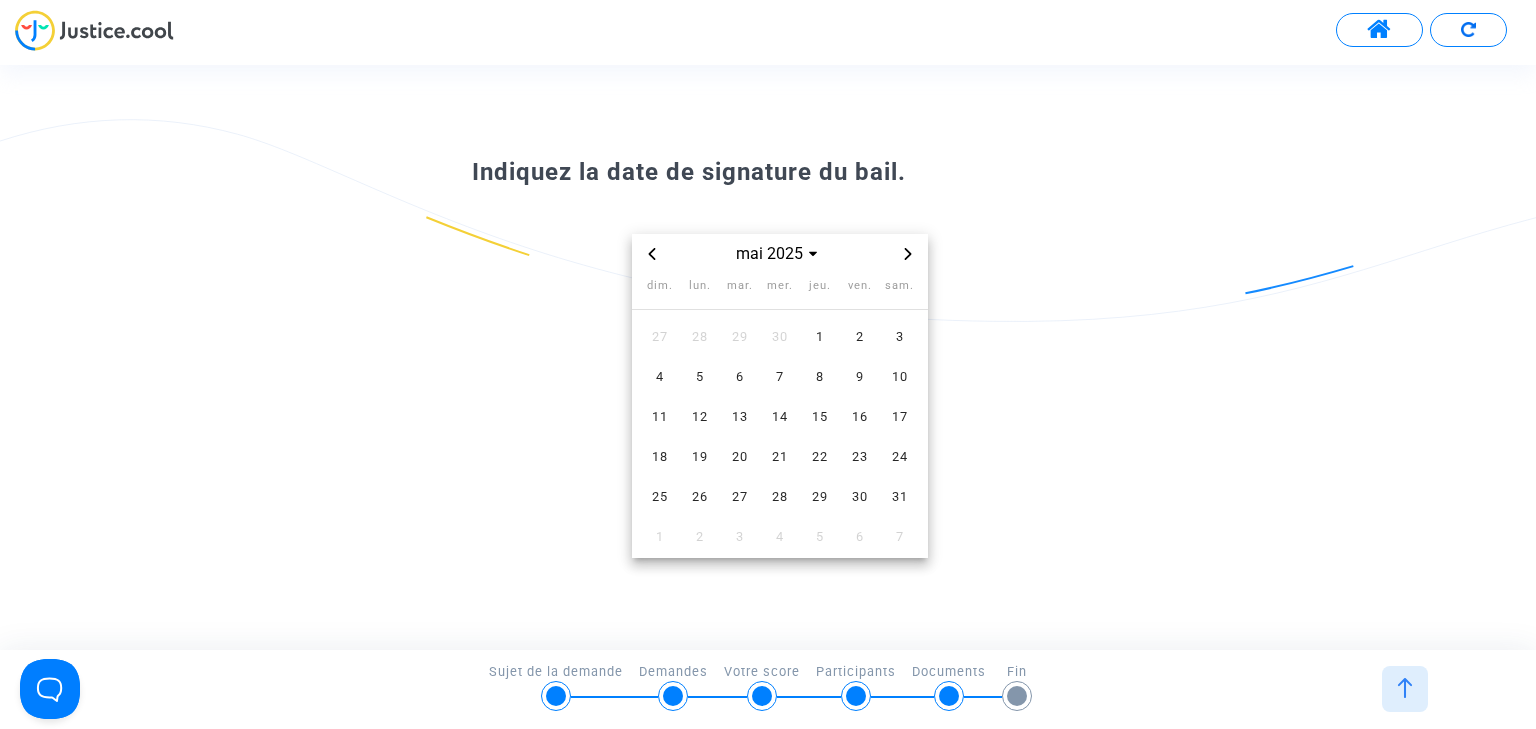 click at bounding box center [652, 254] 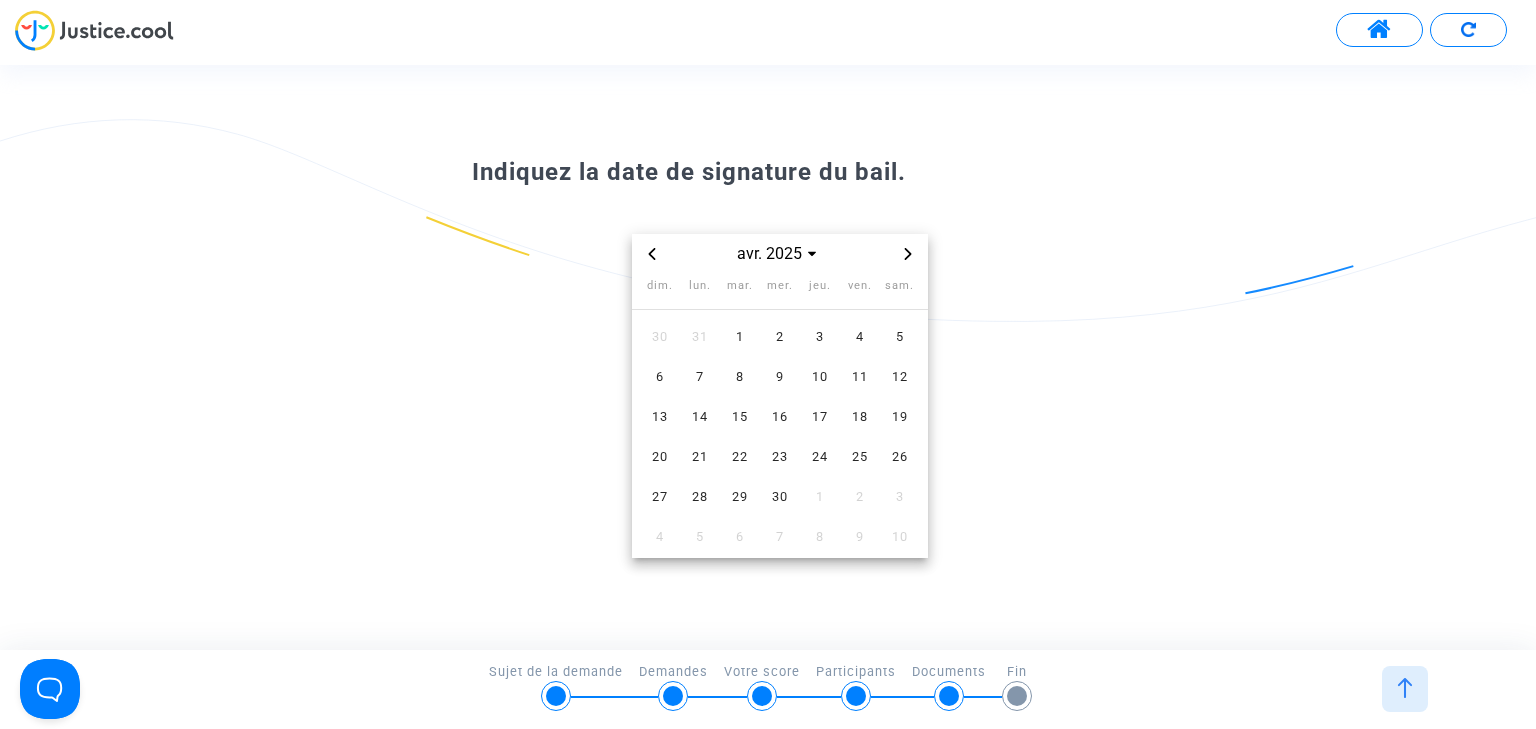 click at bounding box center (652, 254) 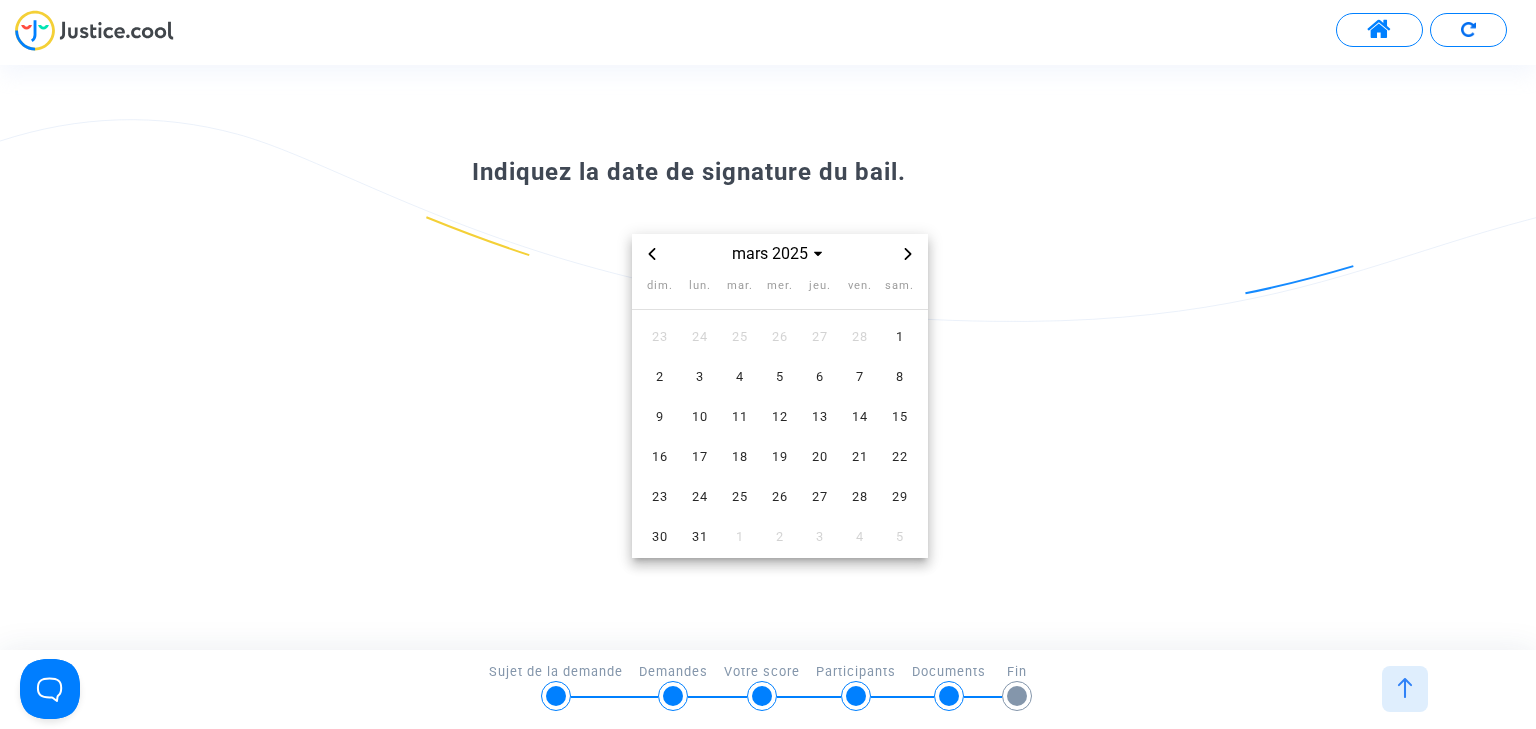 click at bounding box center [652, 254] 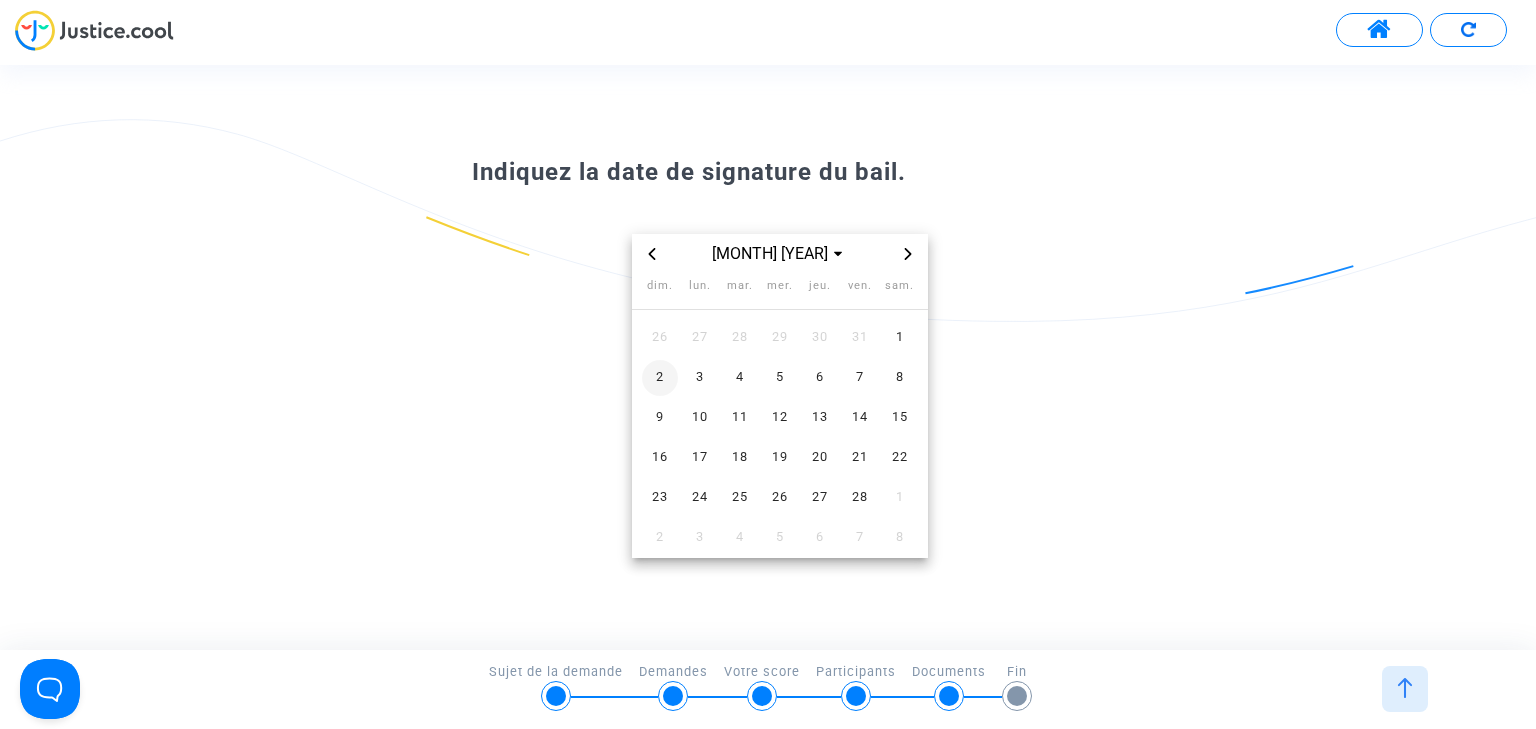 click on "2" at bounding box center [660, 378] 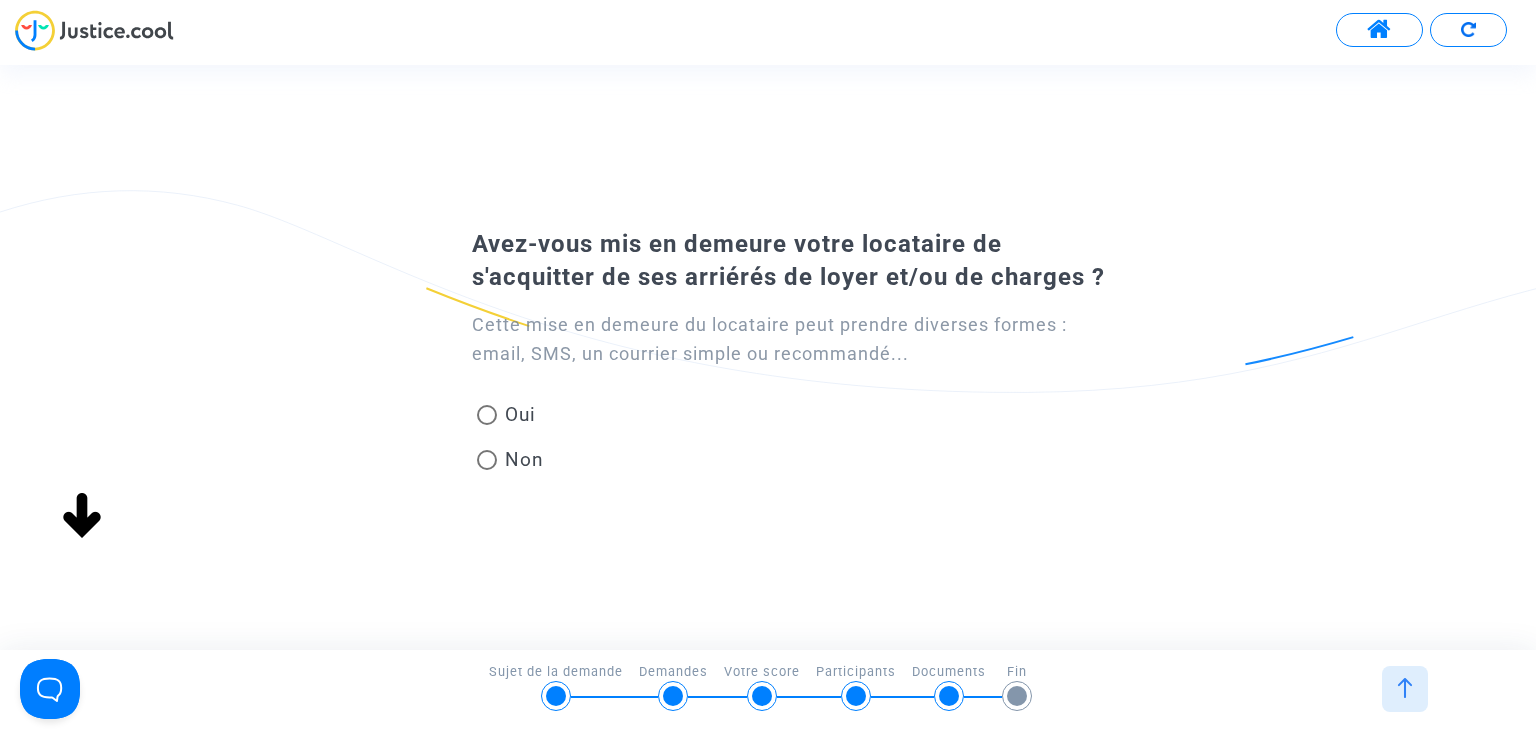 click on "Oui" at bounding box center (516, 414) 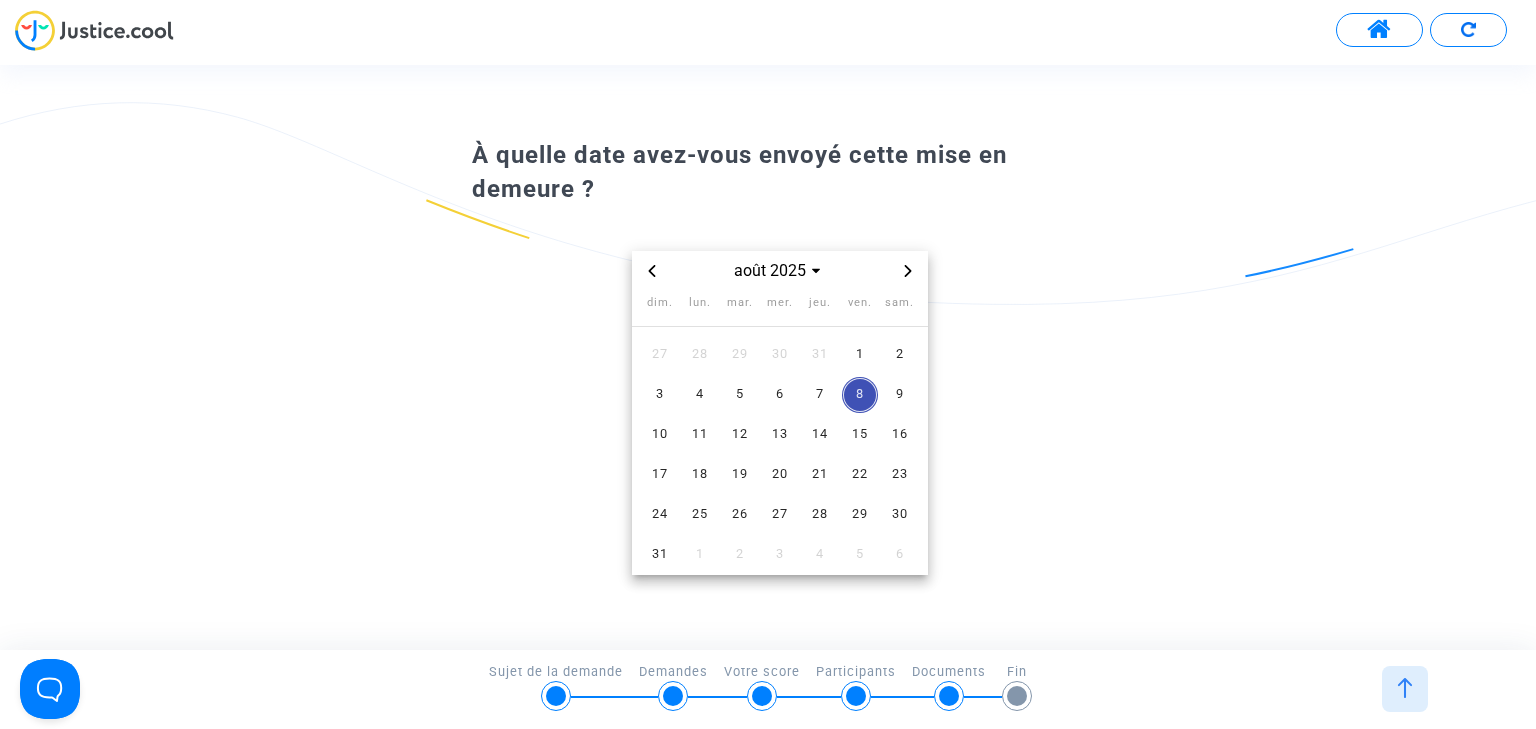 click 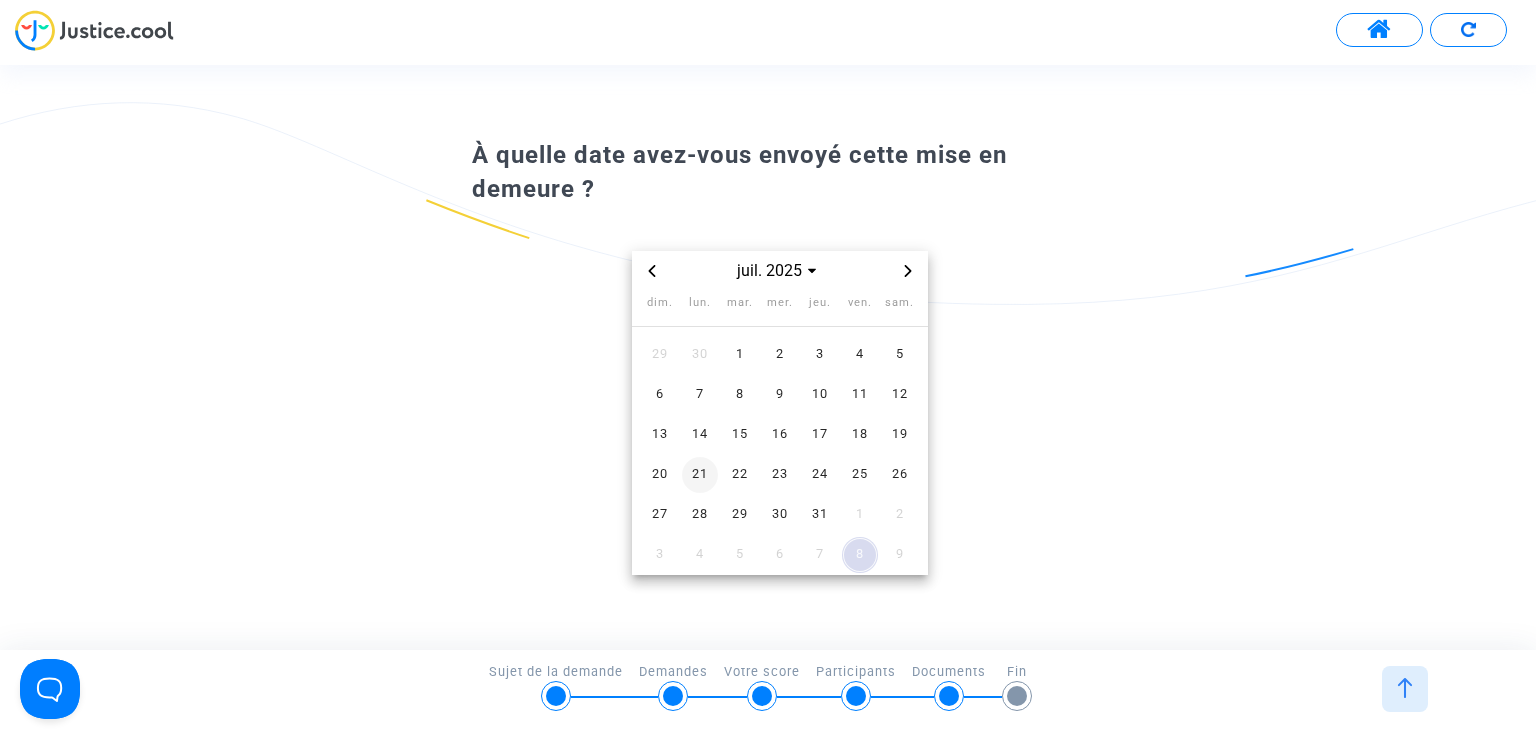 click on "21" at bounding box center [700, 475] 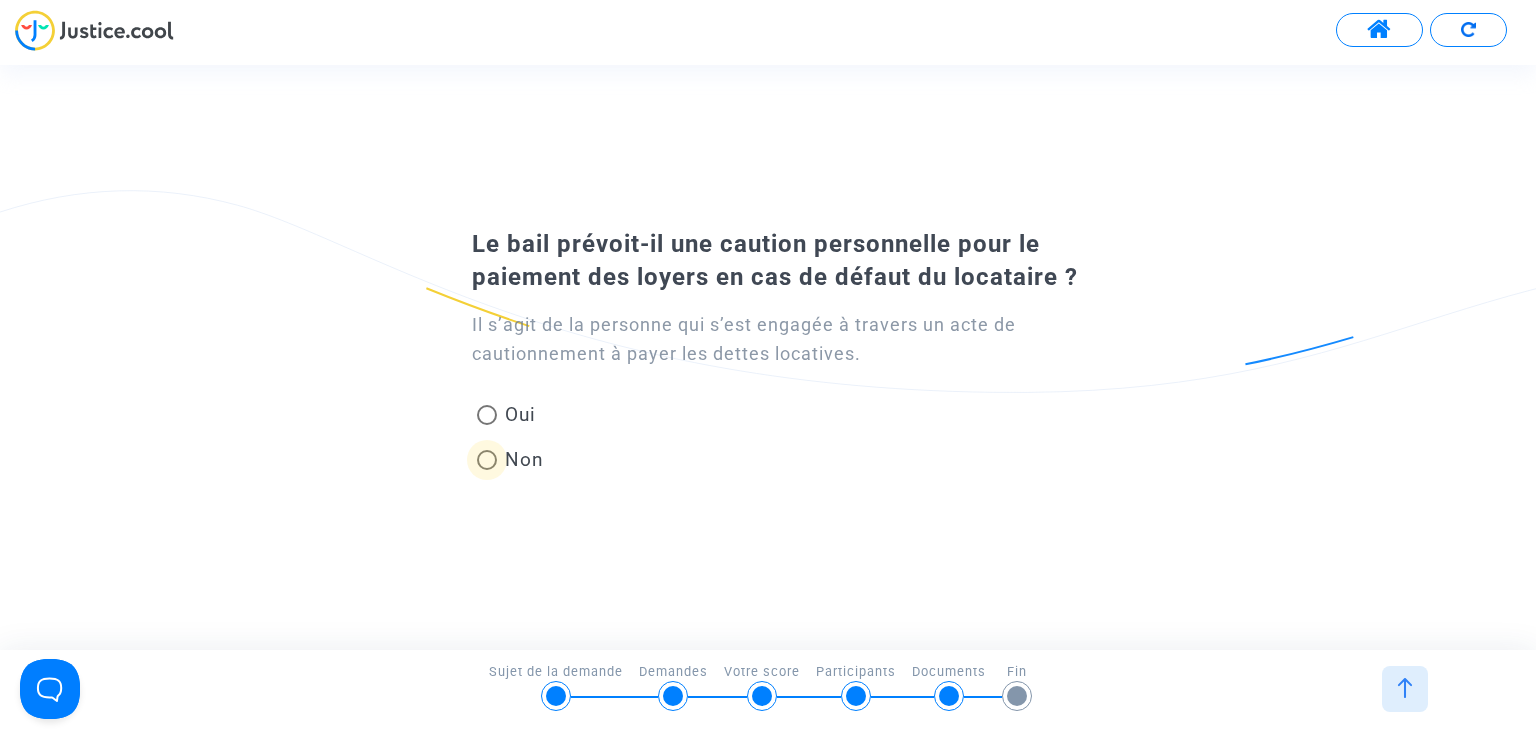 click at bounding box center [487, 460] 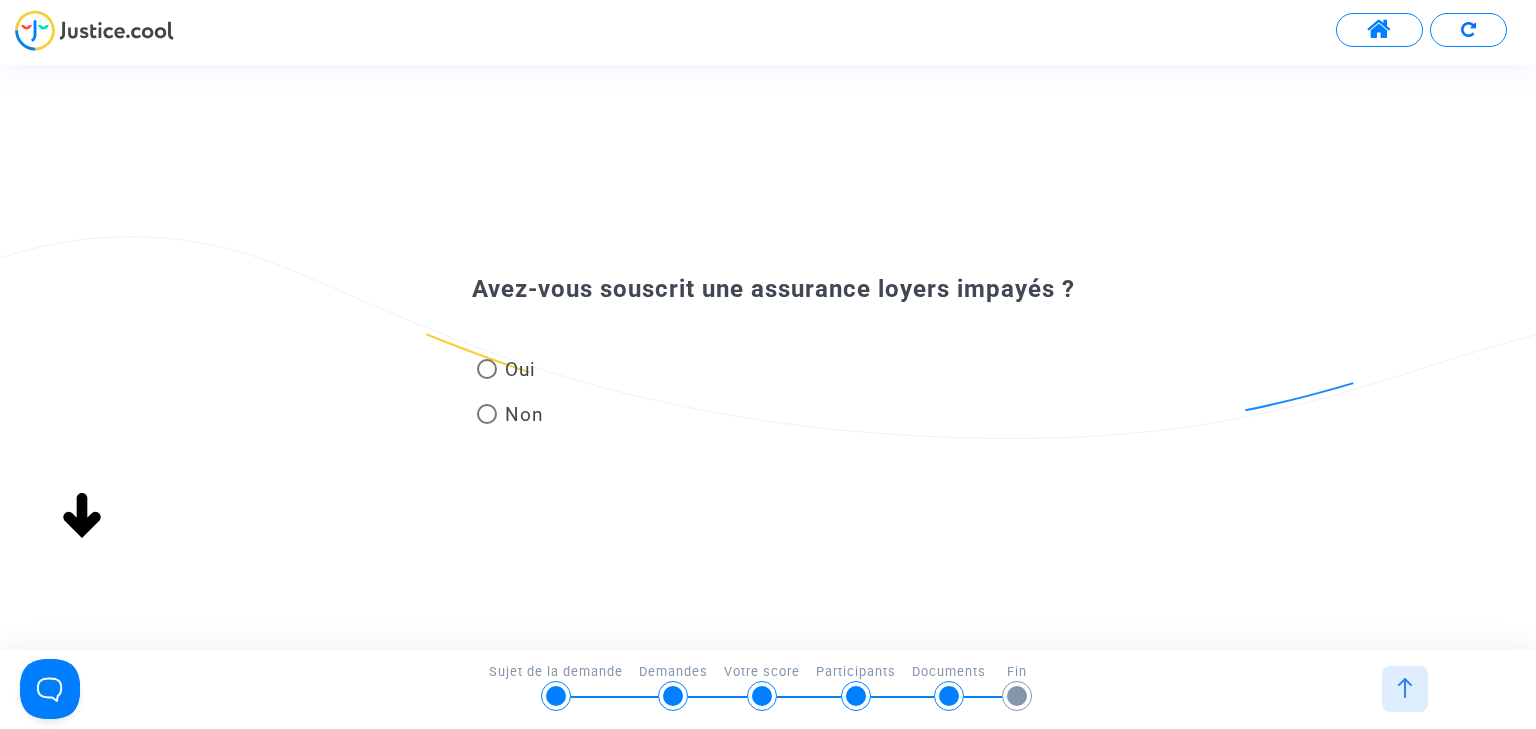 click at bounding box center [487, 414] 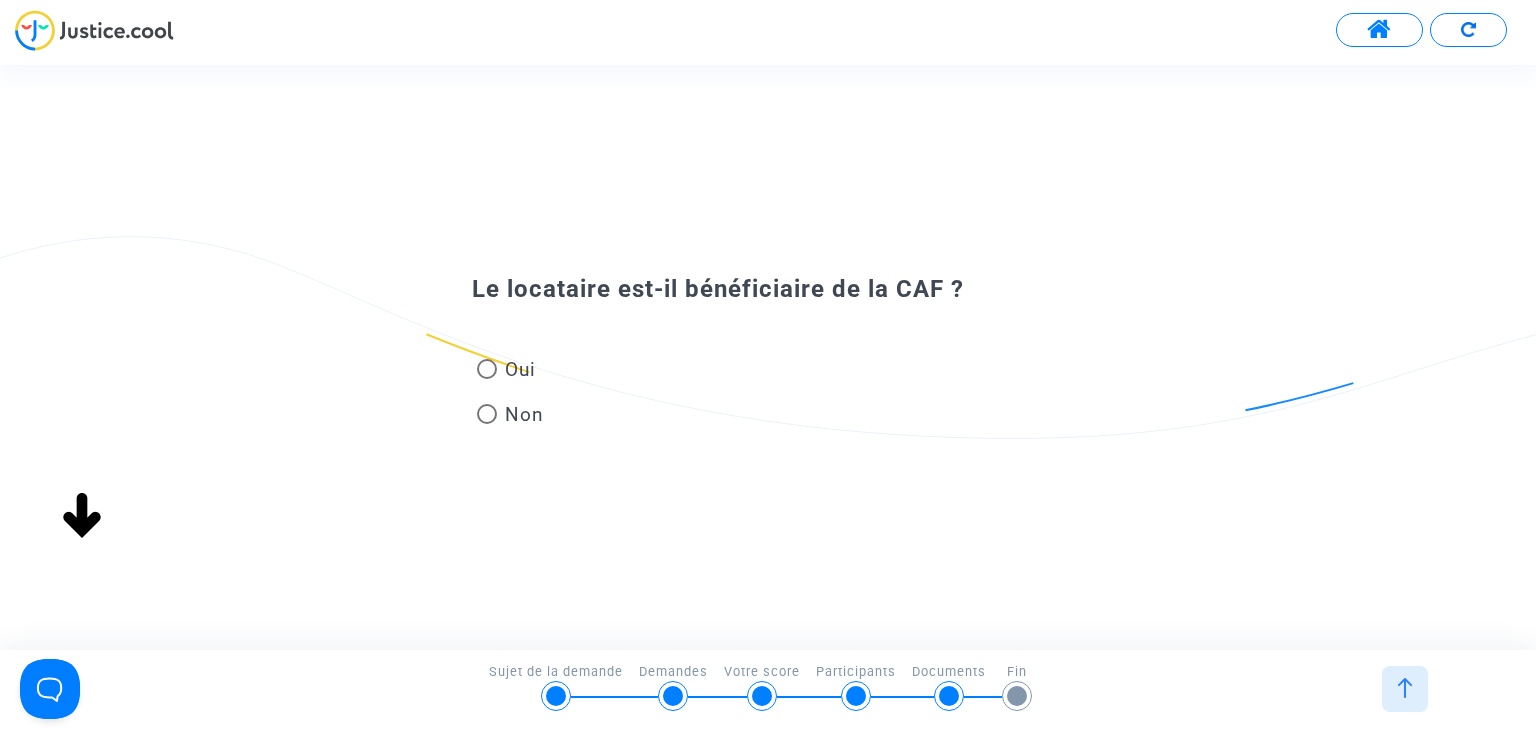 click on "Non" at bounding box center [520, 414] 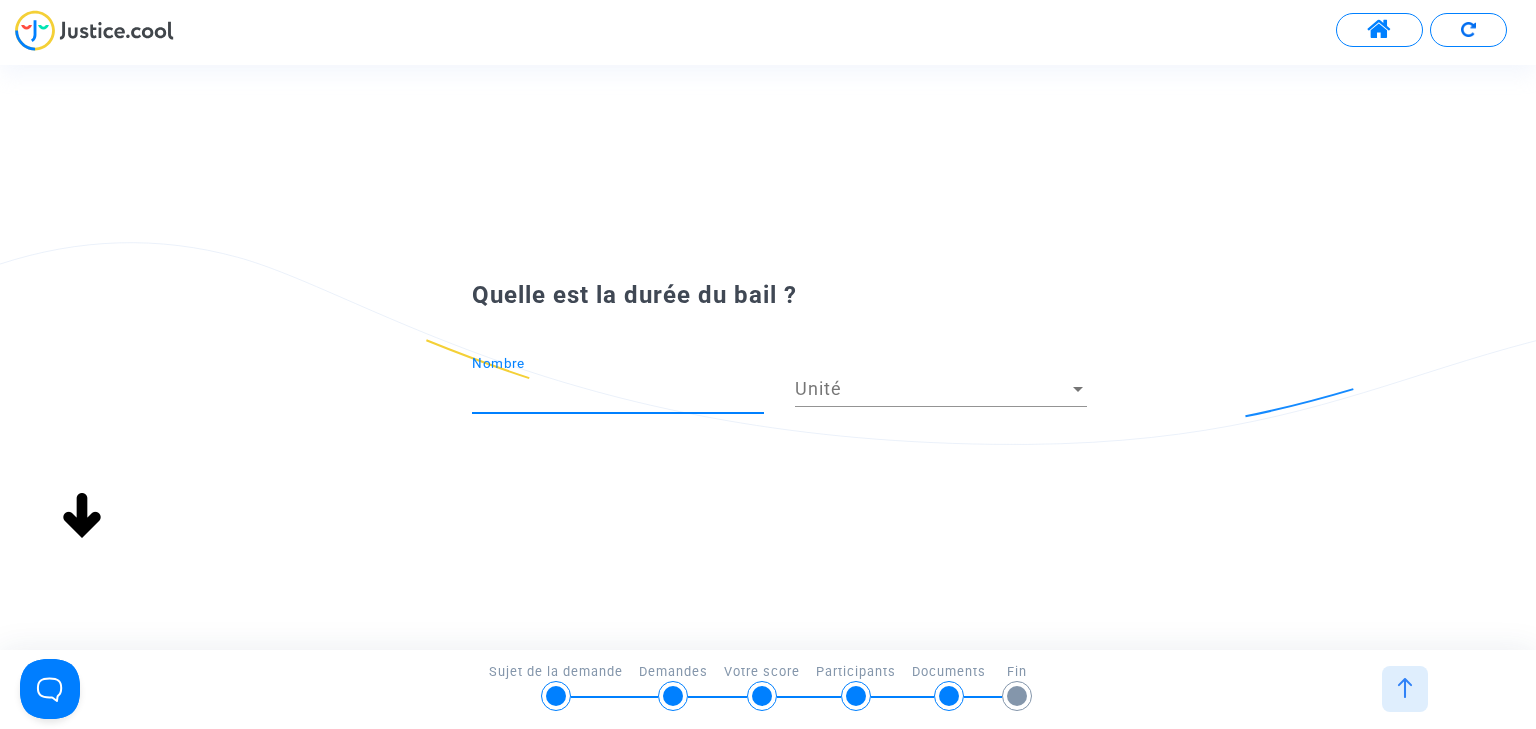 click on "Unité" at bounding box center (932, 389) 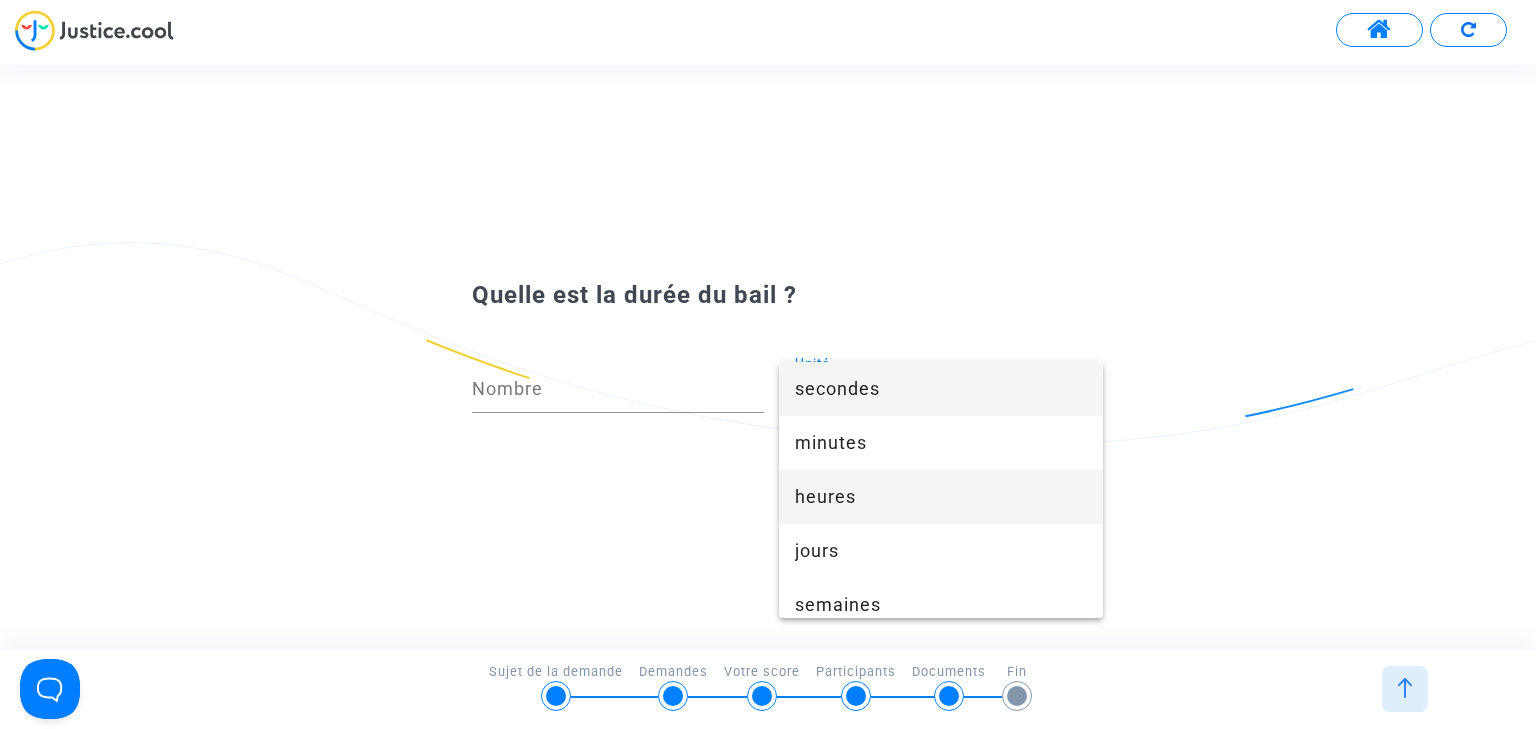 scroll, scrollTop: 122, scrollLeft: 0, axis: vertical 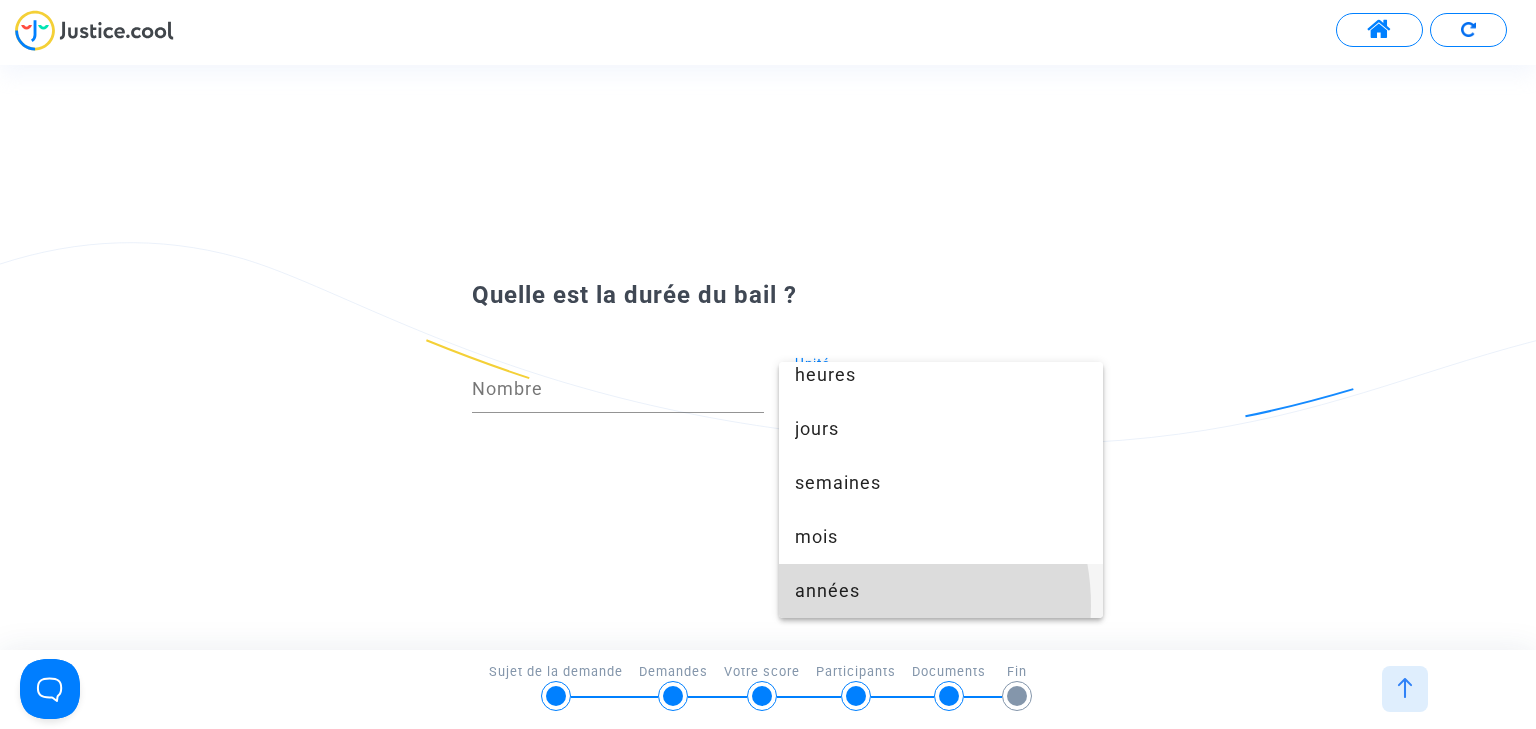 click on "années" at bounding box center [941, 591] 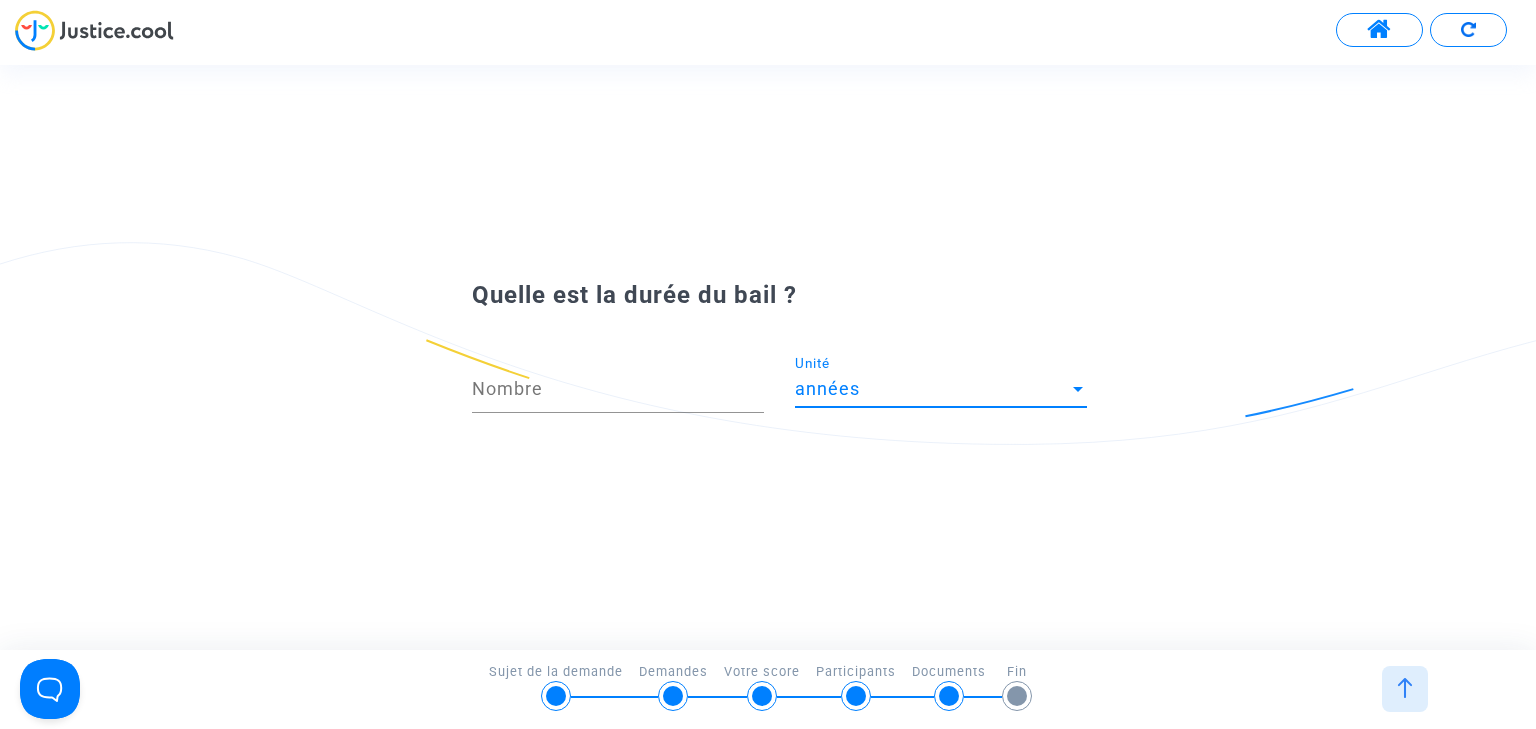 click on "Nombre" at bounding box center [618, 391] 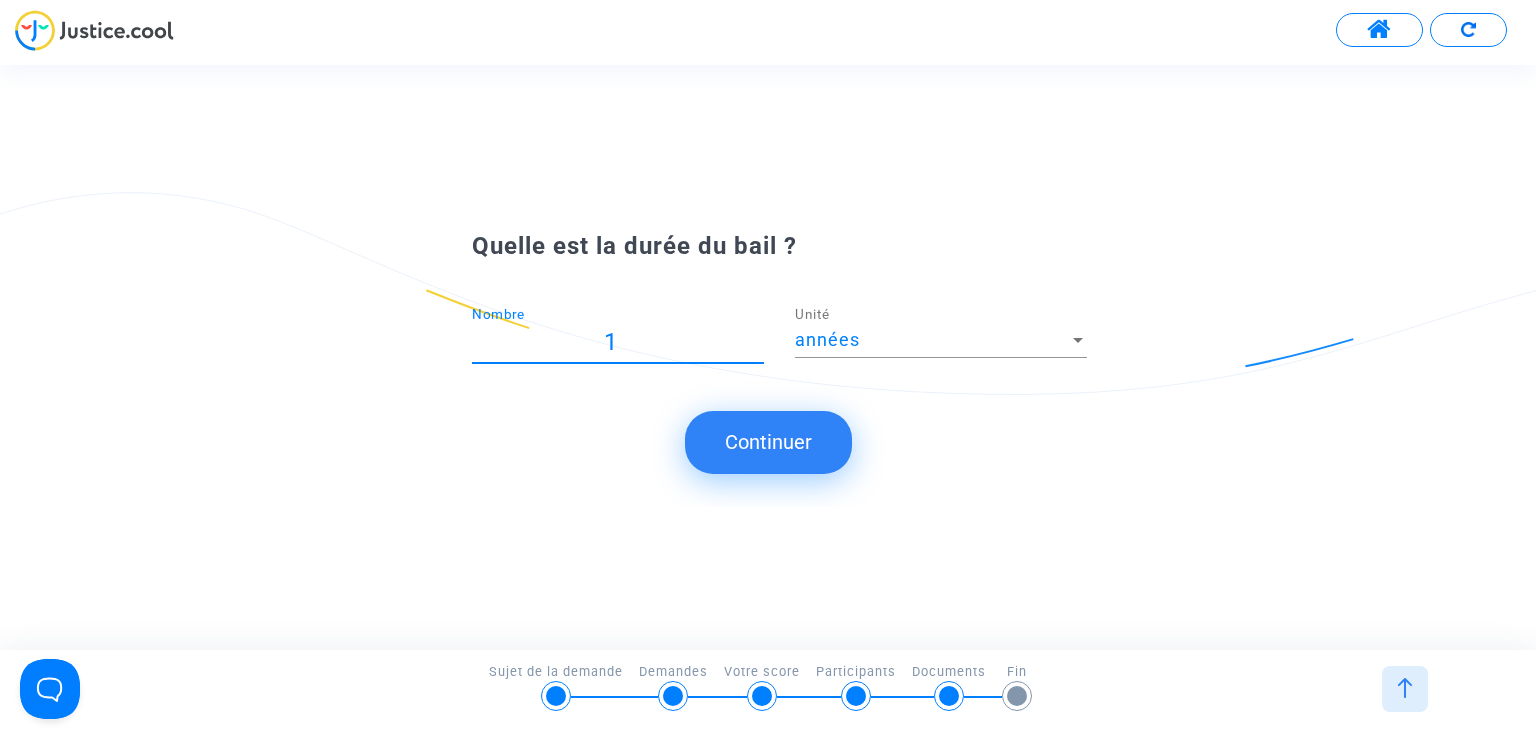type on "1" 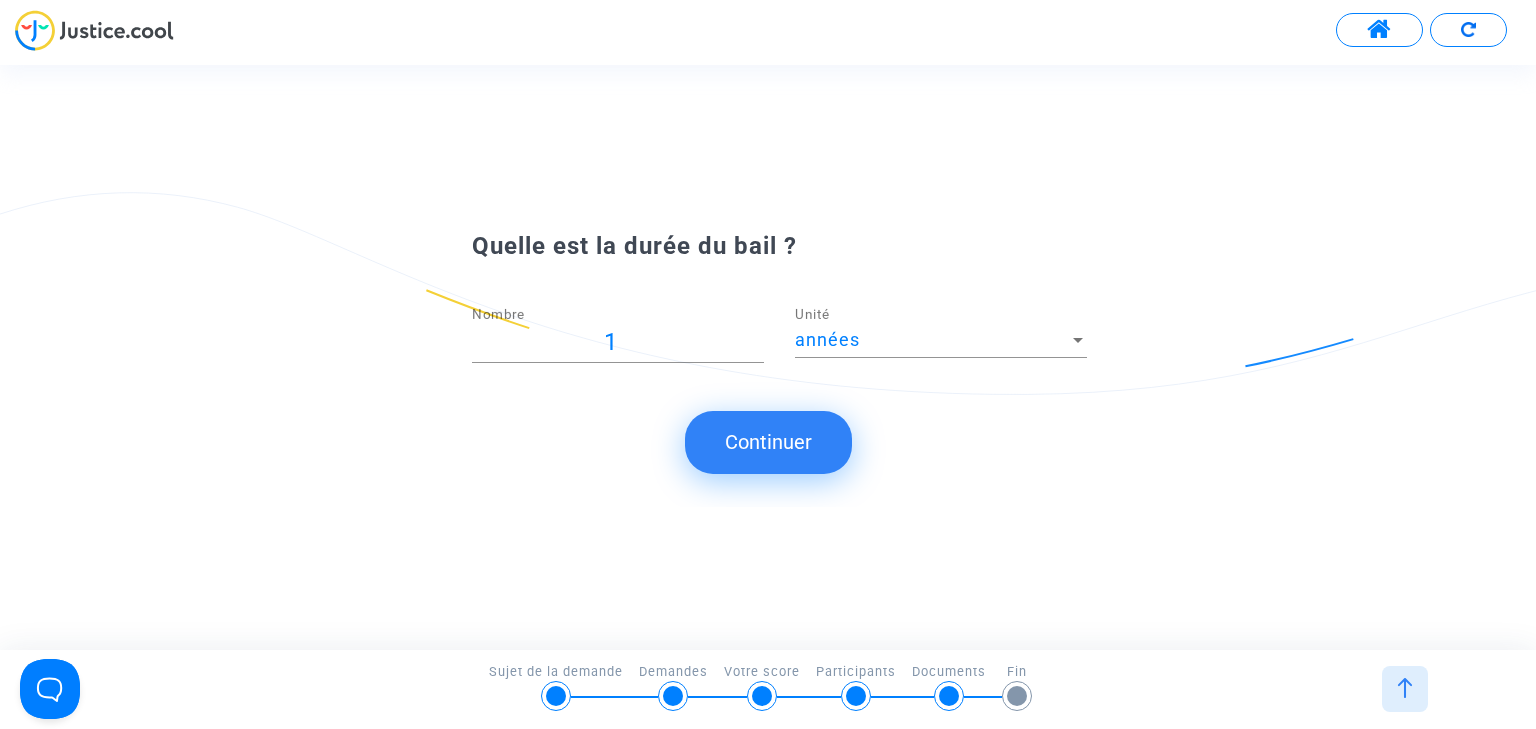 click on "Continuer" 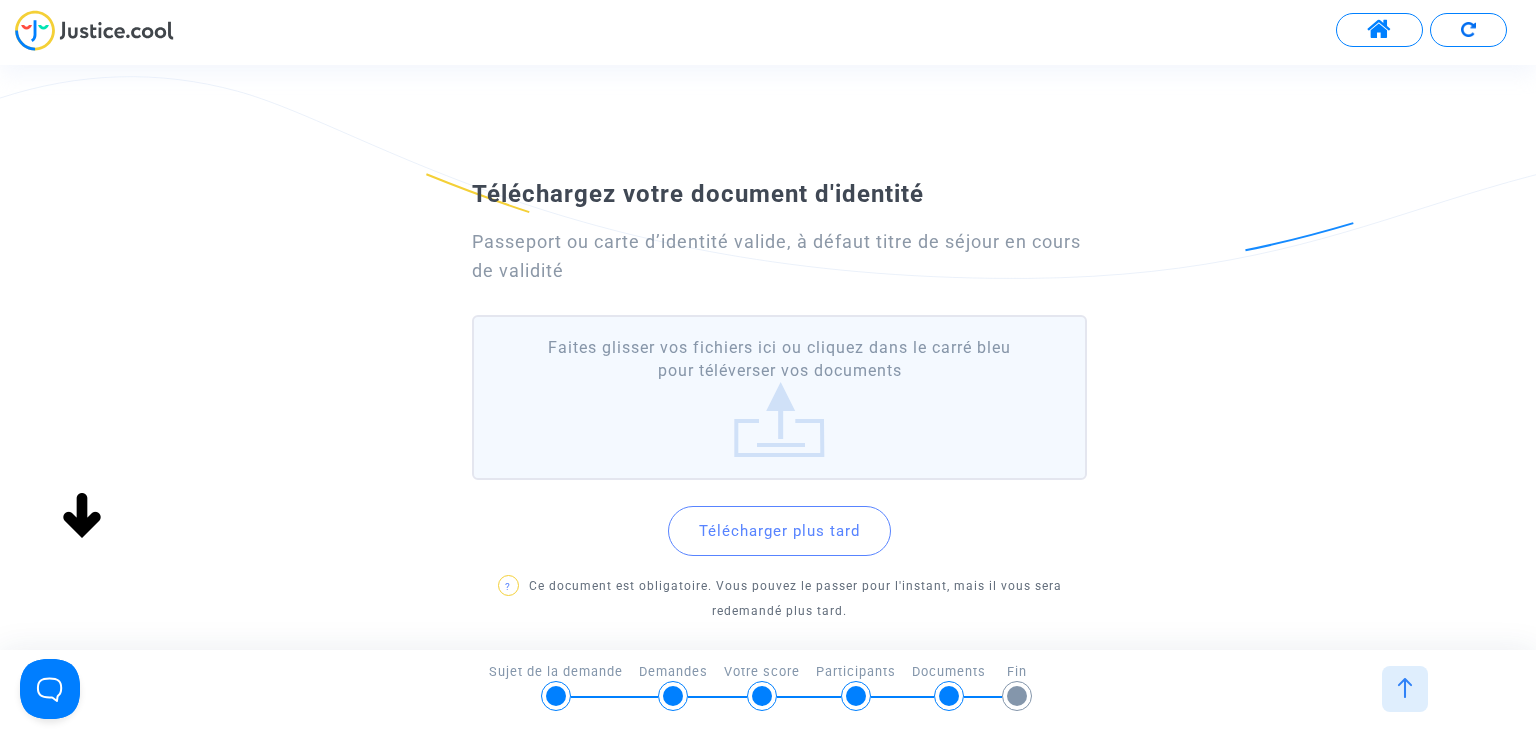 click on "Faites glisser vos fichiers ici ou cliquez dans le carré bleu pour téléverser vos documents" 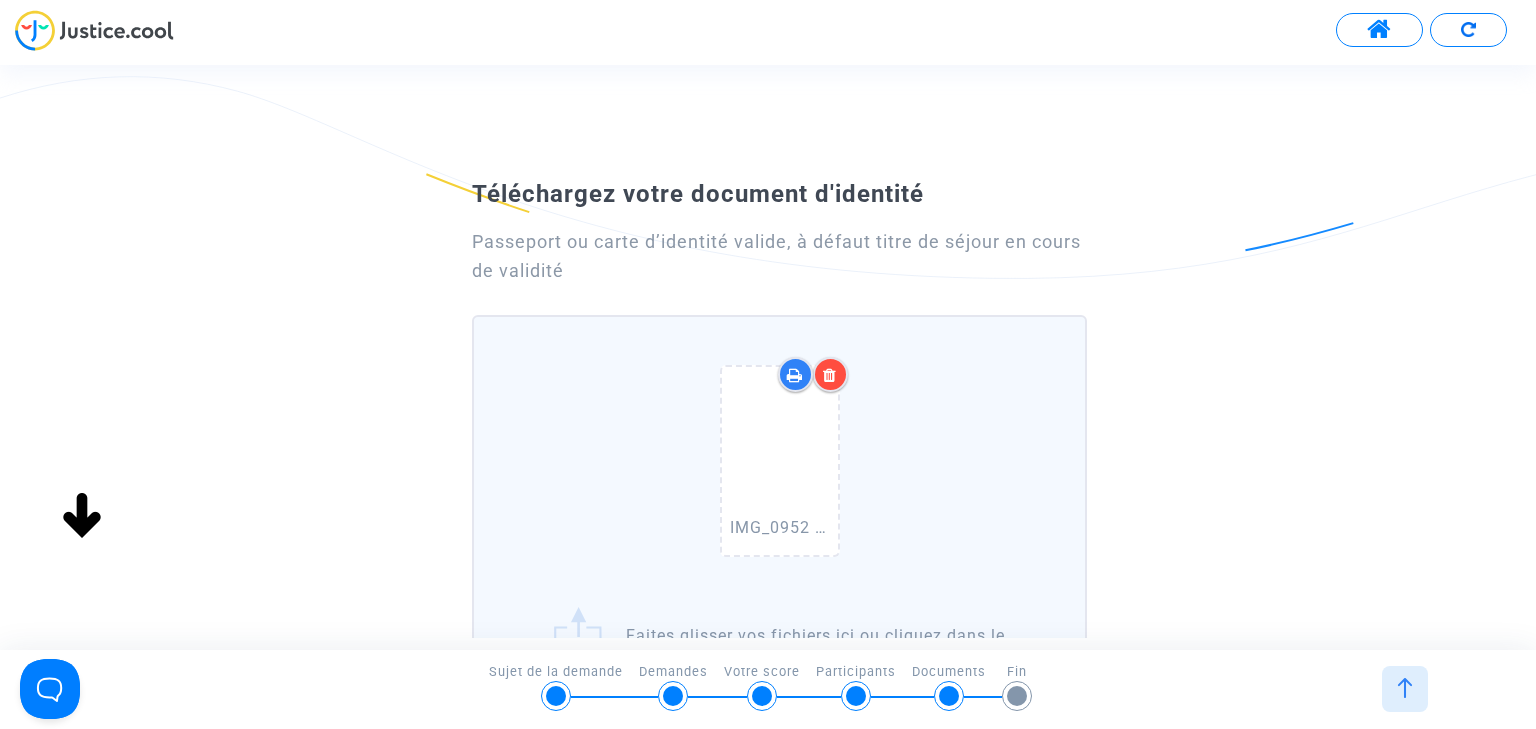 scroll, scrollTop: 333, scrollLeft: 0, axis: vertical 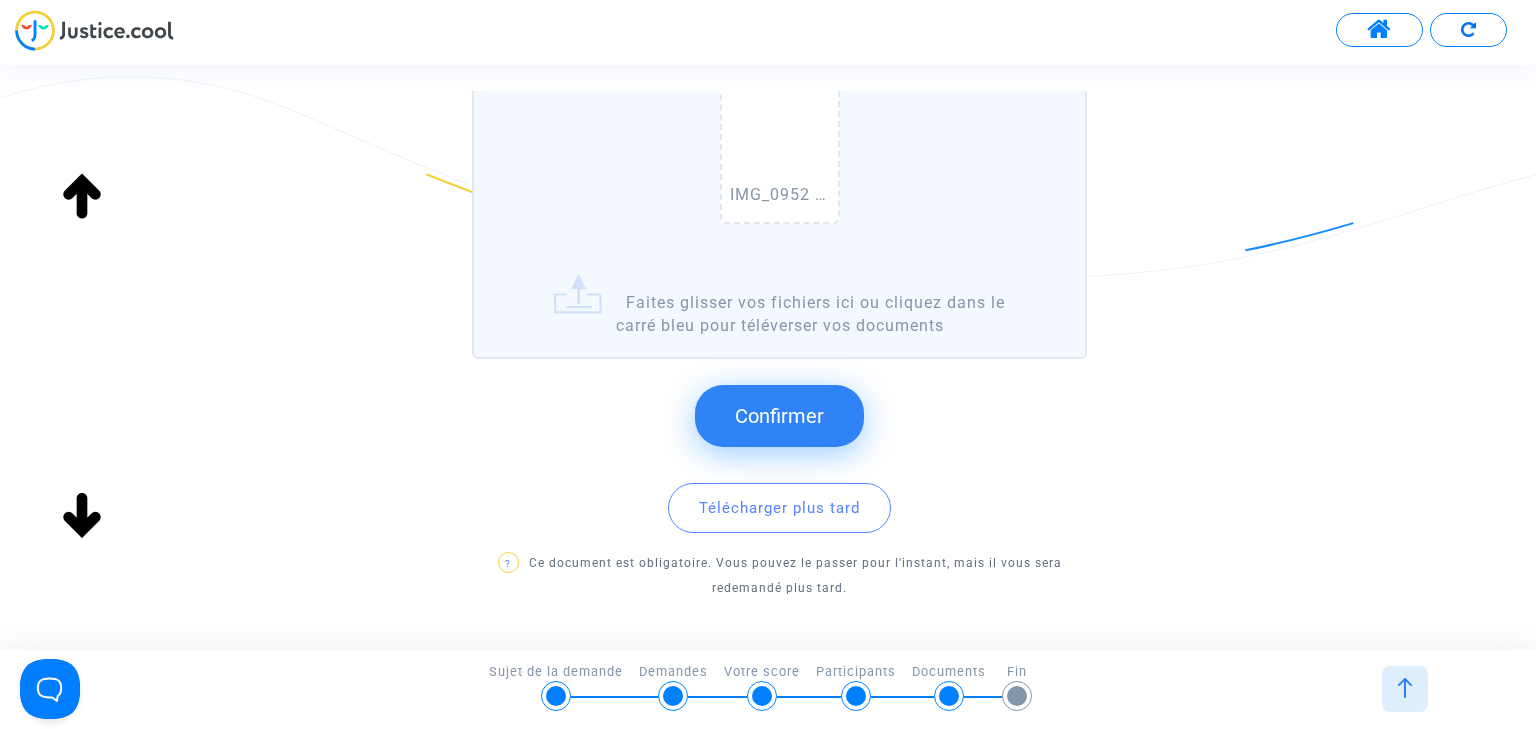 click on "Confirmer" 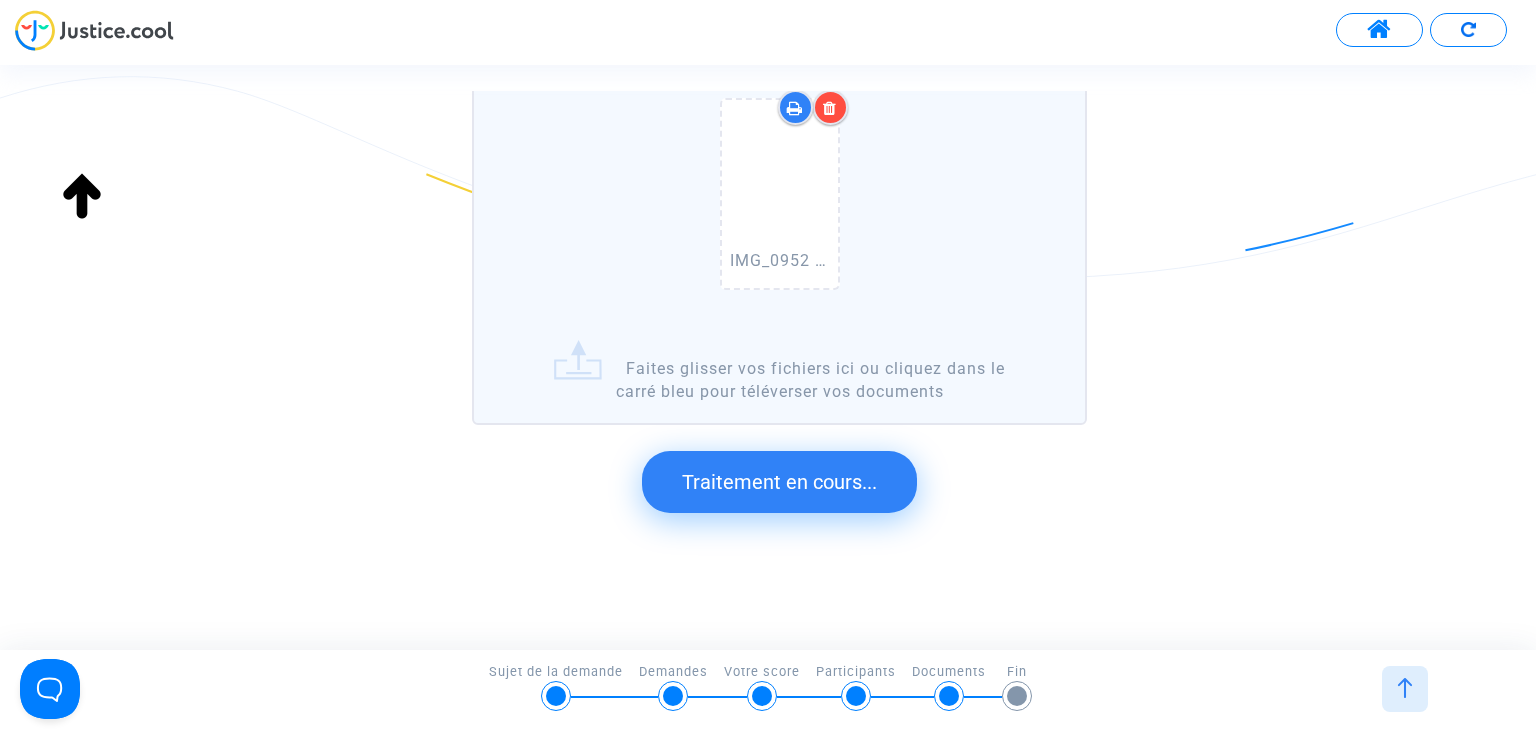 scroll, scrollTop: 0, scrollLeft: 0, axis: both 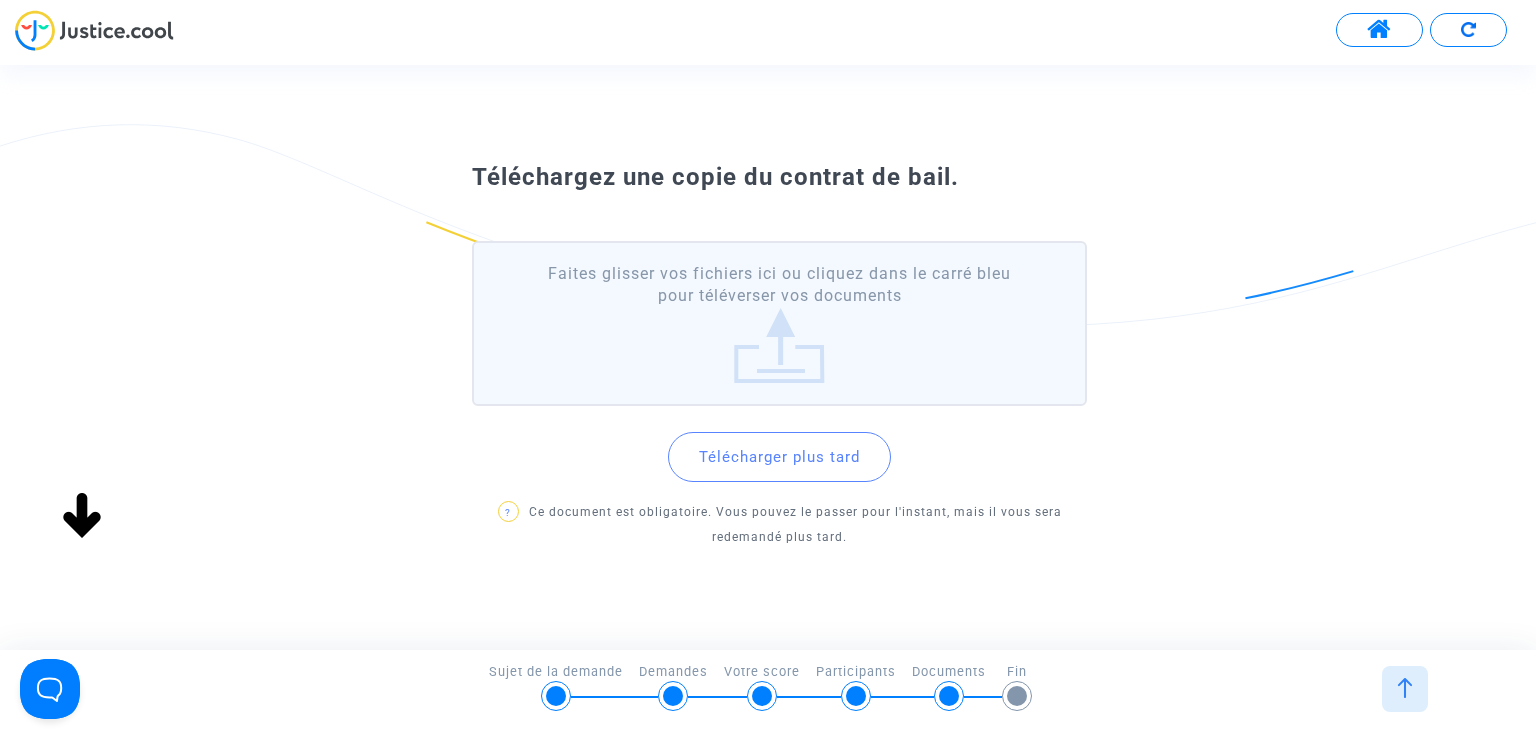 click on "Faites glisser vos fichiers ici ou cliquez dans le carré bleu pour téléverser vos documents" 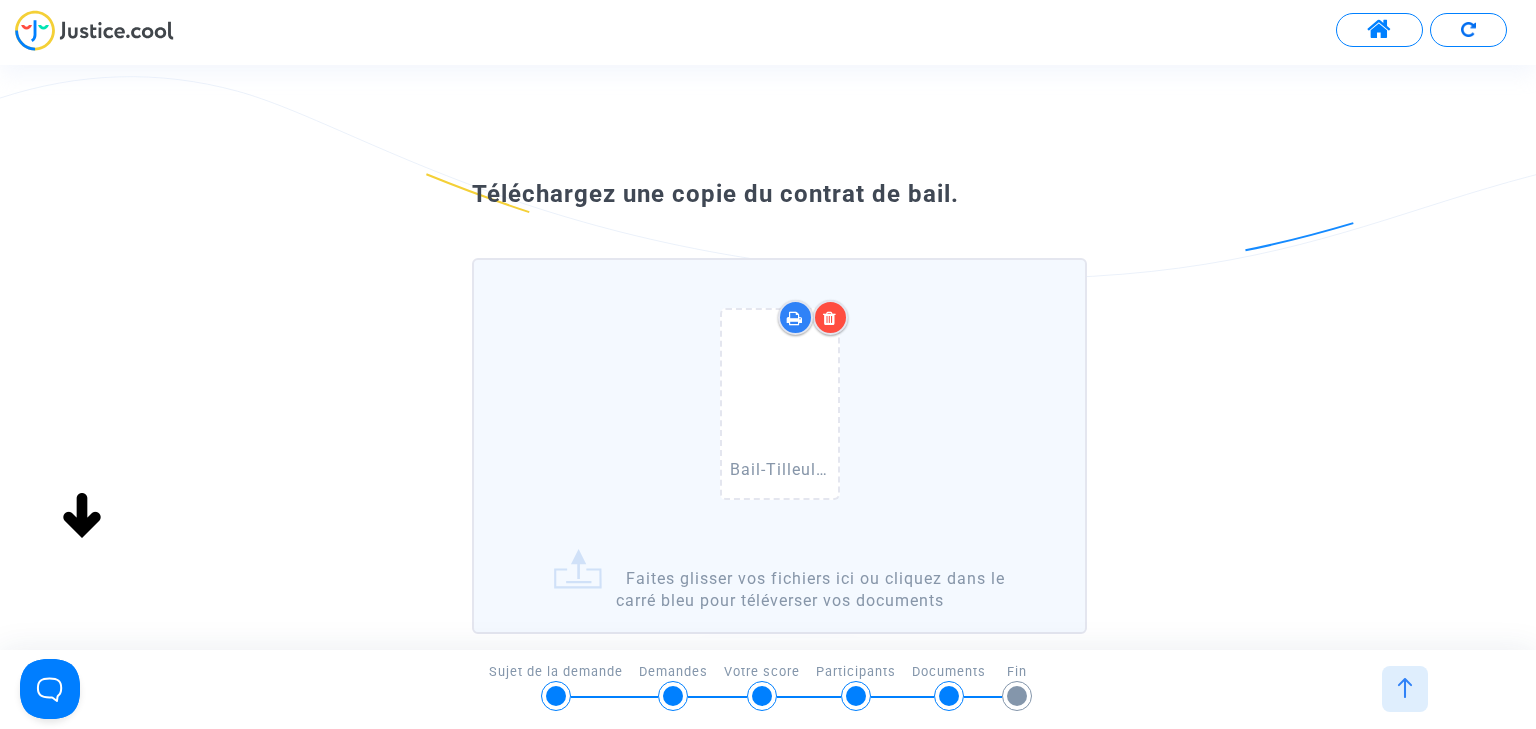 scroll, scrollTop: 166, scrollLeft: 0, axis: vertical 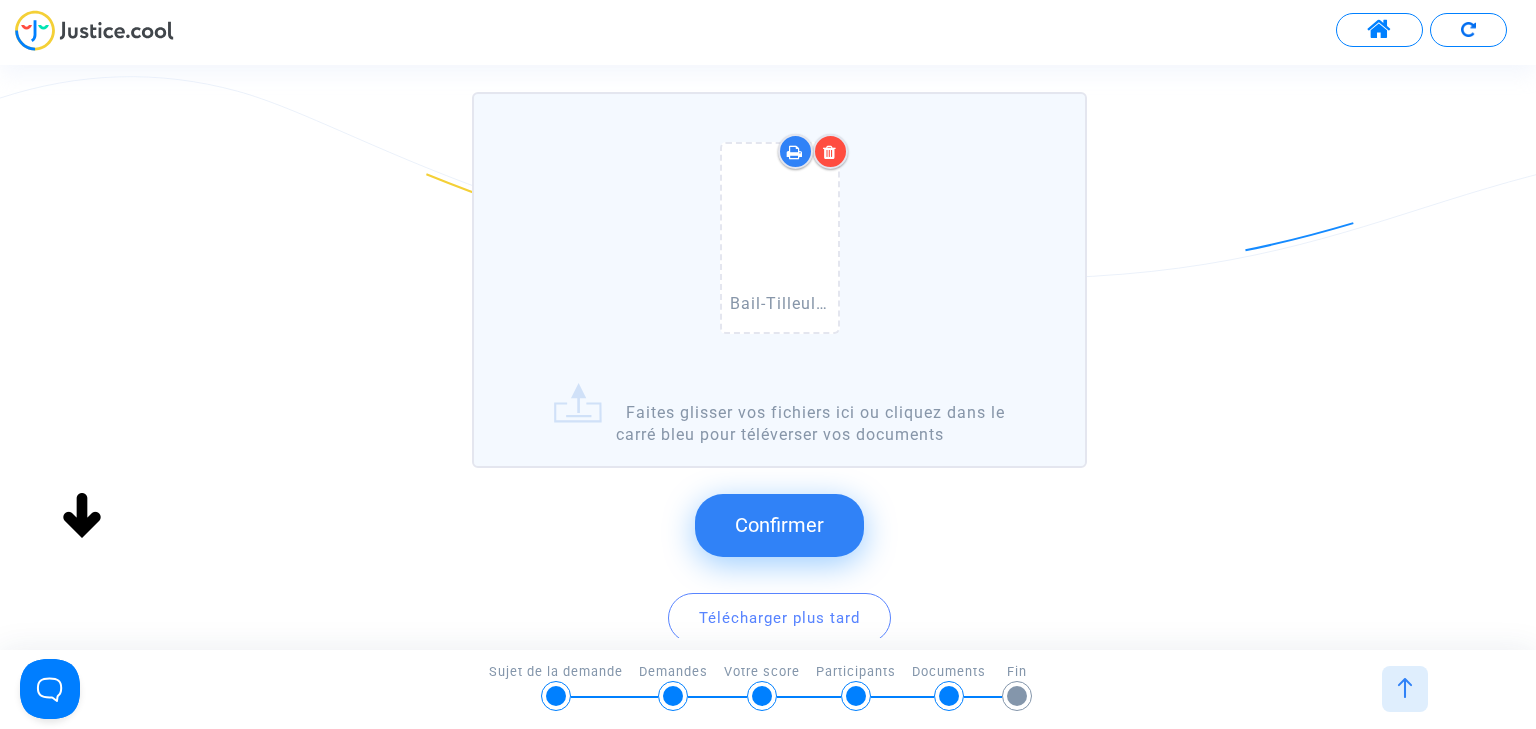 click on "Confirmer" 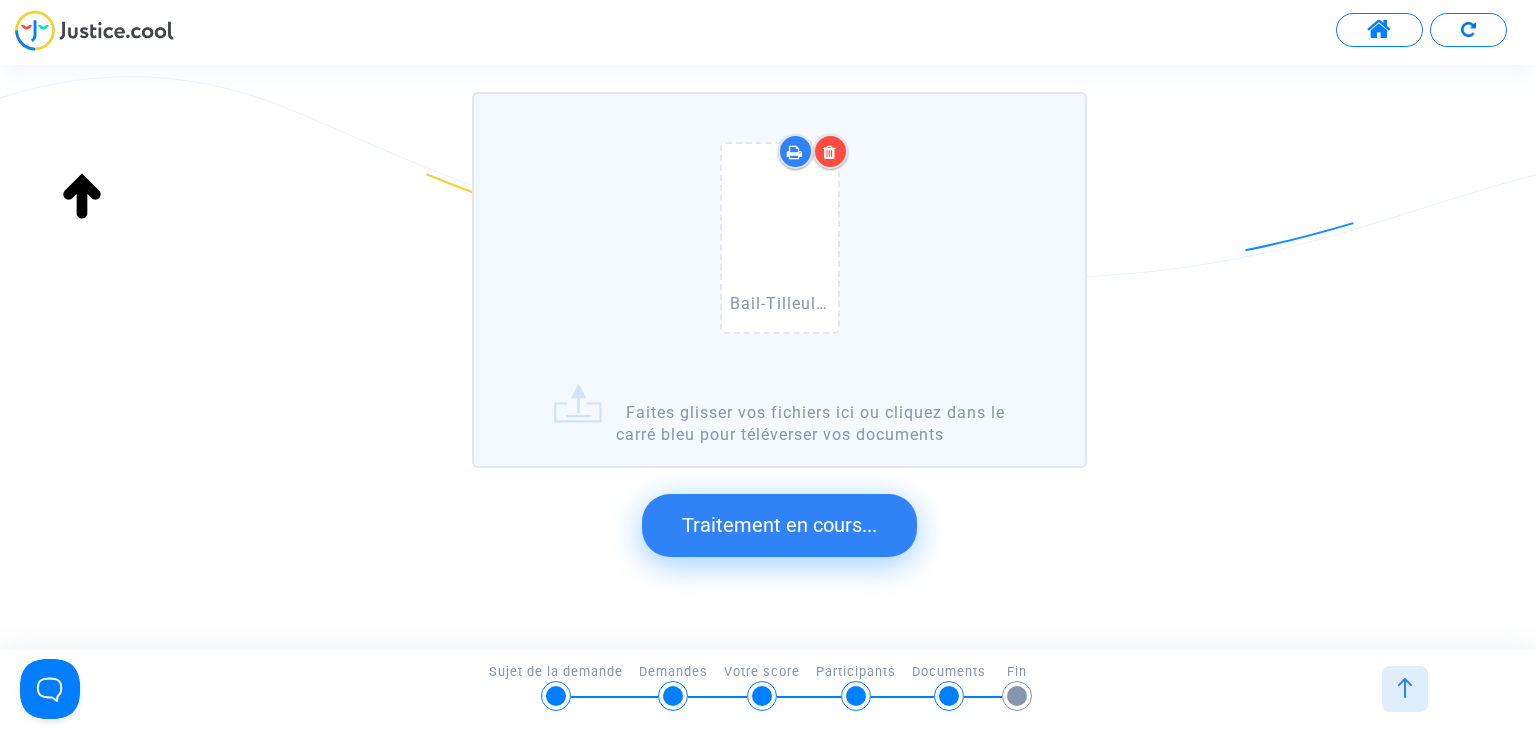 scroll, scrollTop: 0, scrollLeft: 0, axis: both 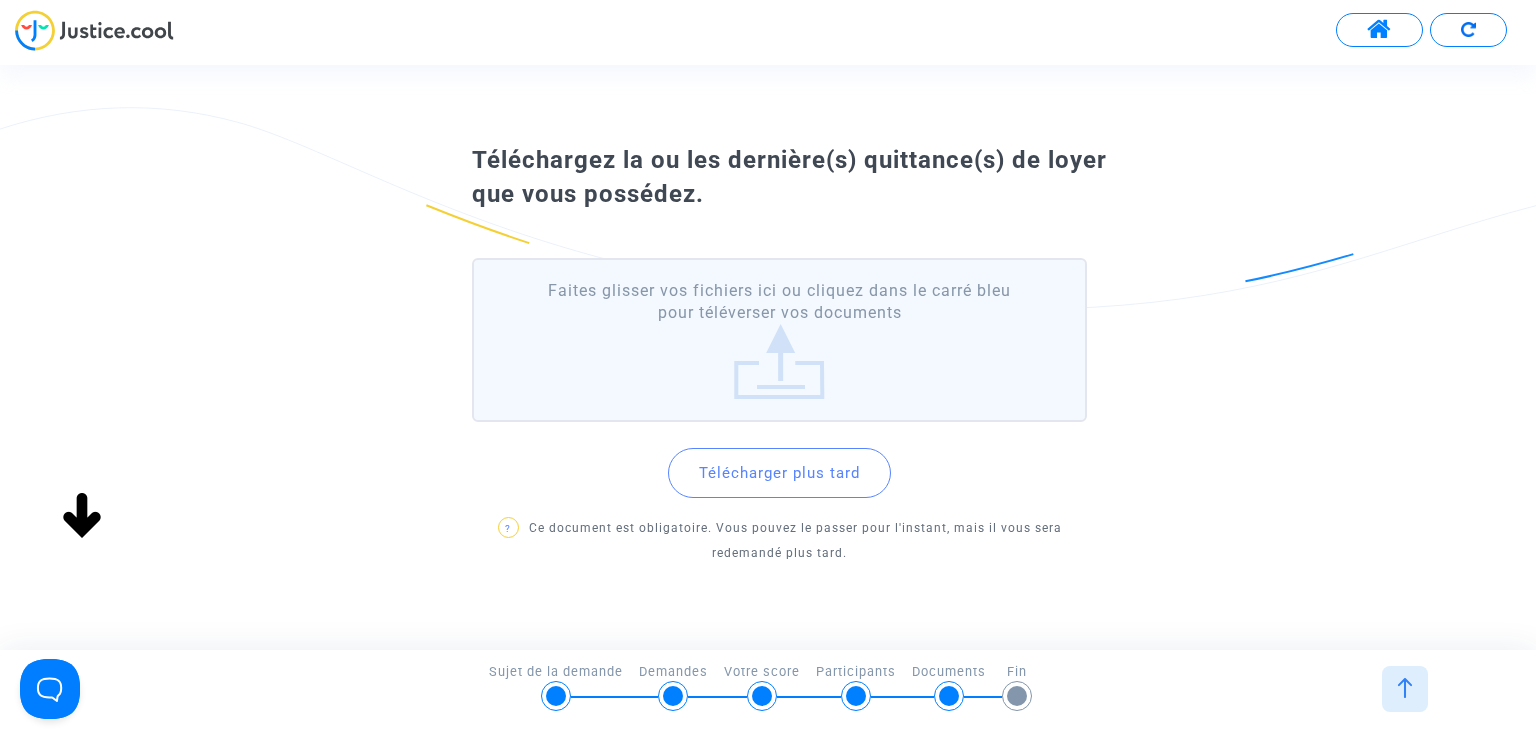 click on "Faites glisser vos fichiers ici ou cliquez dans le carré bleu pour téléverser vos documents" 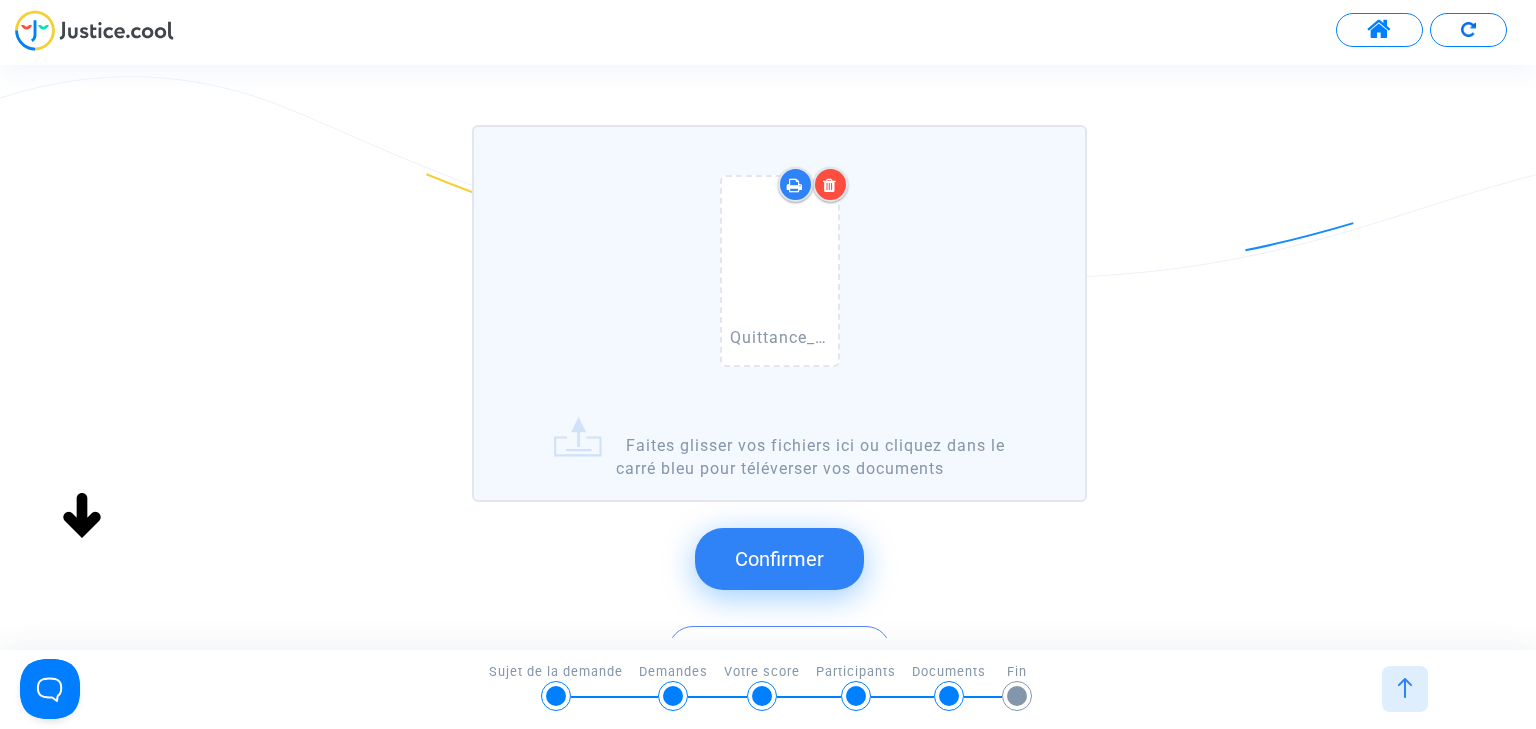 scroll, scrollTop: 333, scrollLeft: 0, axis: vertical 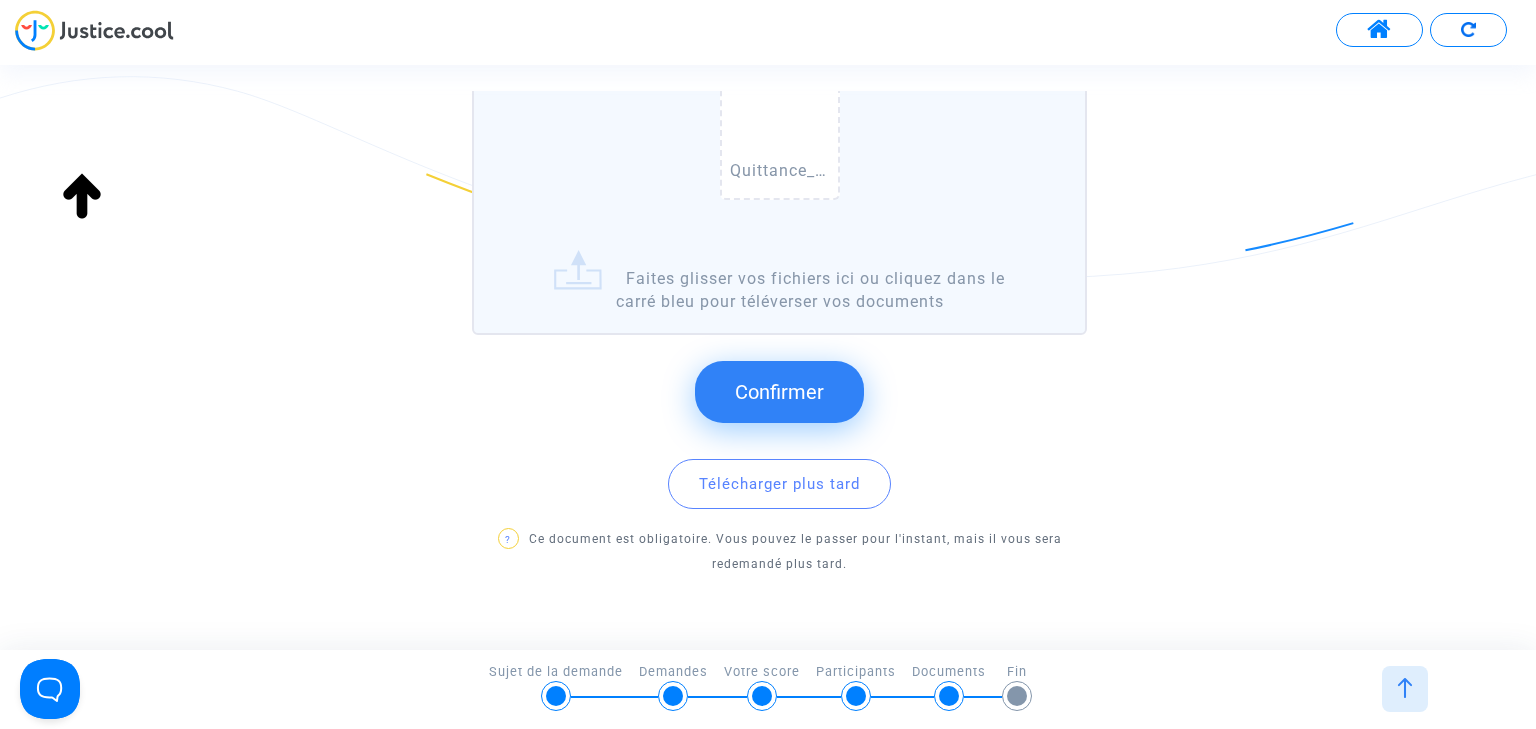 click on "Confirmer" 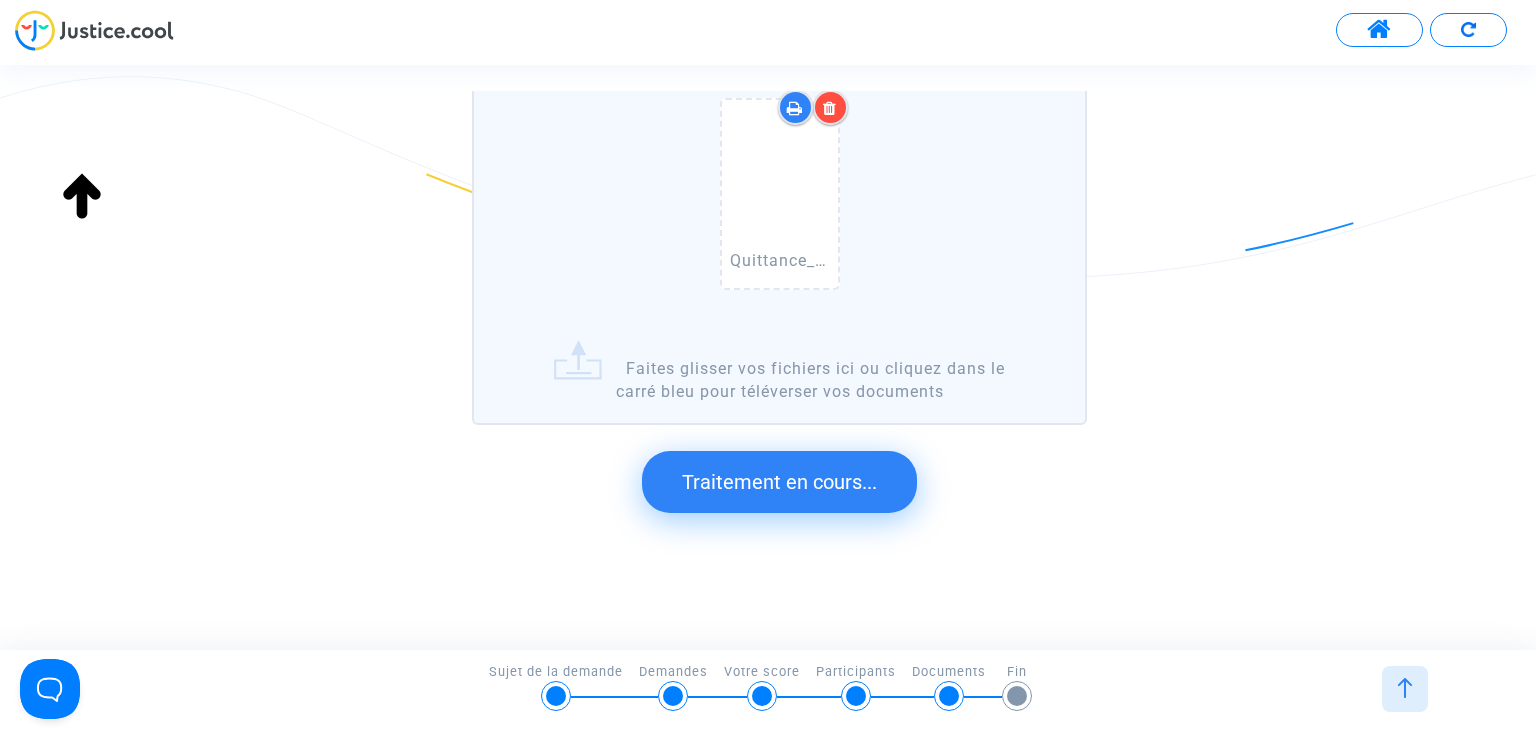 scroll, scrollTop: 0, scrollLeft: 0, axis: both 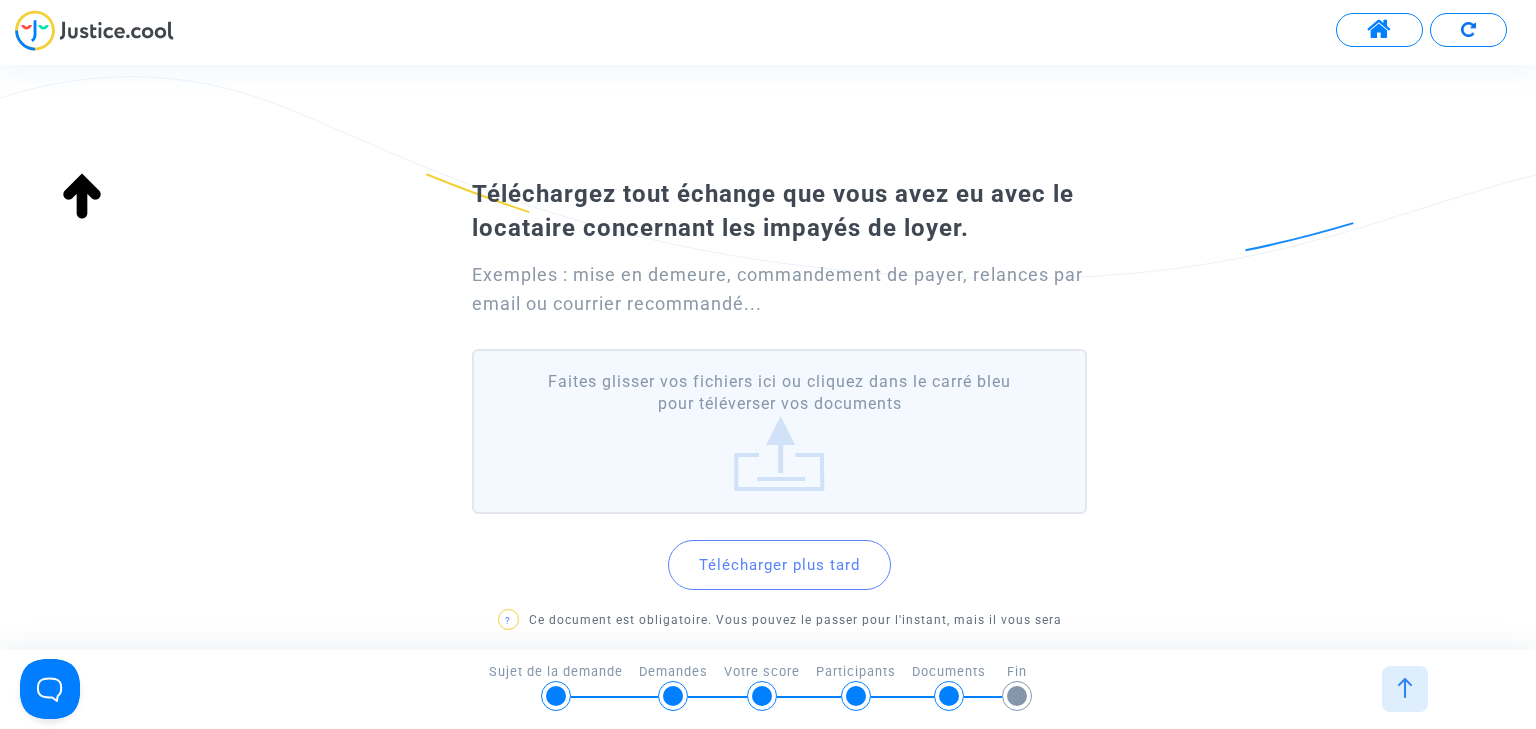 click on "Faites glisser vos fichiers ici ou cliquez dans le carré bleu pour téléverser vos documents" 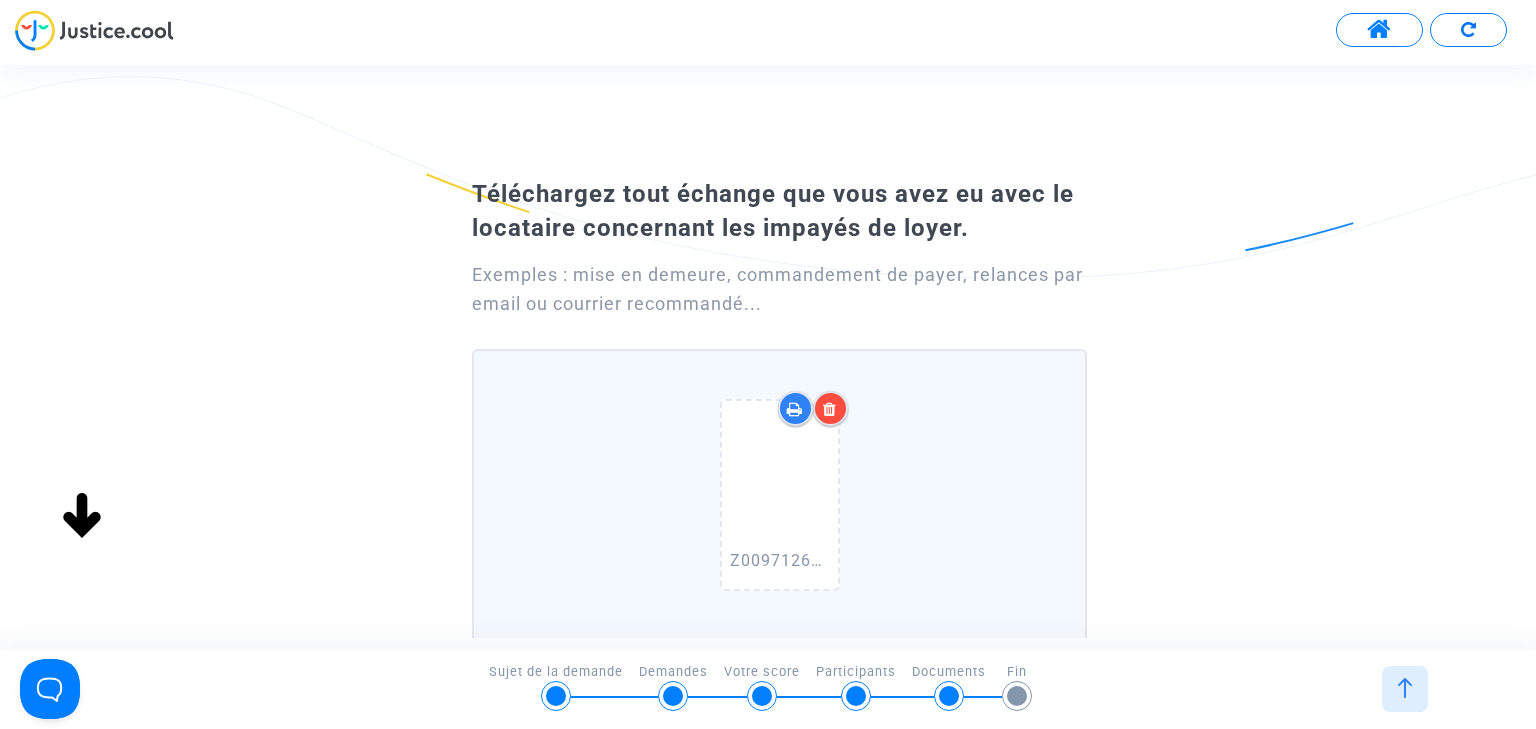 scroll, scrollTop: 166, scrollLeft: 0, axis: vertical 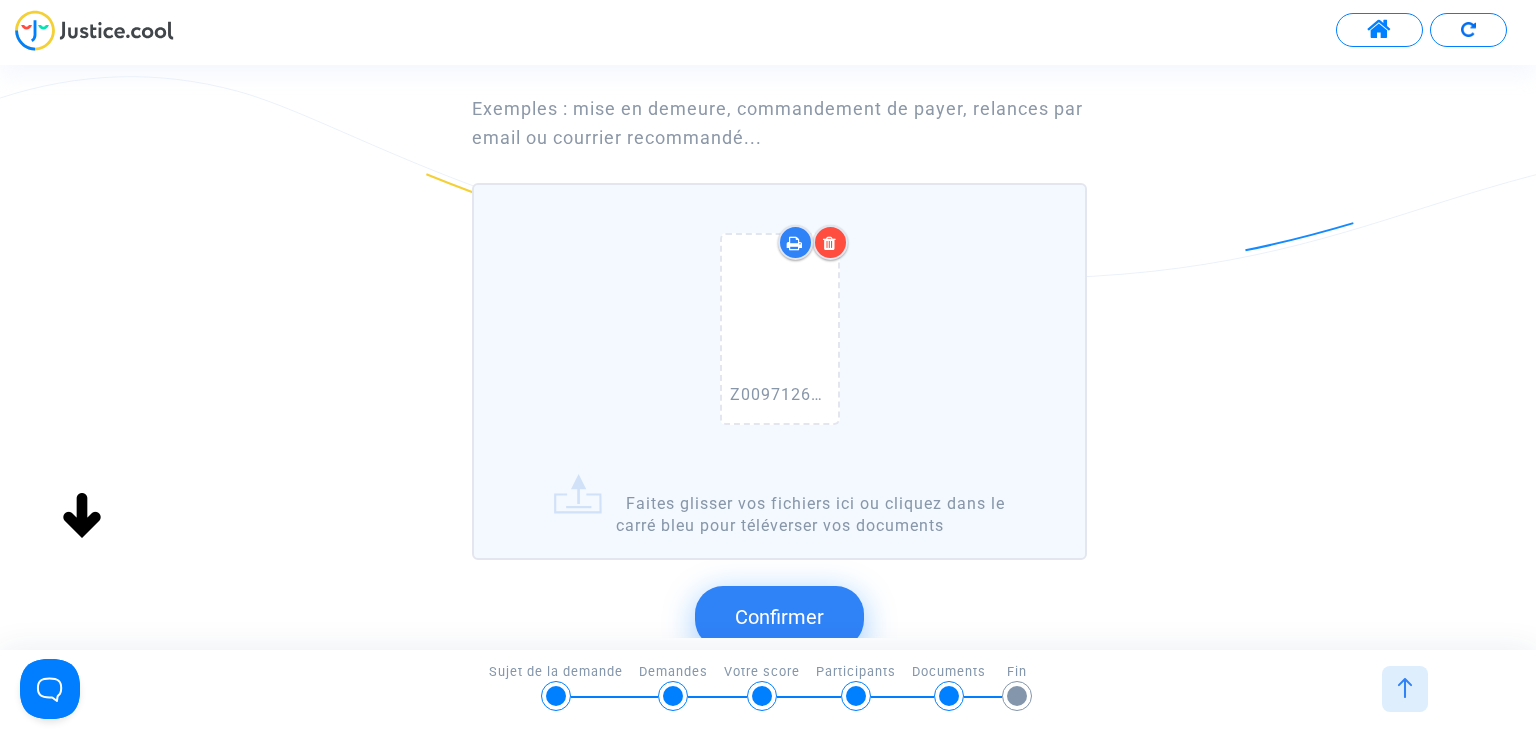 click on "Confirmer" 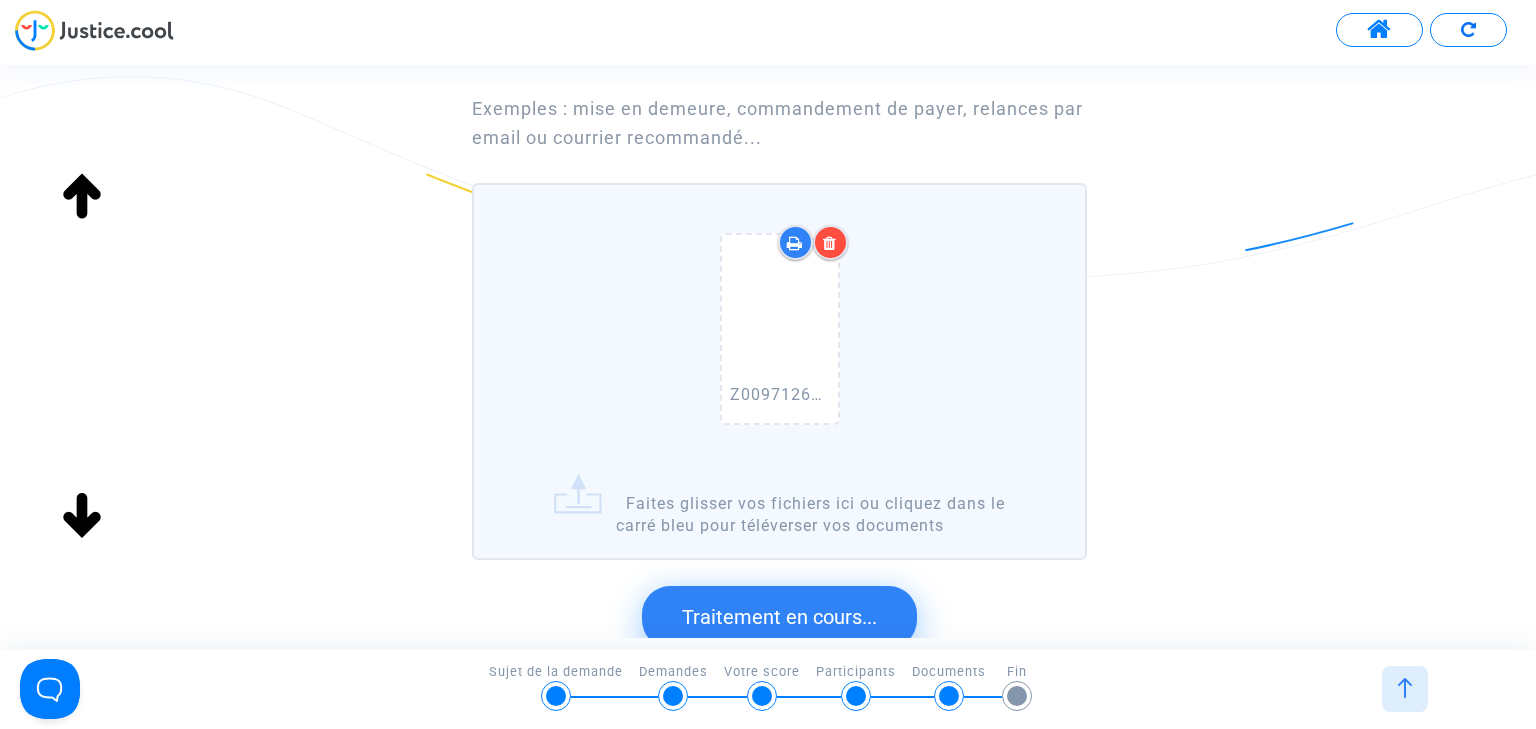scroll, scrollTop: 0, scrollLeft: 0, axis: both 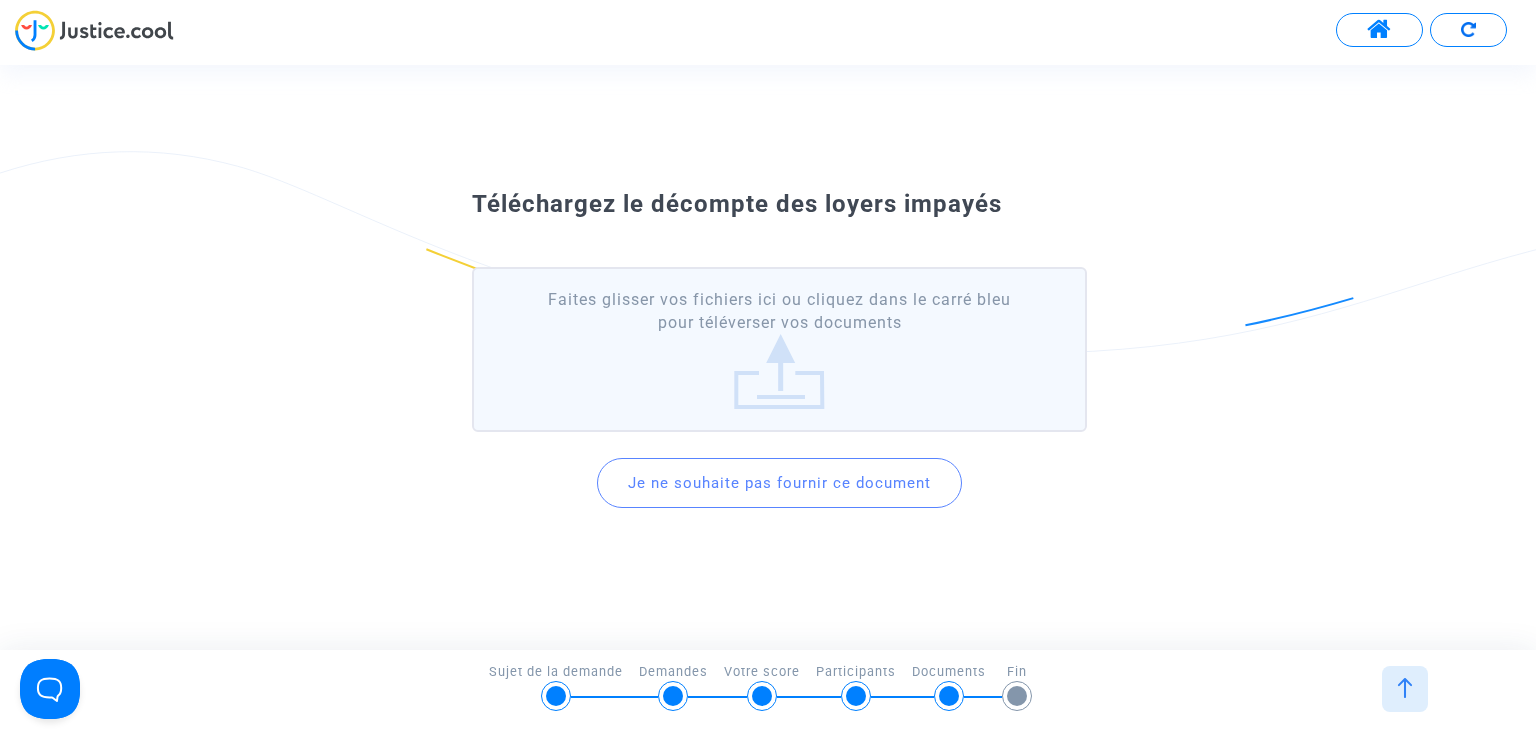 click on "Faites glisser vos fichiers ici ou cliquez dans le carré bleu pour téléverser vos documents" 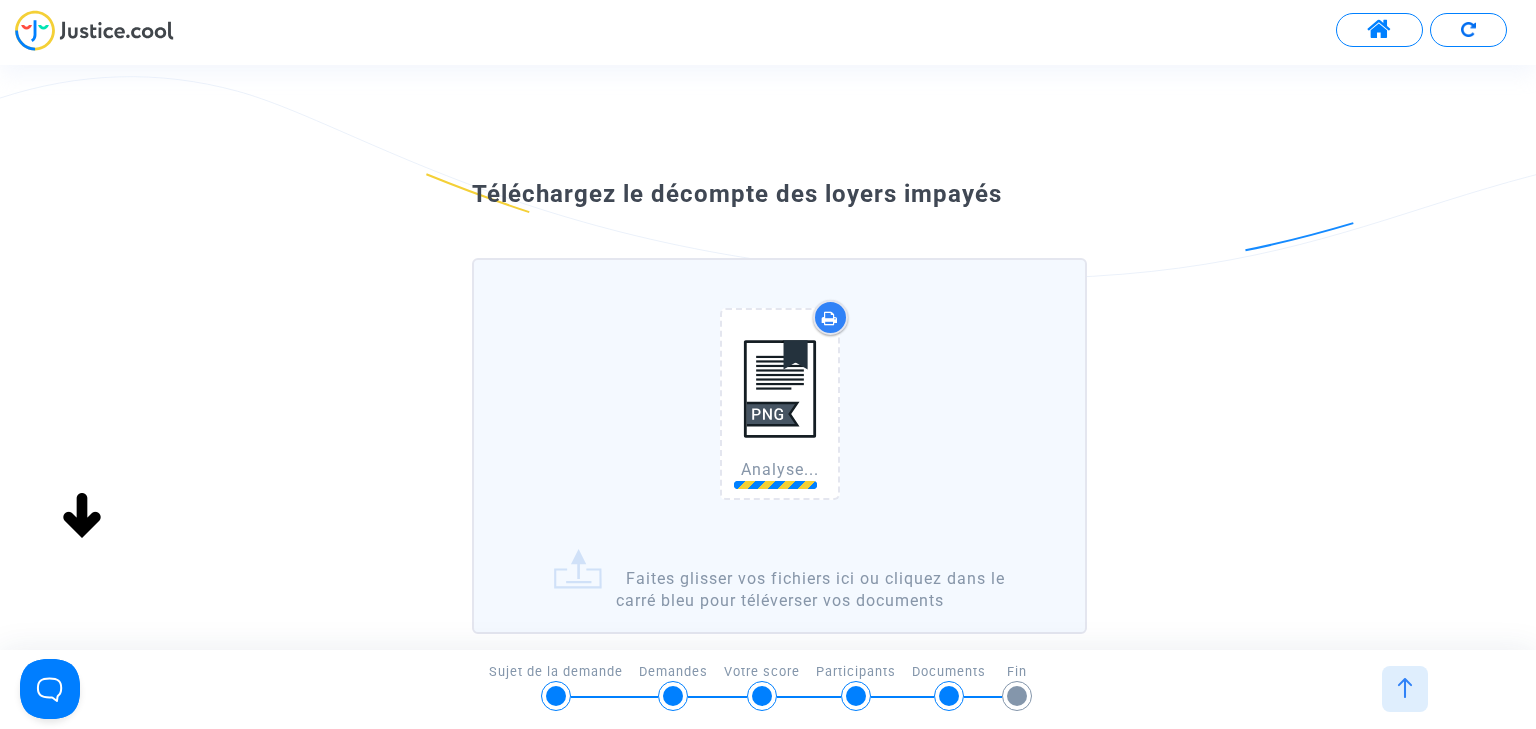 scroll, scrollTop: 166, scrollLeft: 0, axis: vertical 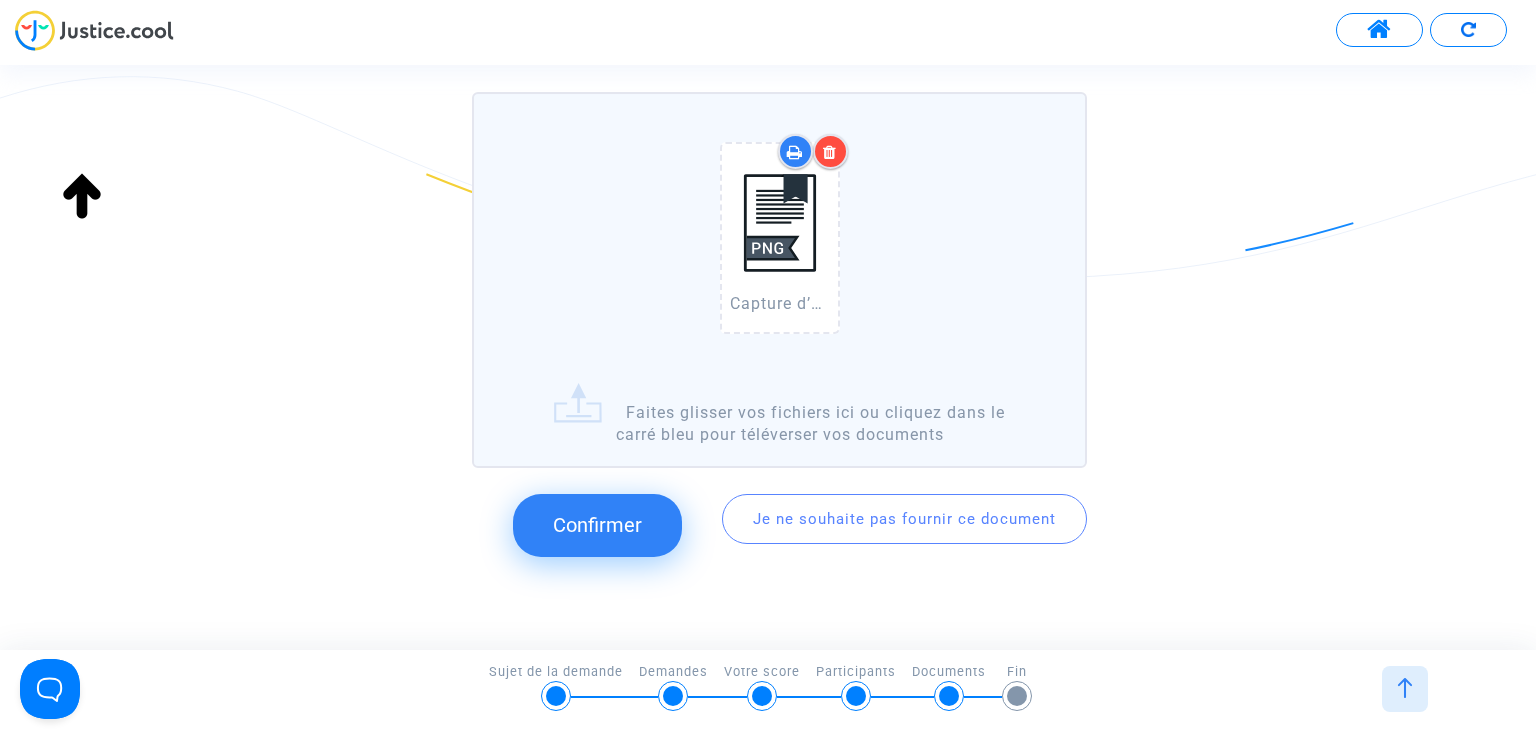 click on "Confirmer" 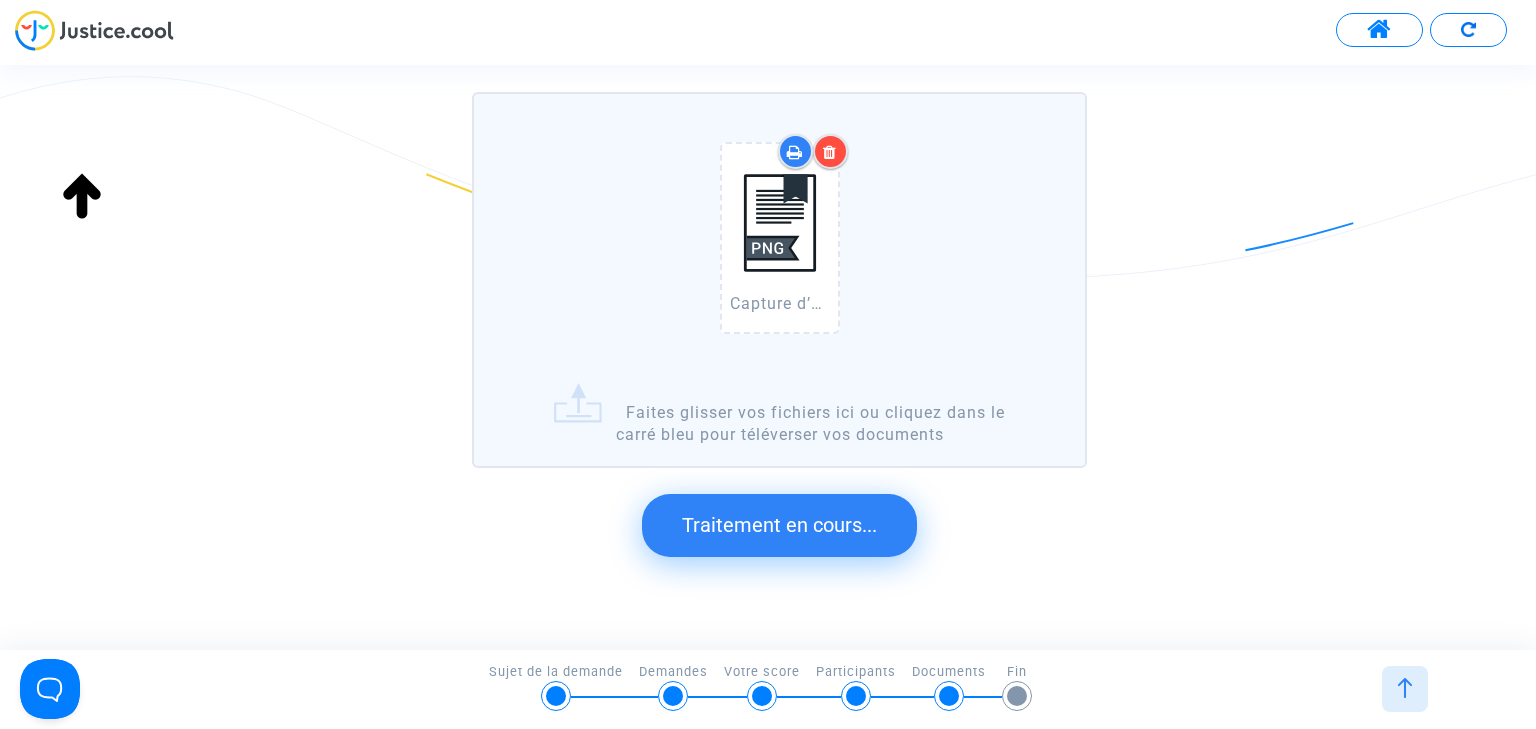 scroll, scrollTop: 0, scrollLeft: 0, axis: both 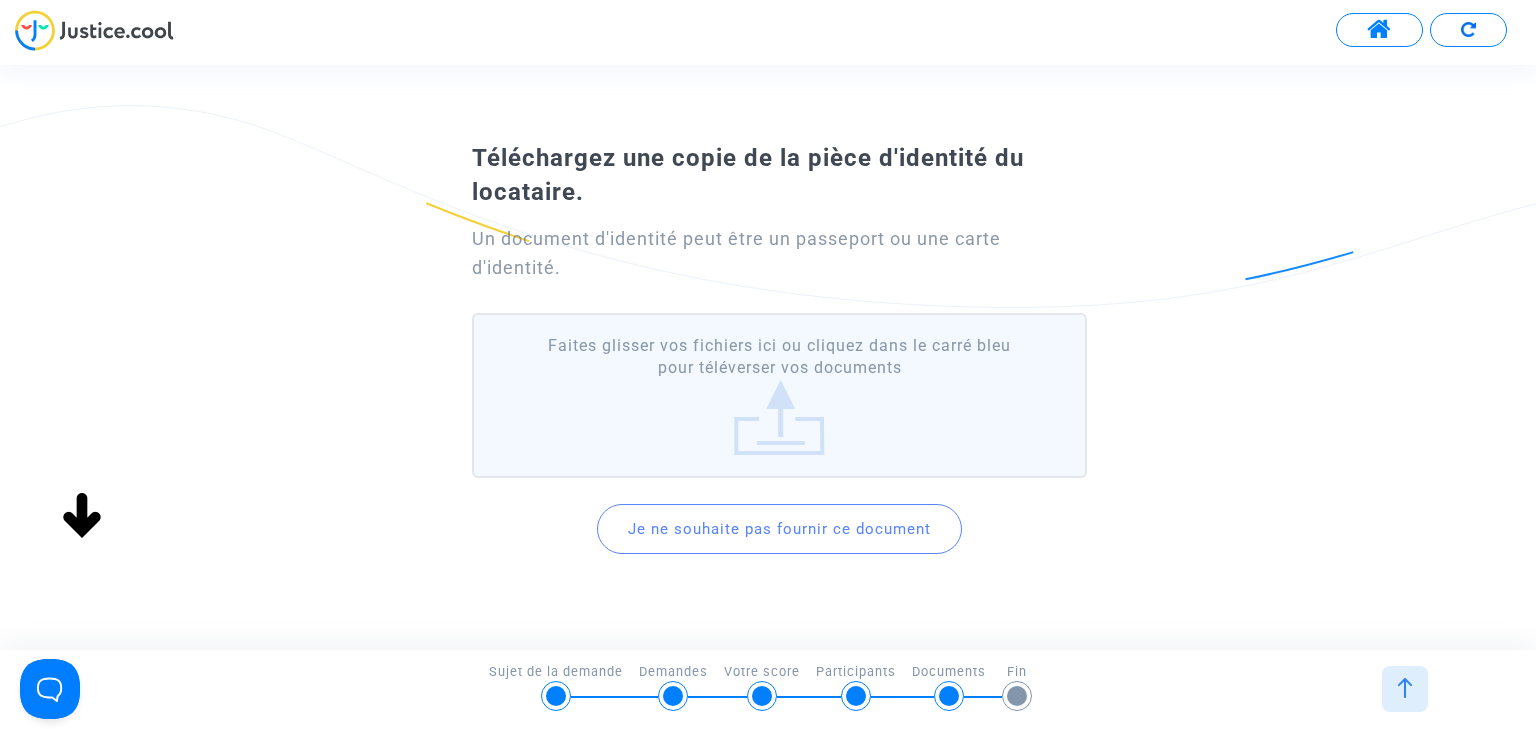 click on "Faites glisser vos fichiers ici ou cliquez dans le carré bleu pour téléverser vos documents" 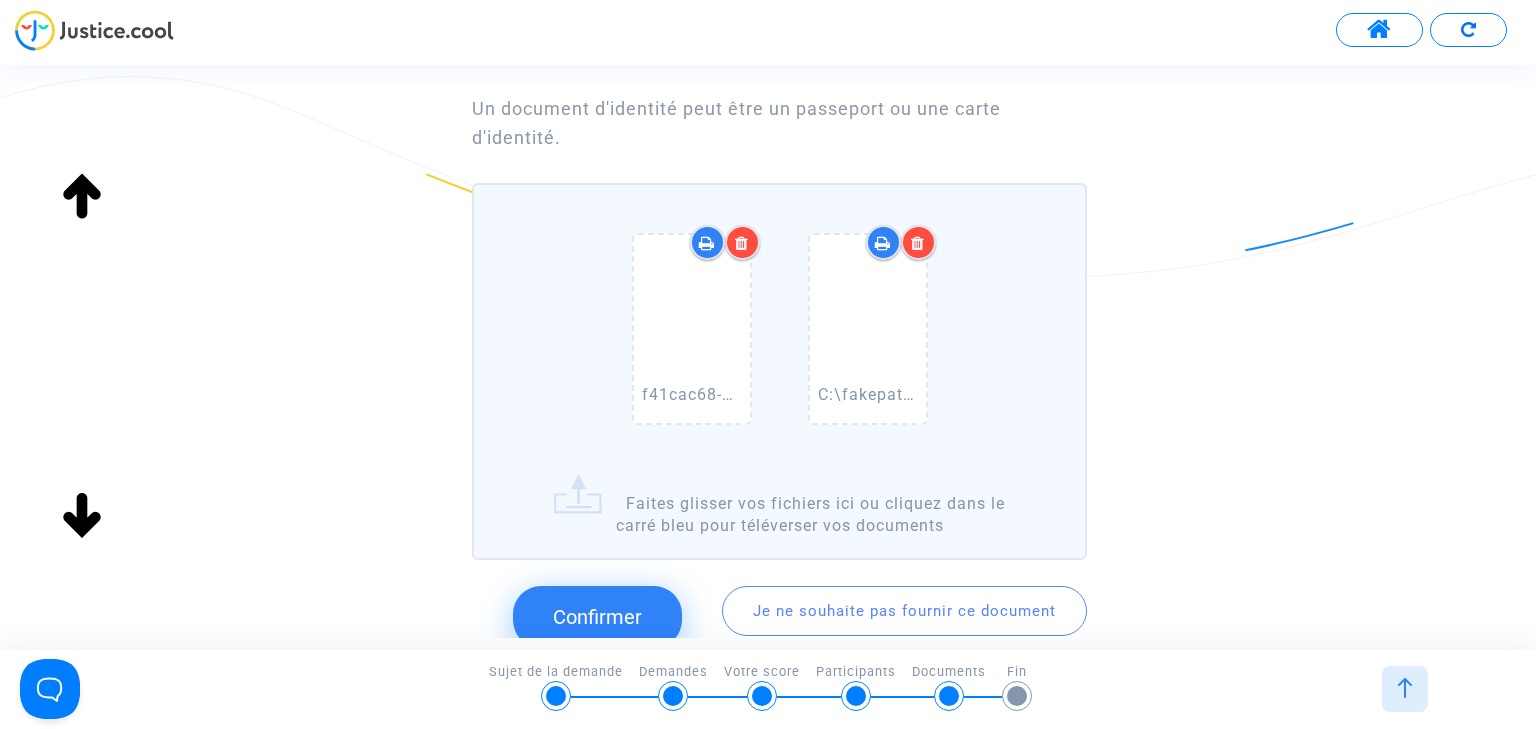 scroll, scrollTop: 301, scrollLeft: 0, axis: vertical 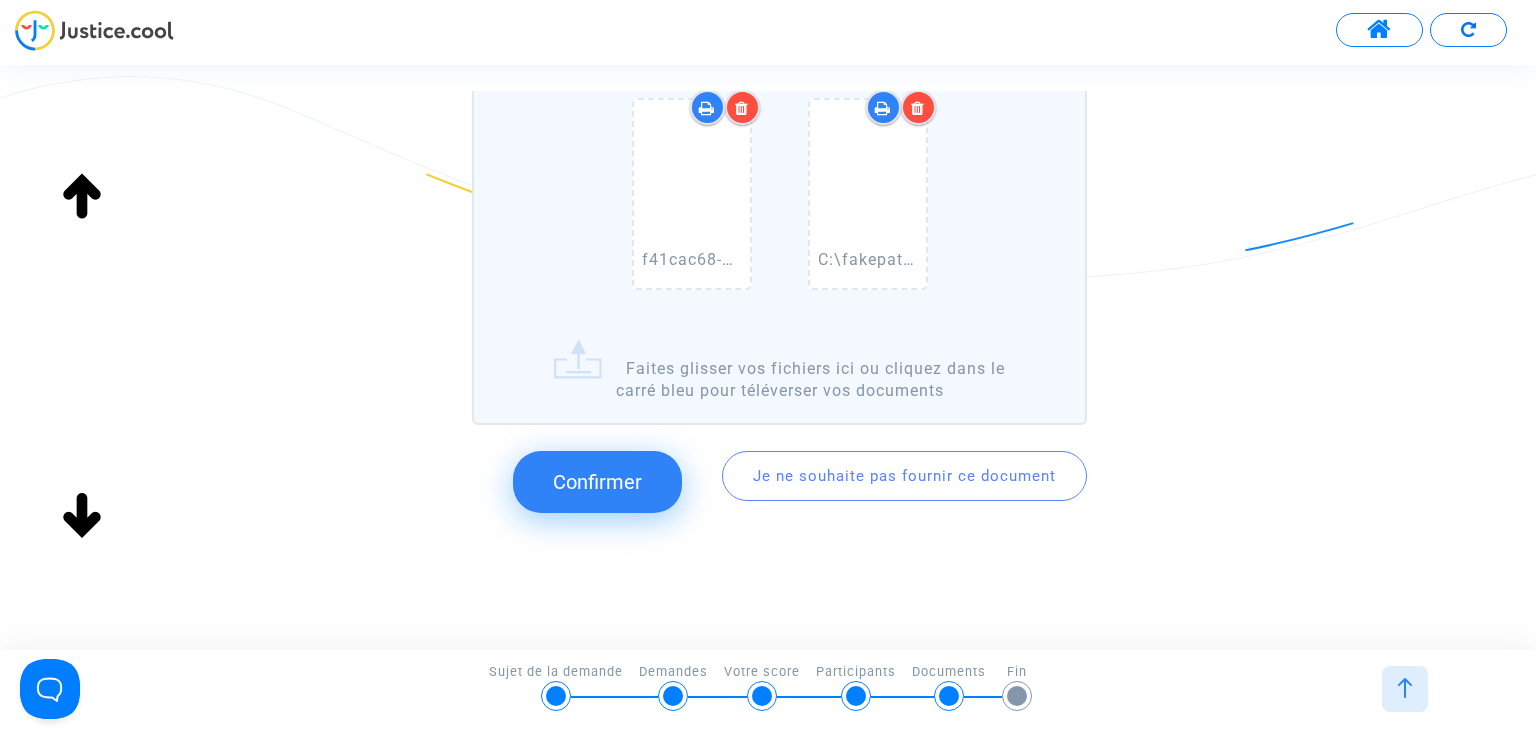 click on "Confirmer" 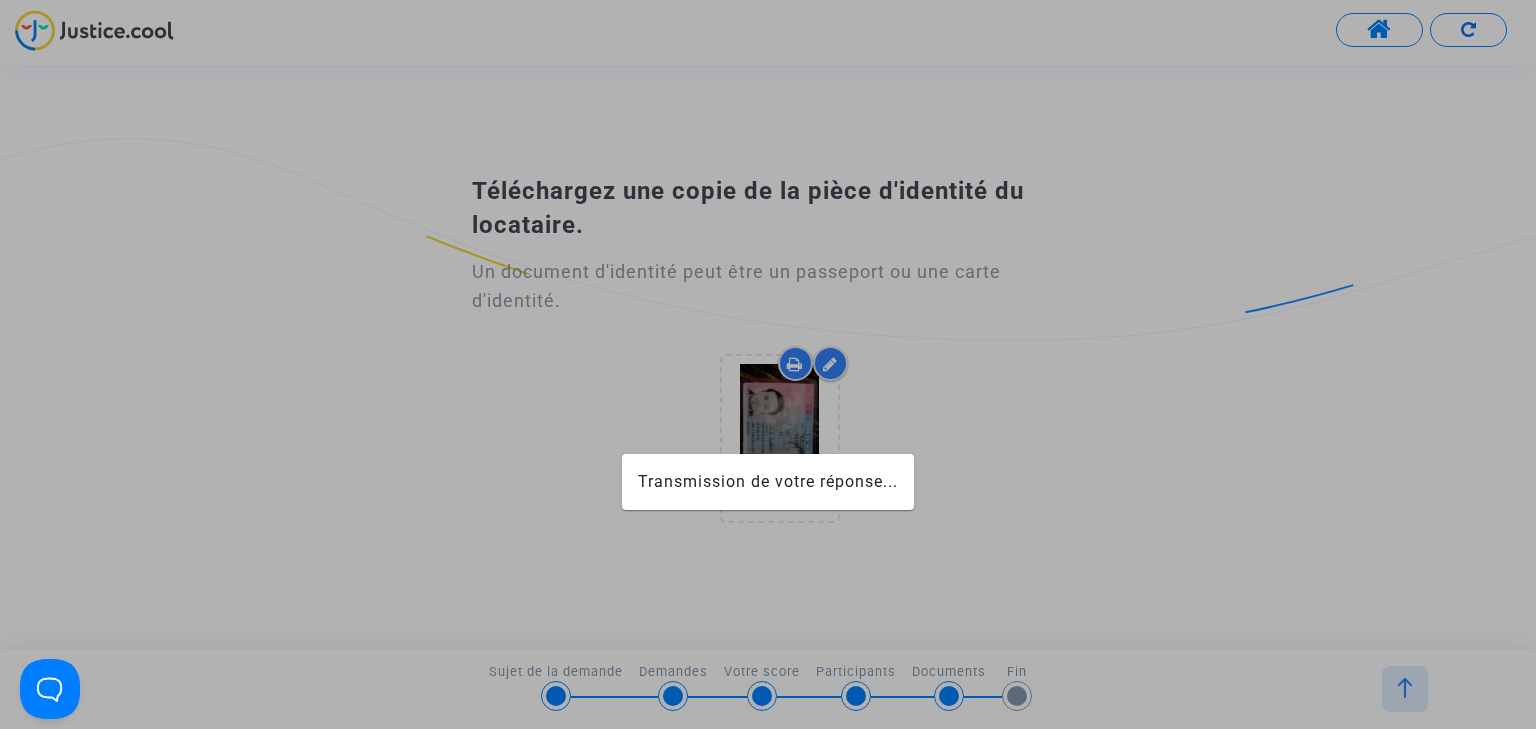 scroll, scrollTop: 0, scrollLeft: 0, axis: both 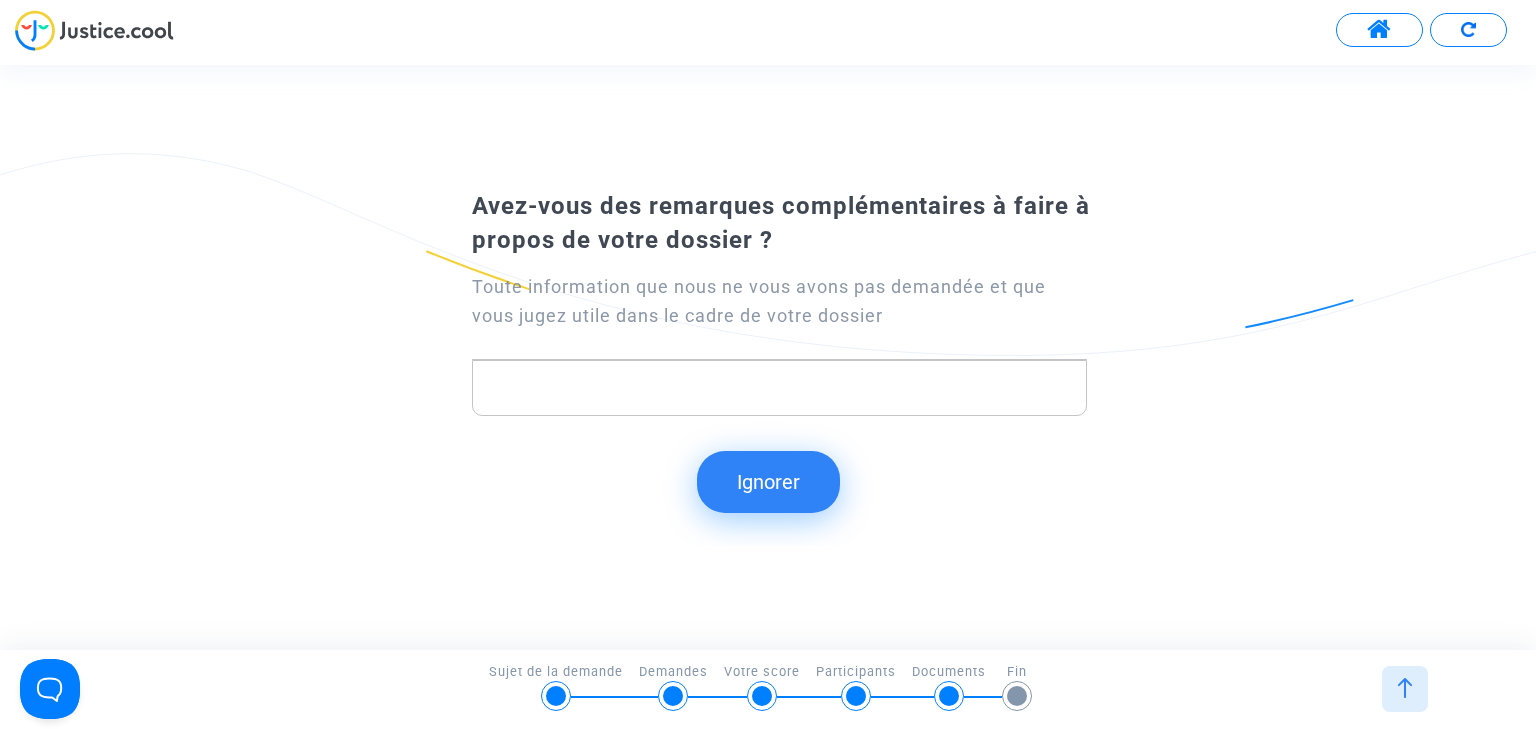 click on "Ignorer" 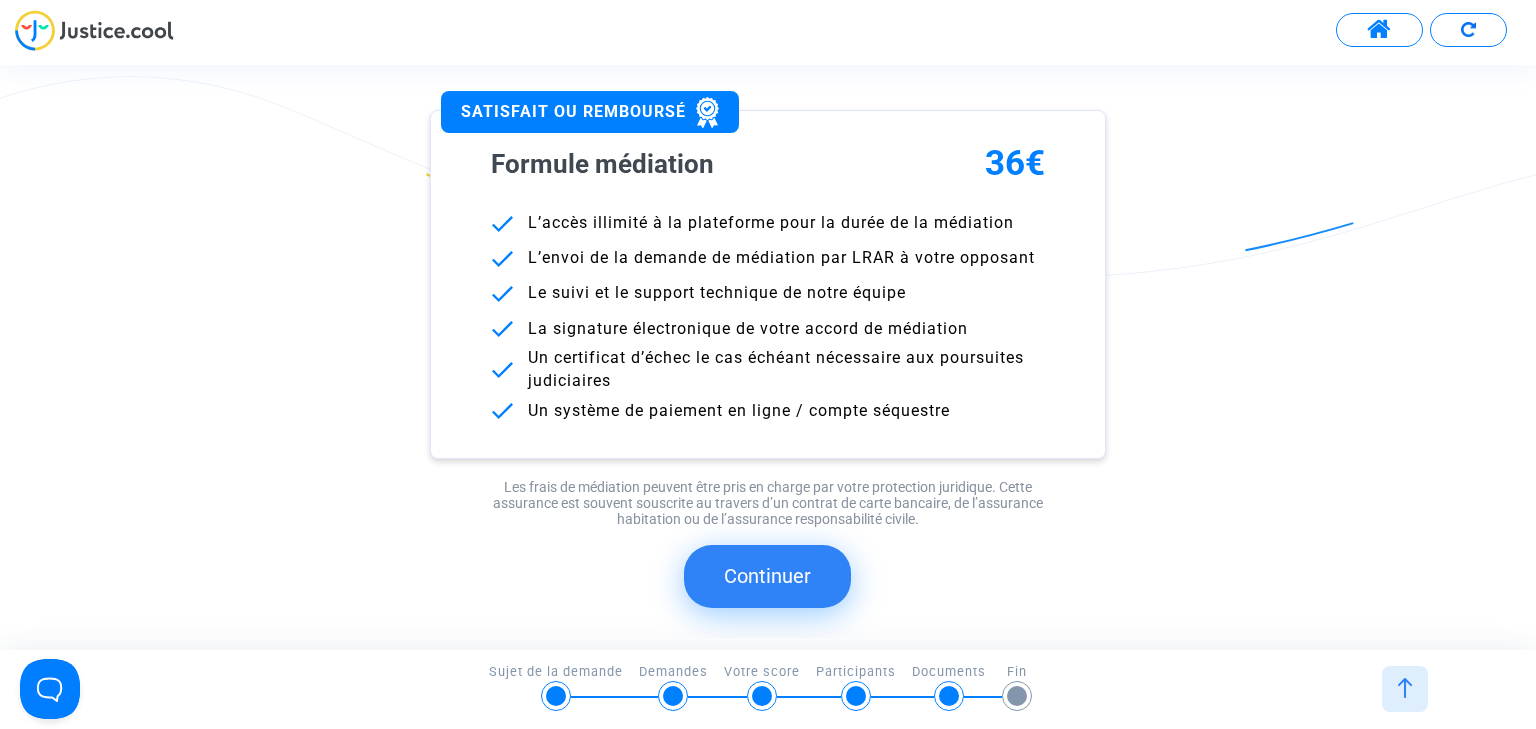 scroll, scrollTop: 294, scrollLeft: 0, axis: vertical 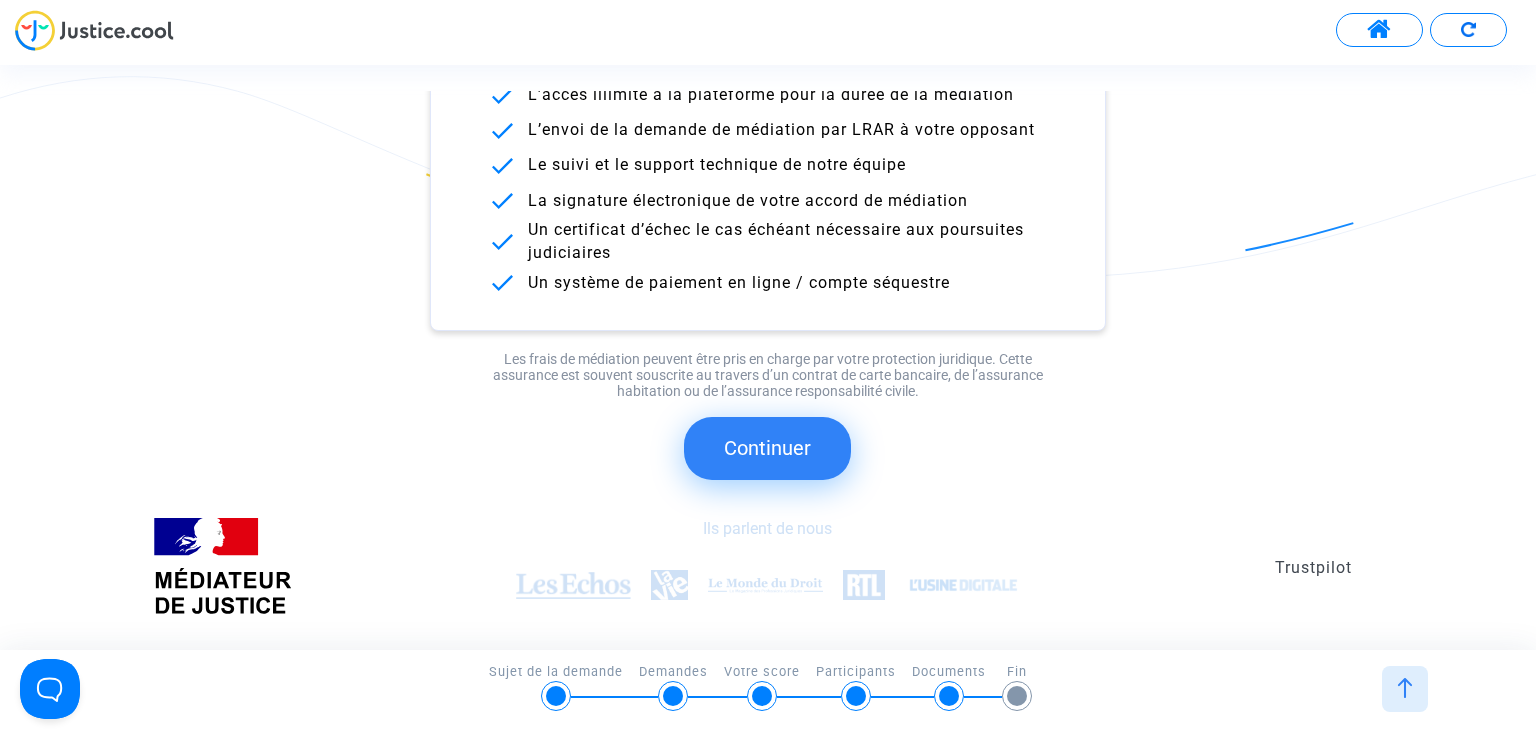click on "Continuer" 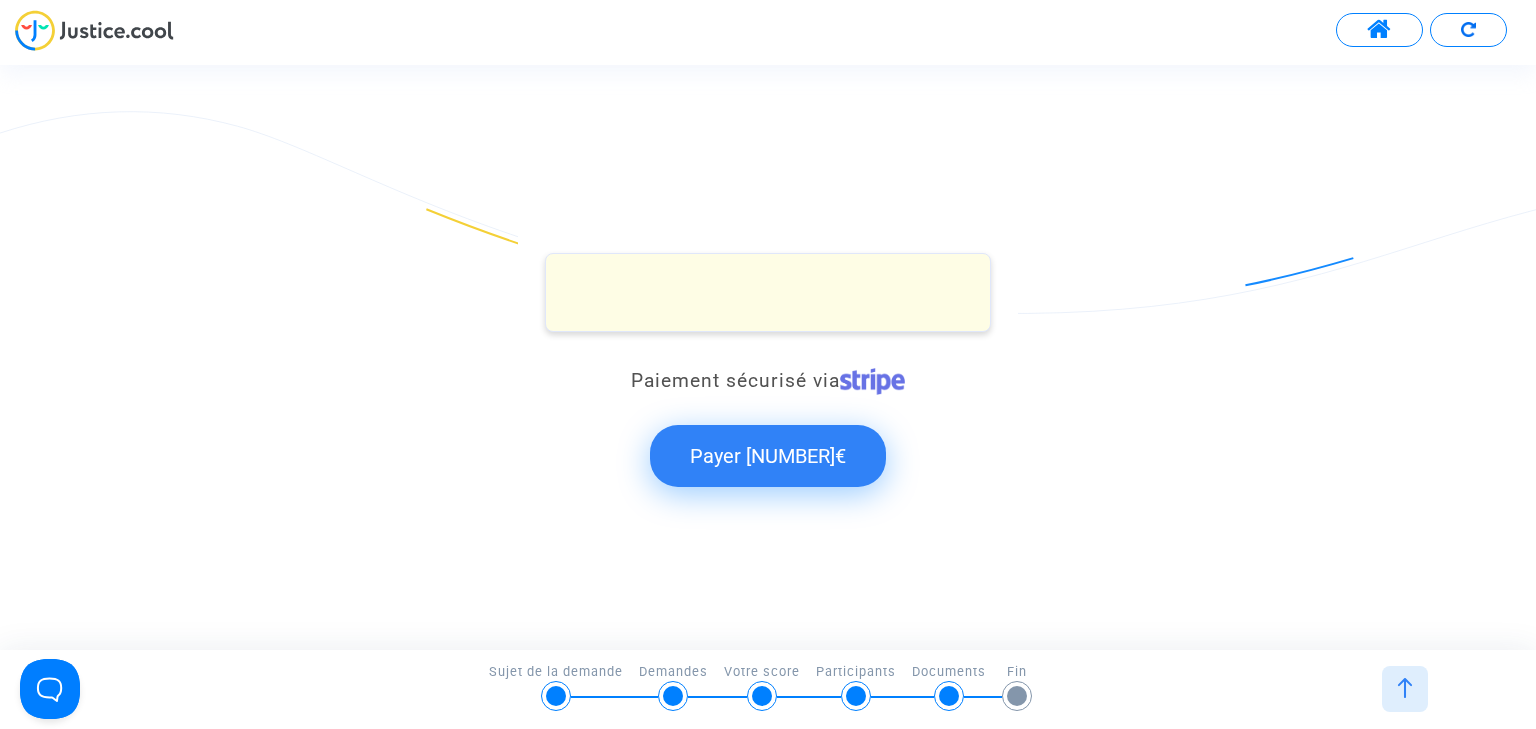 click on "Payer [NUMBER]€" 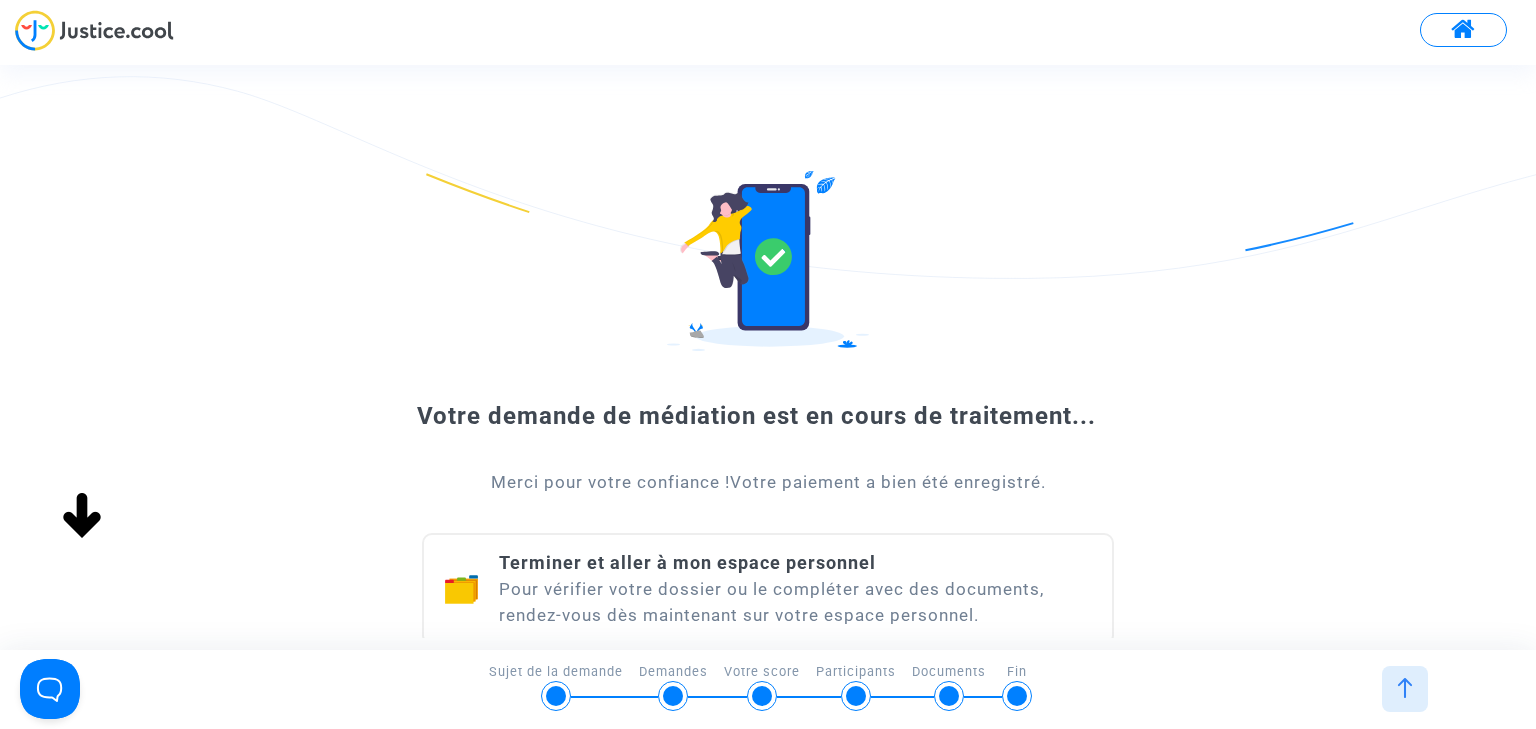 scroll, scrollTop: 0, scrollLeft: 0, axis: both 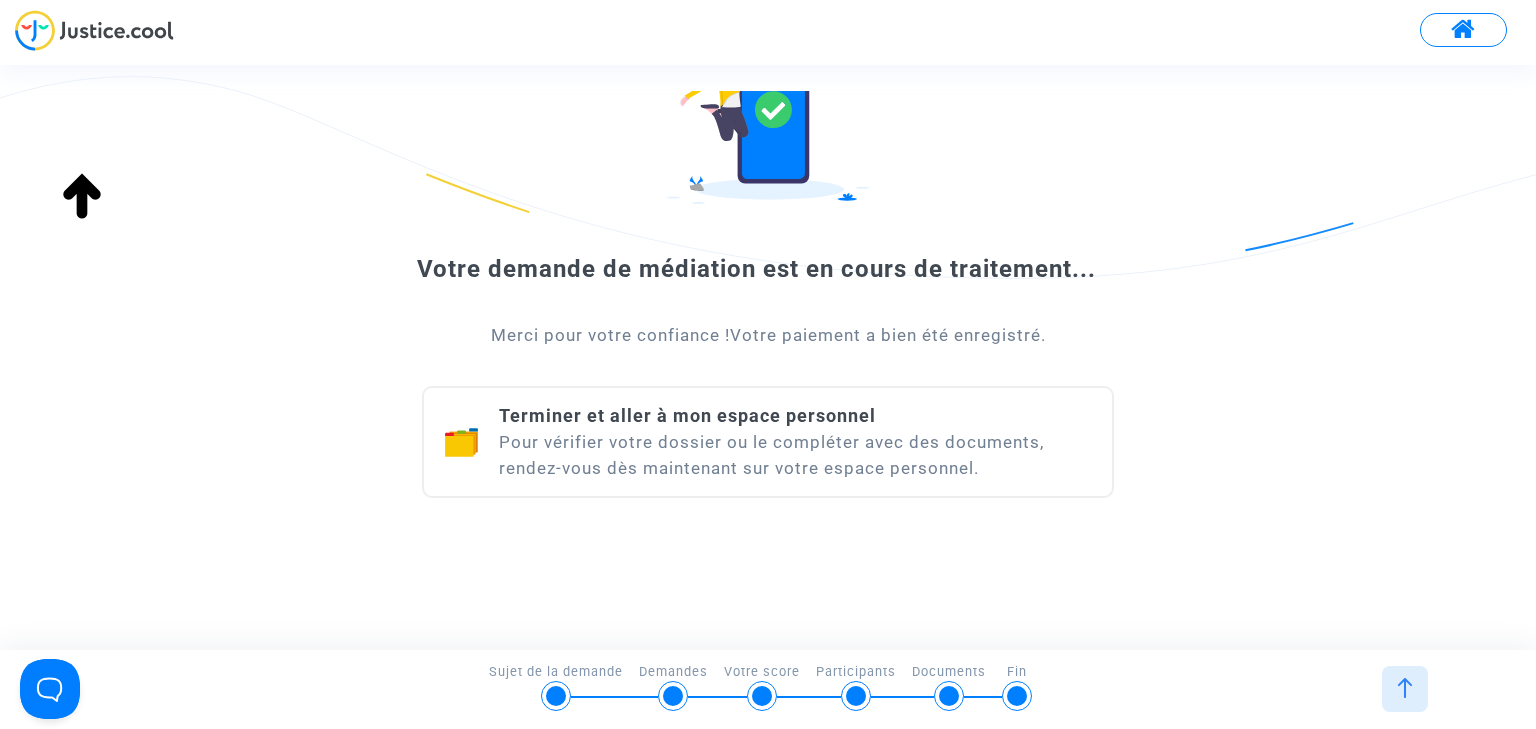 click on "Terminer et aller à mon espace personnel" 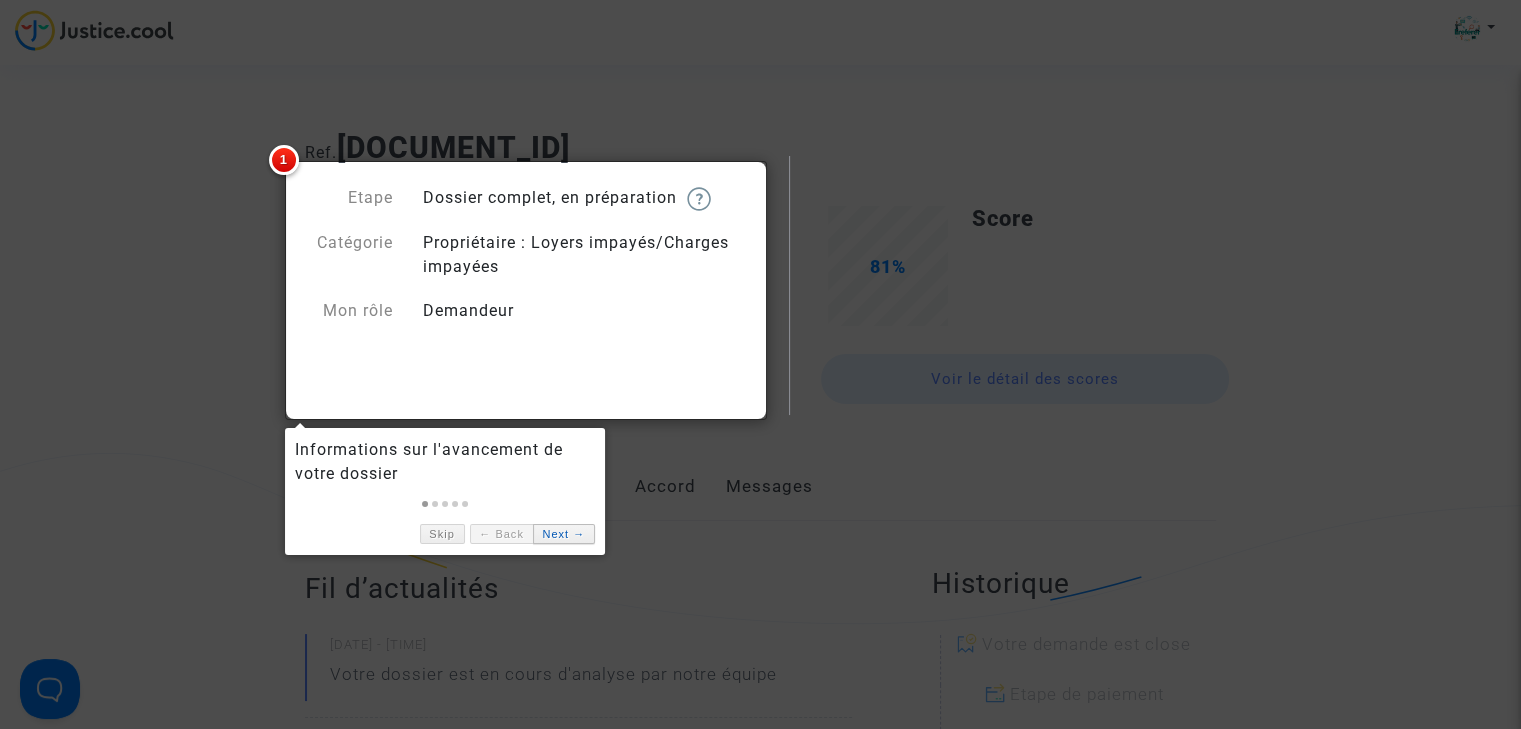 click on "Next →" at bounding box center [564, 534] 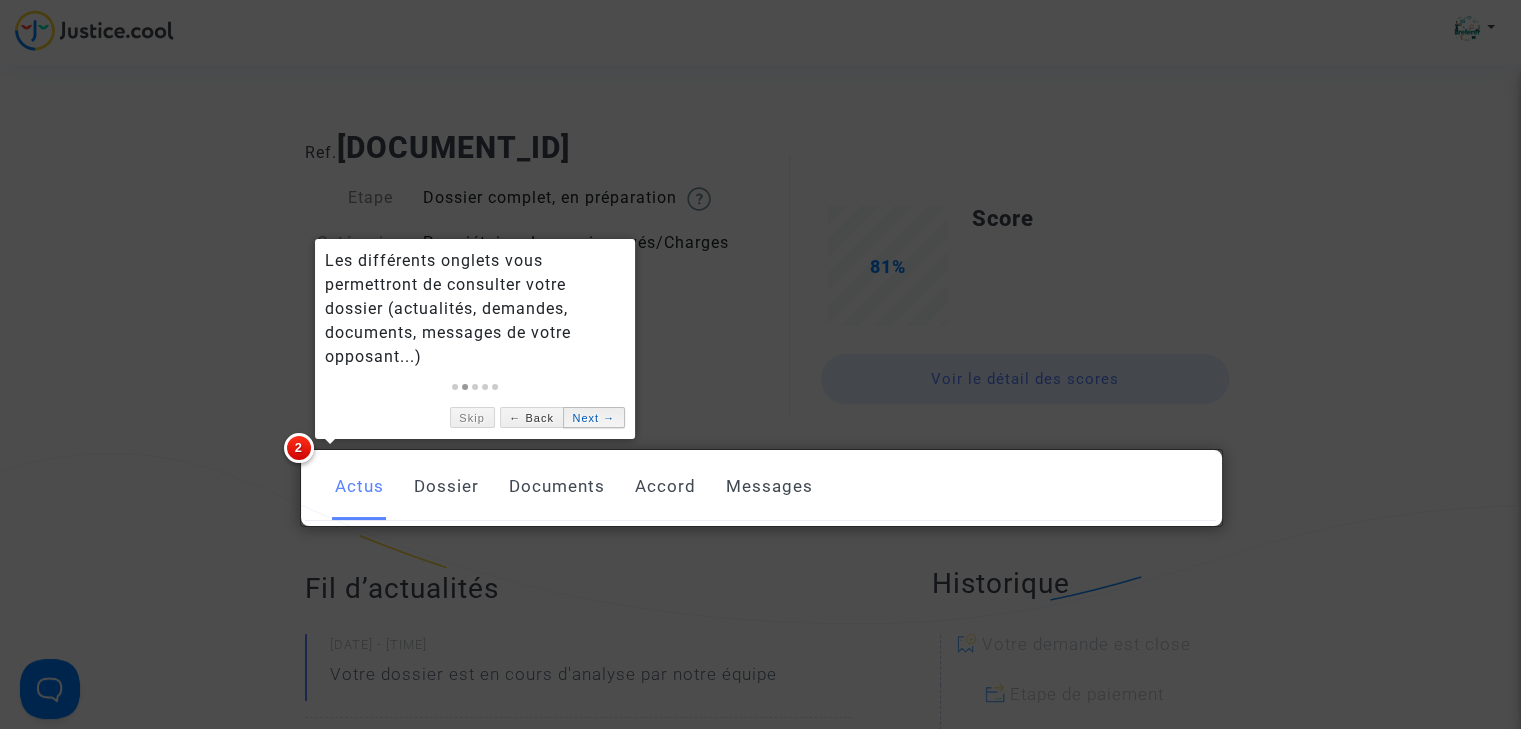 click on "Next →" at bounding box center (594, 417) 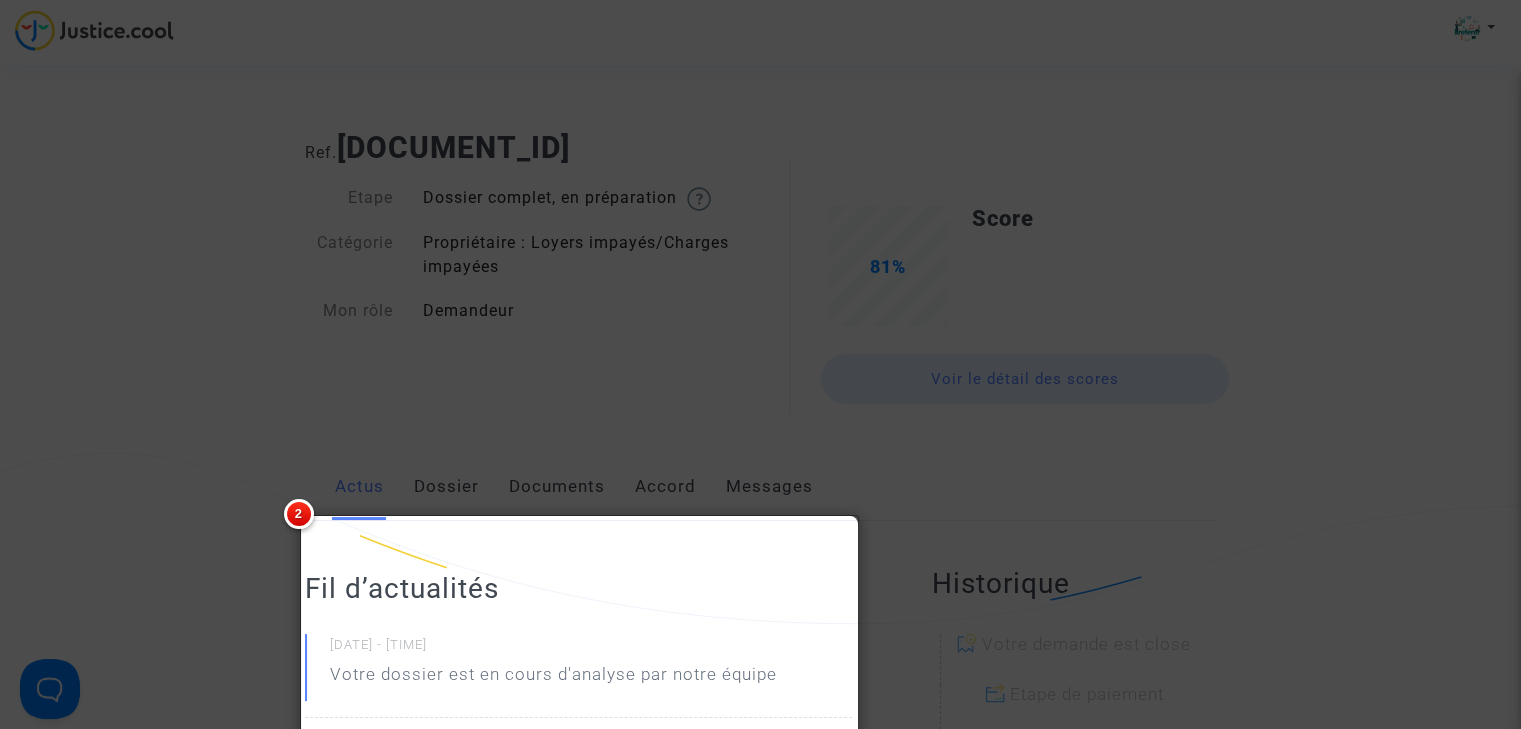 scroll, scrollTop: 66, scrollLeft: 0, axis: vertical 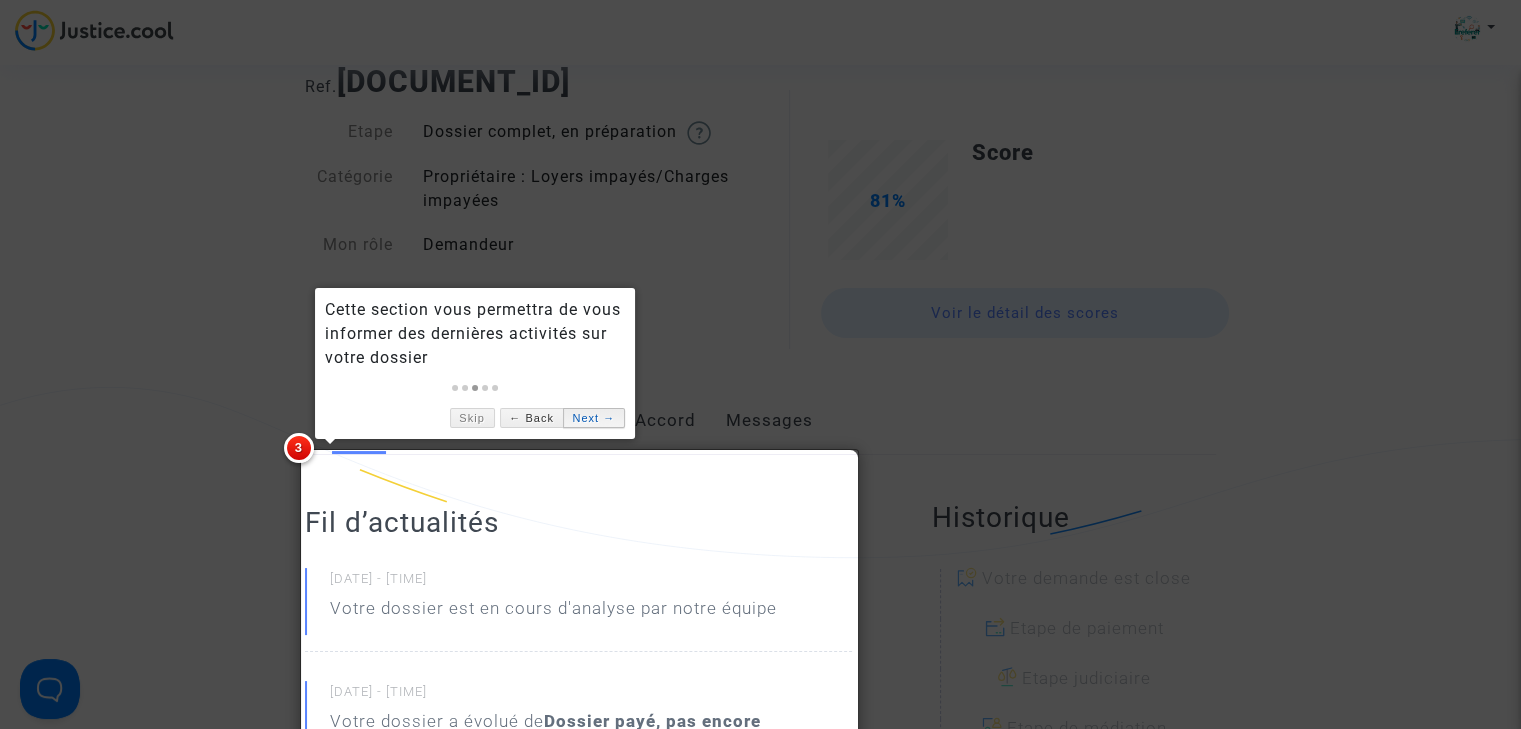 click on "Next →" at bounding box center (594, 418) 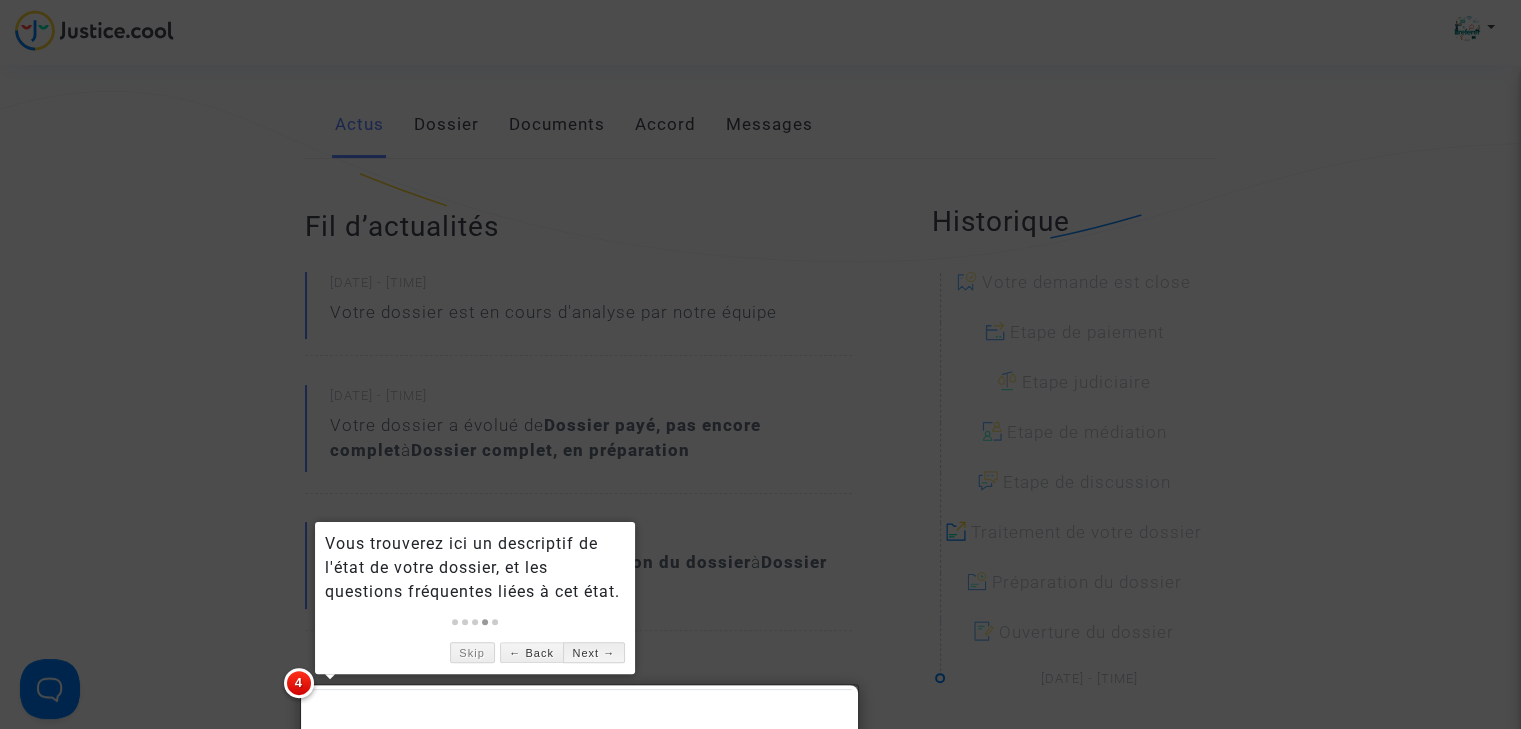 scroll, scrollTop: 358, scrollLeft: 0, axis: vertical 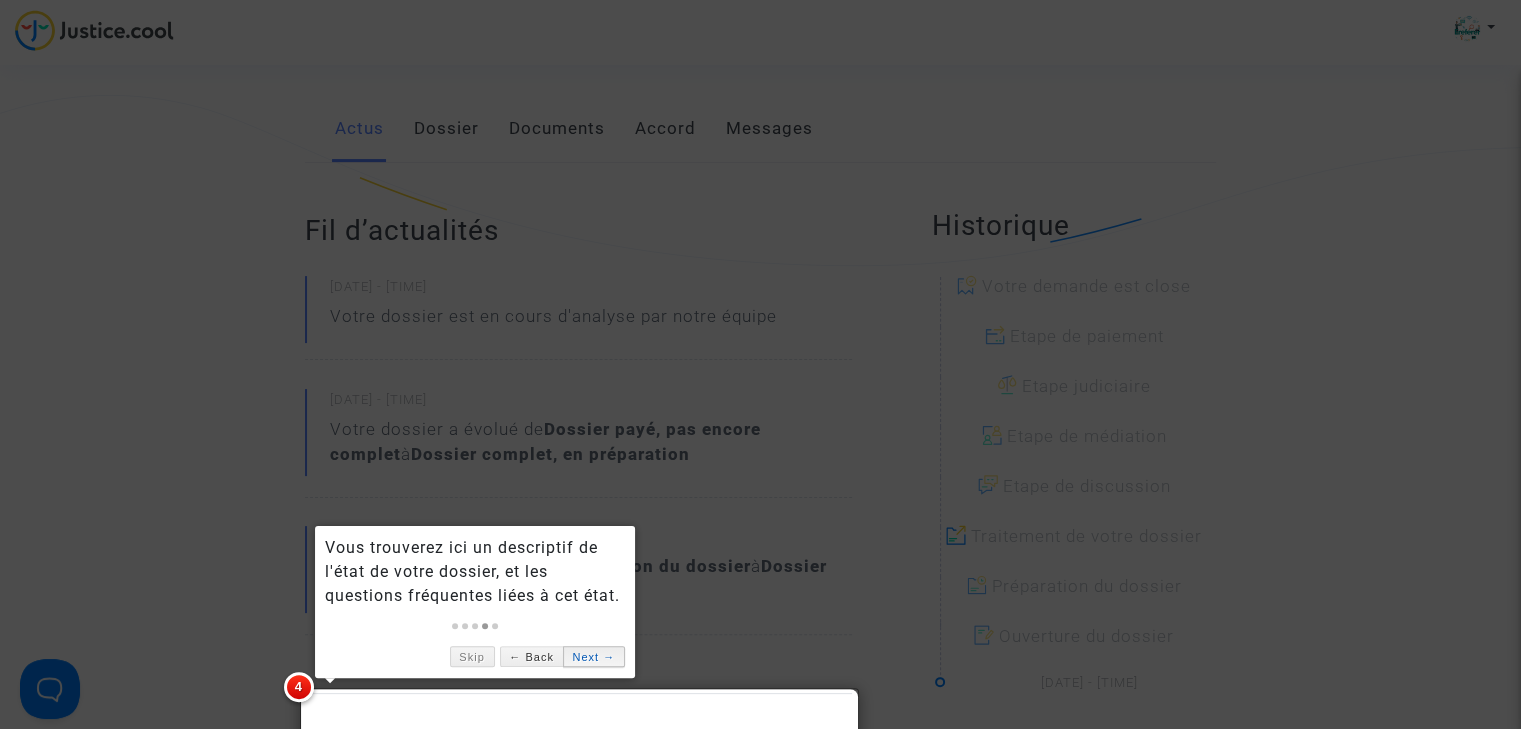 click on "Next →" at bounding box center [594, 656] 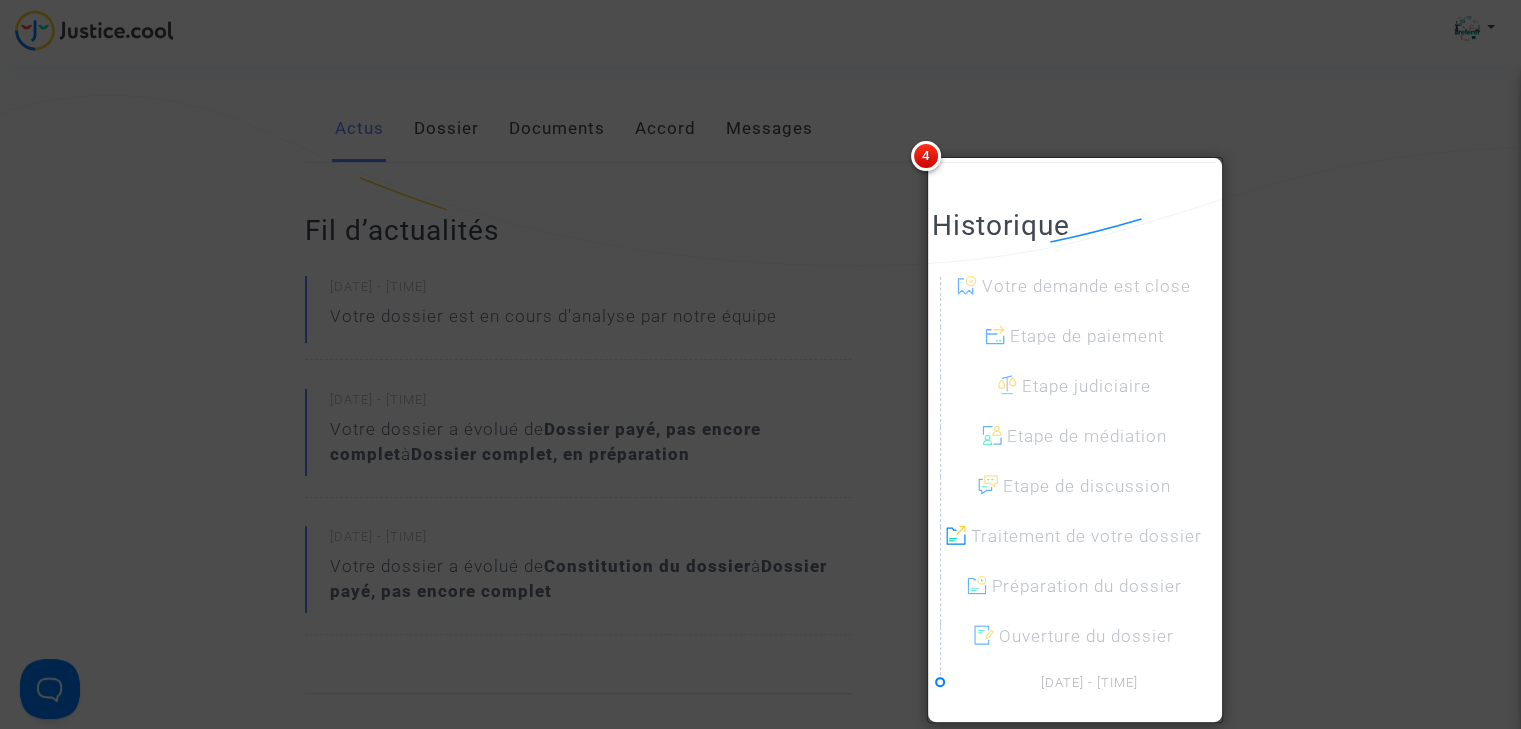 scroll, scrollTop: 0, scrollLeft: 0, axis: both 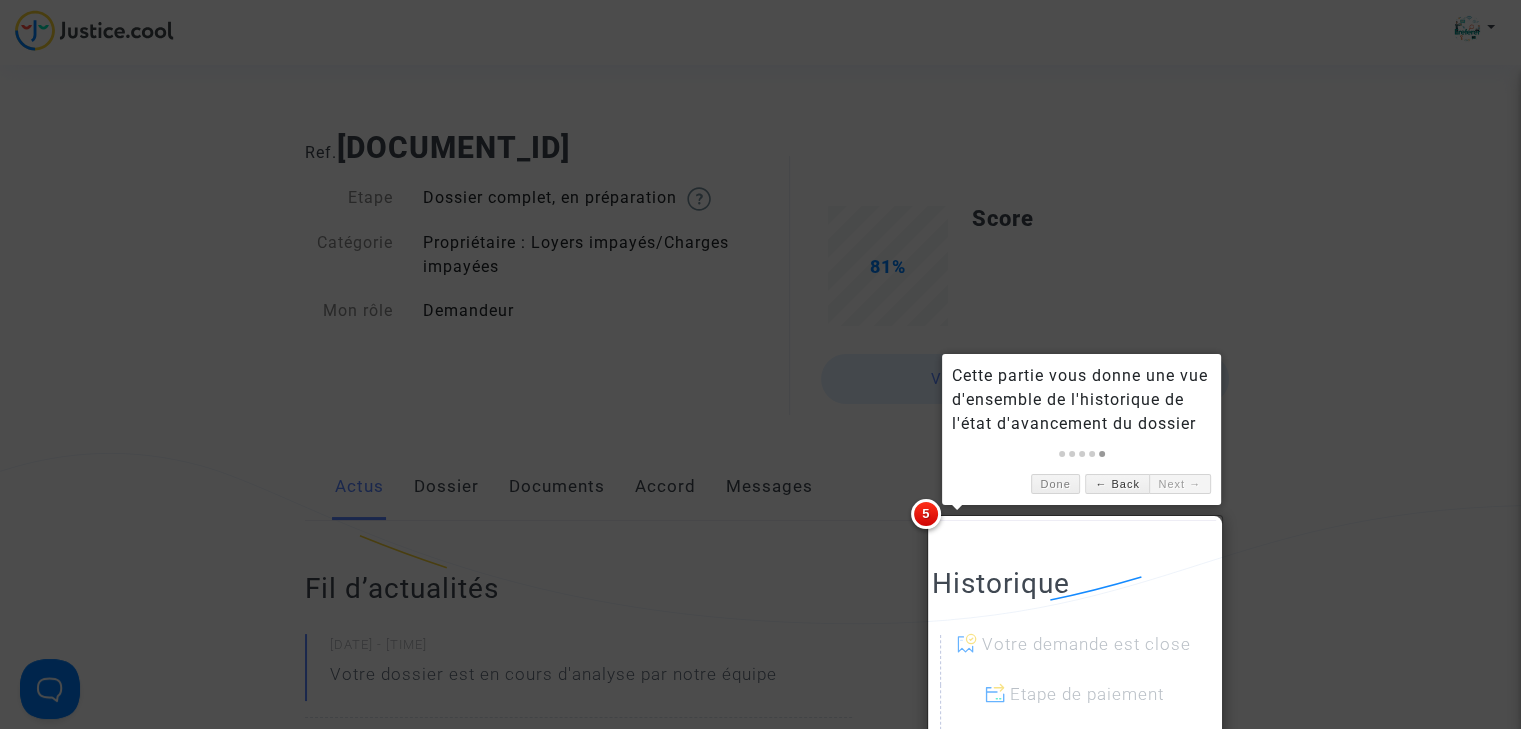 click on "Next →" at bounding box center [1180, 484] 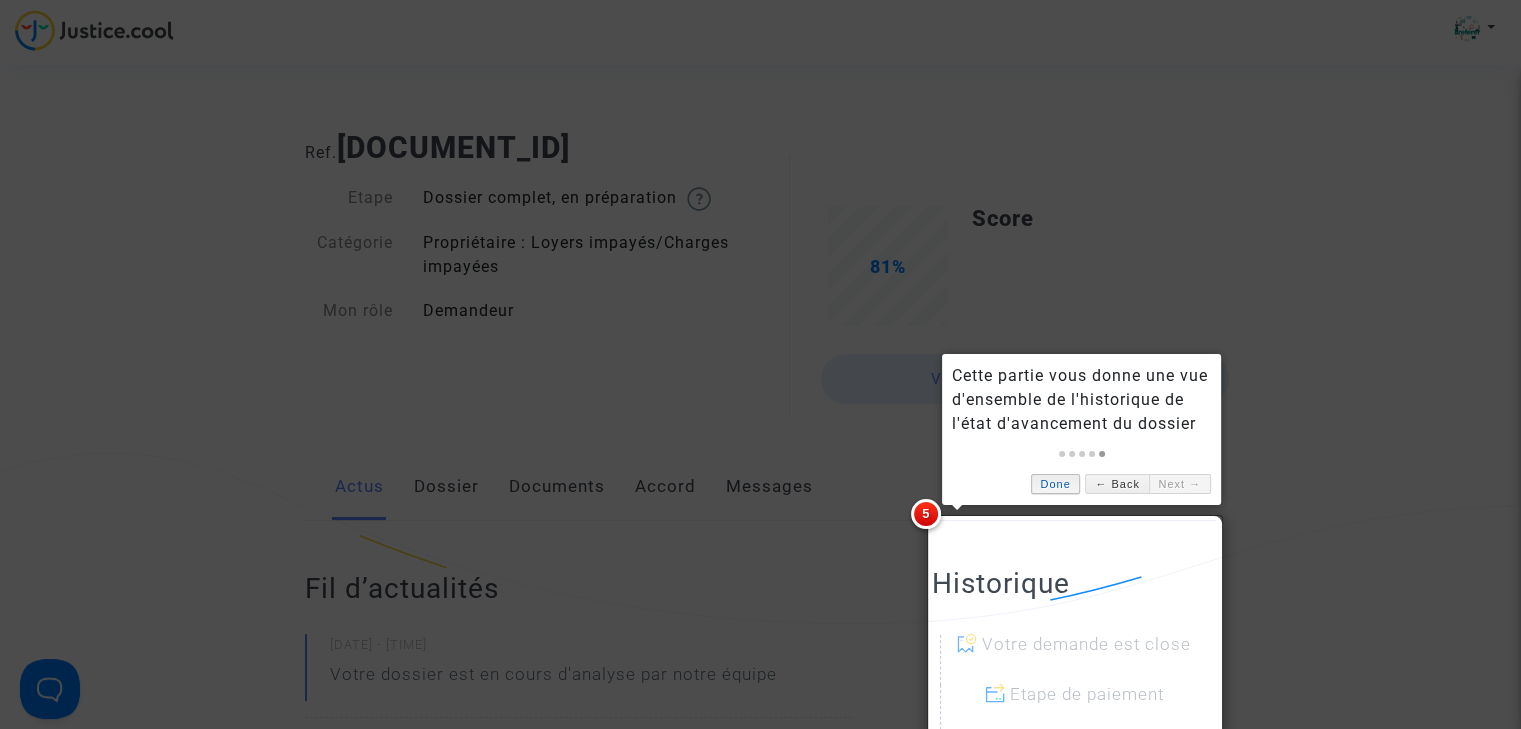 click on "Done" at bounding box center (1056, 484) 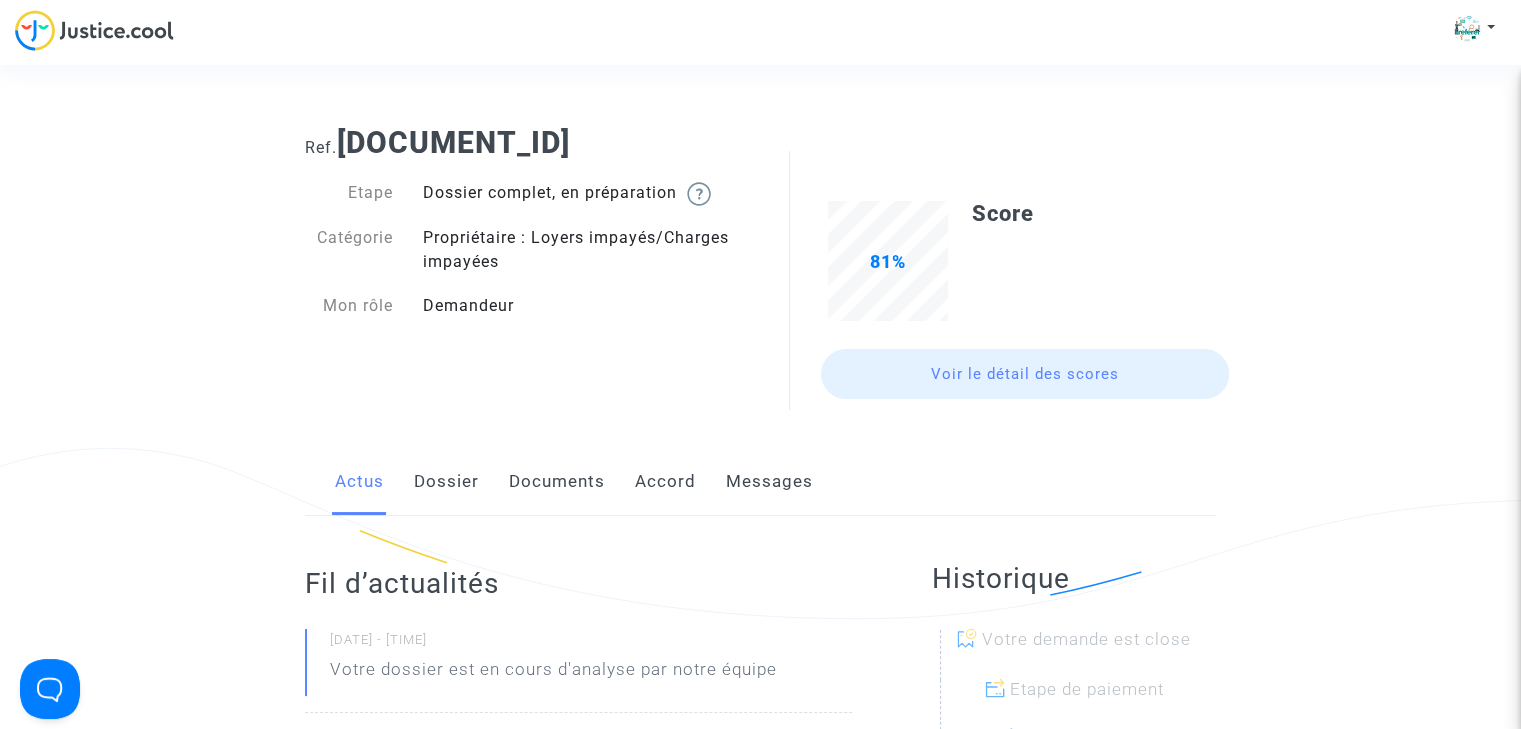 scroll, scrollTop: 0, scrollLeft: 0, axis: both 